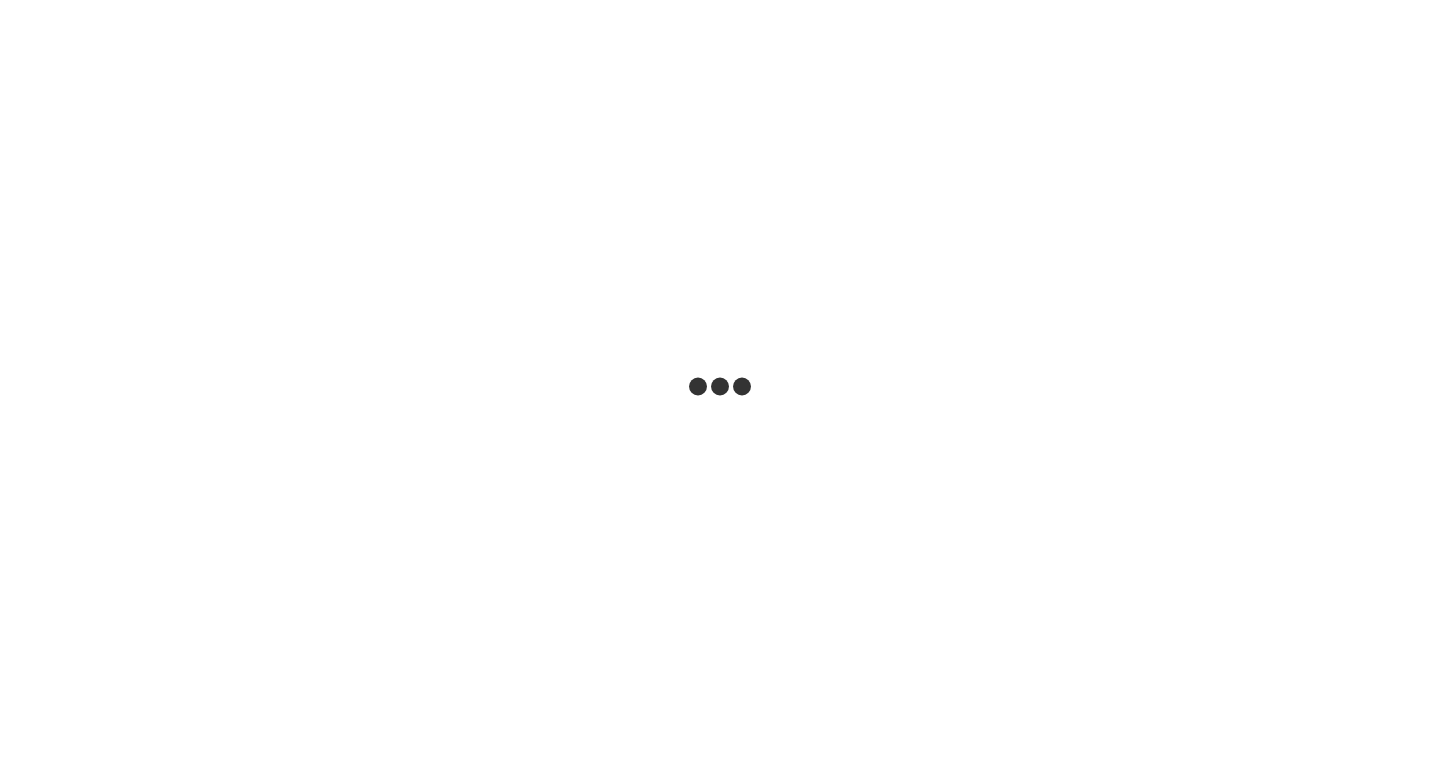 scroll, scrollTop: 0, scrollLeft: 0, axis: both 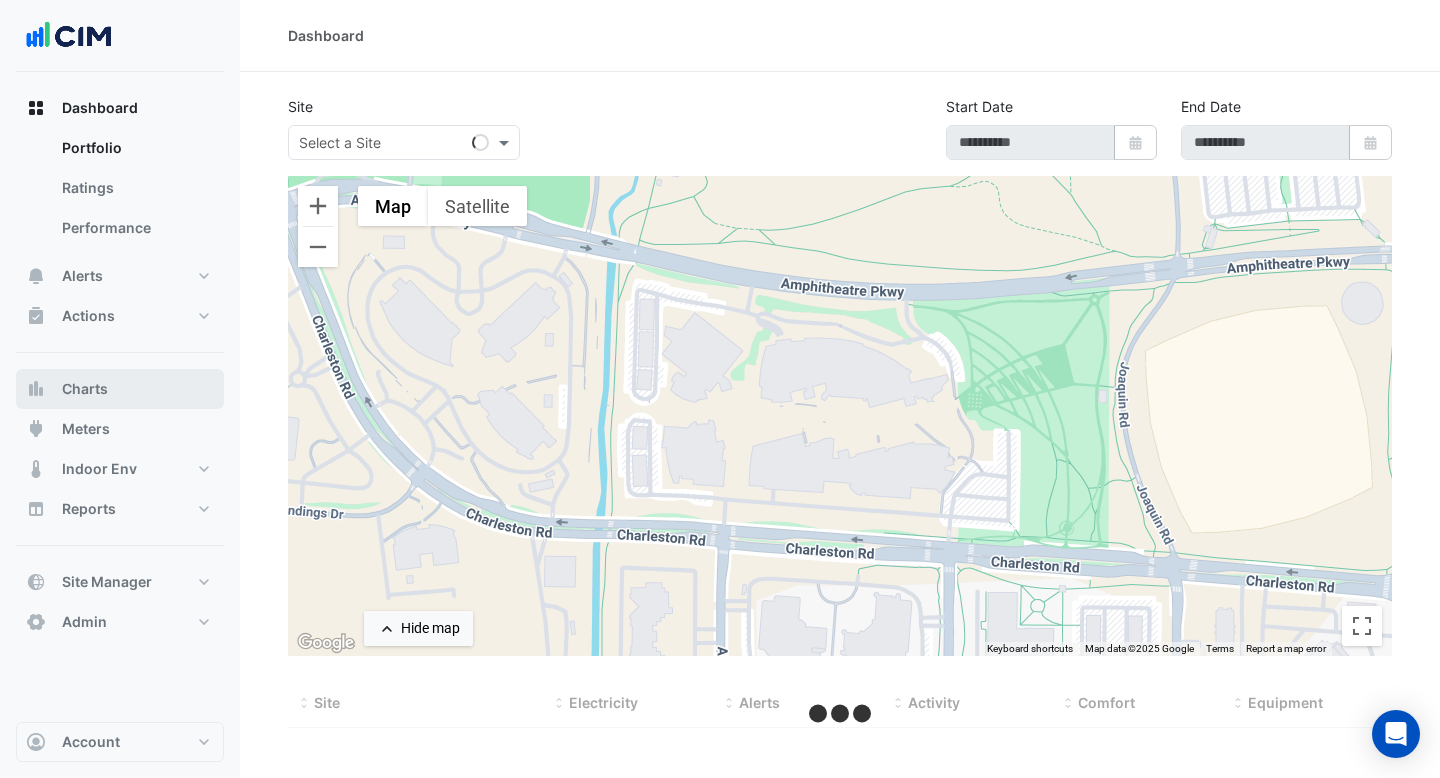 click on "Charts" at bounding box center [120, 389] 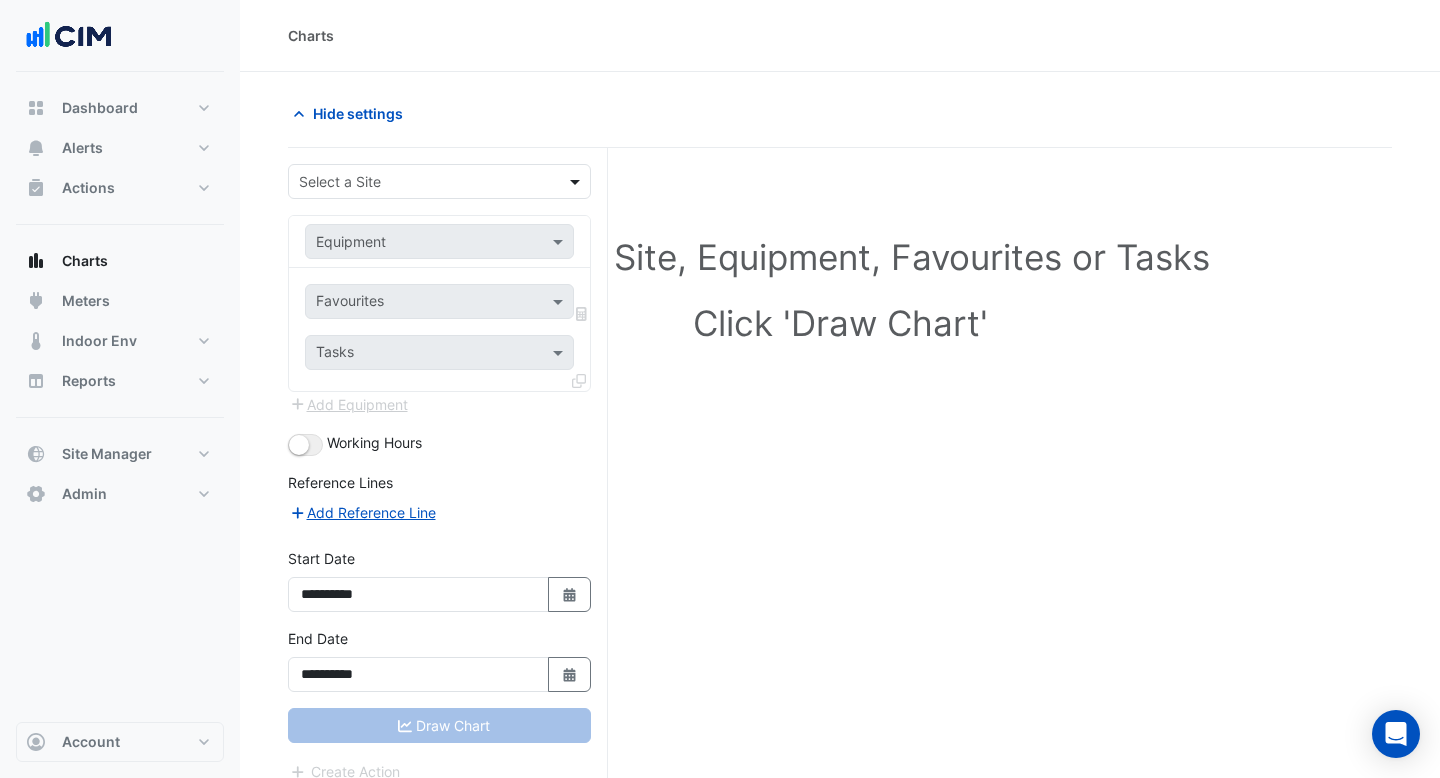 click at bounding box center [577, 181] 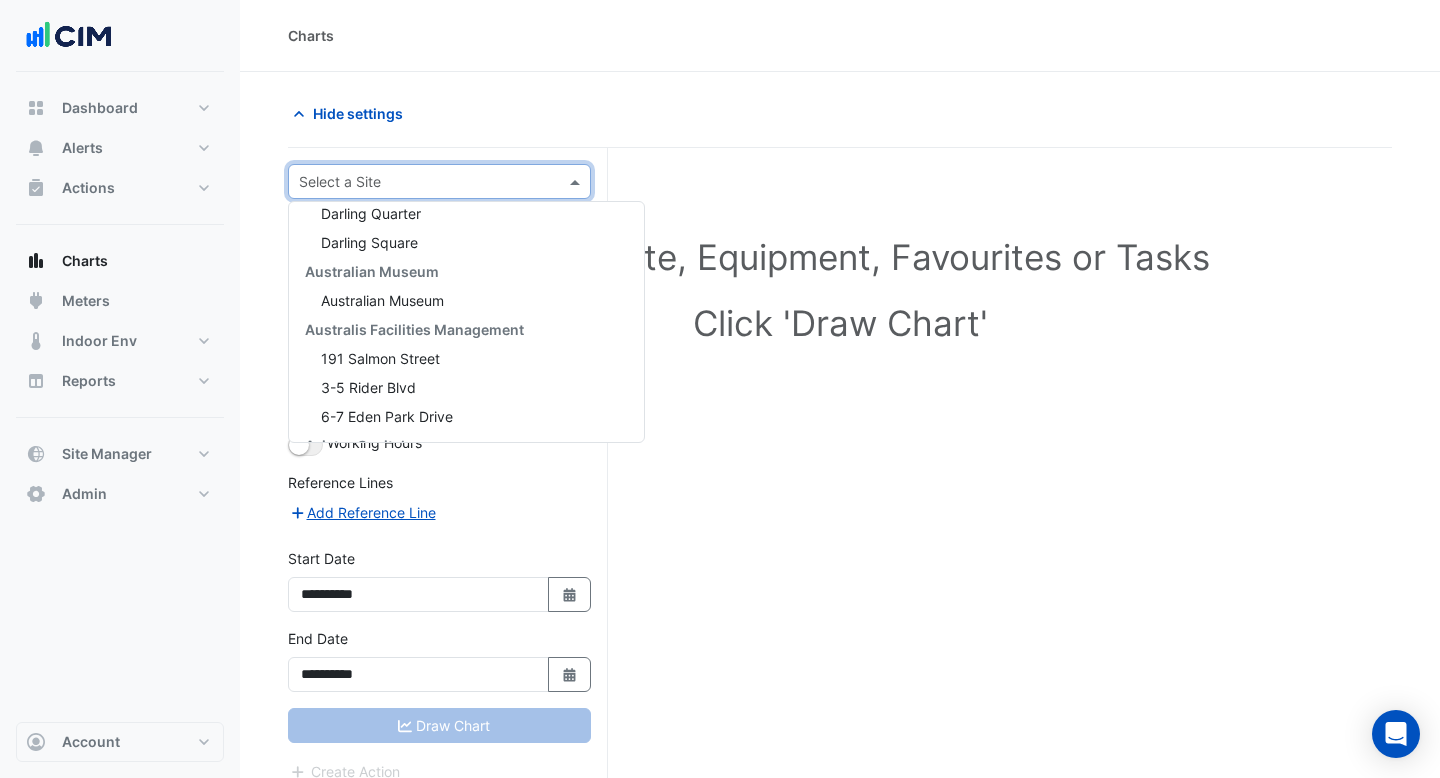 scroll, scrollTop: 0, scrollLeft: 0, axis: both 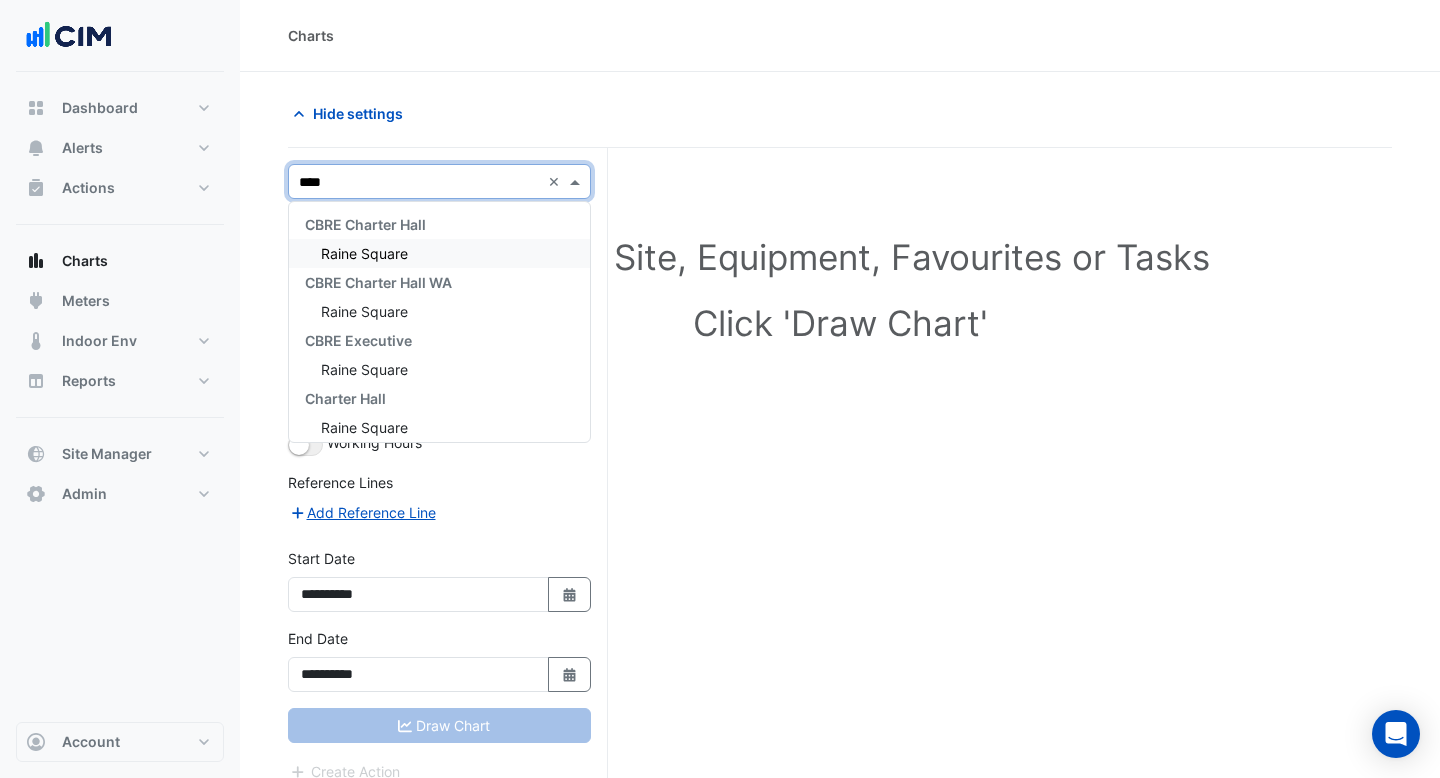 type on "*****" 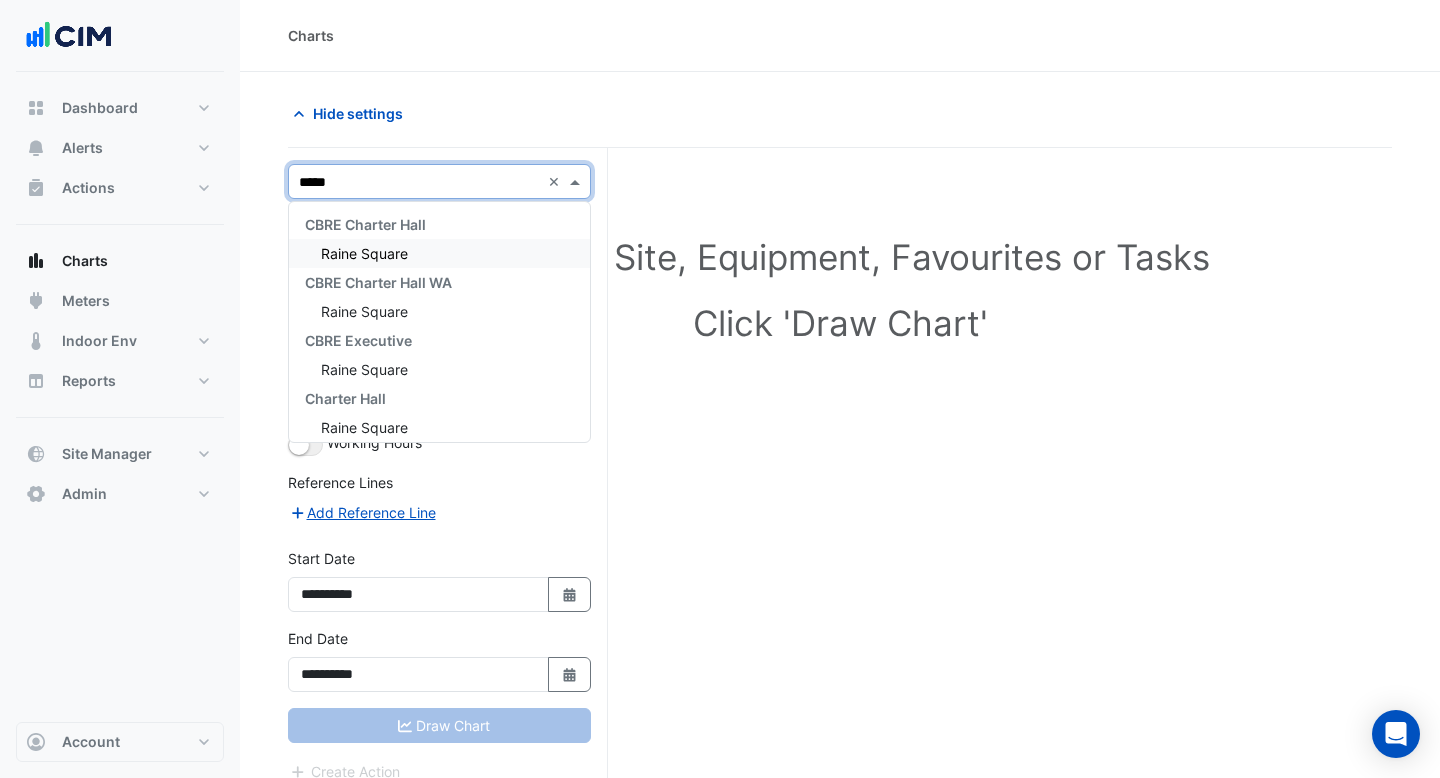 click on "Raine Square" at bounding box center (364, 253) 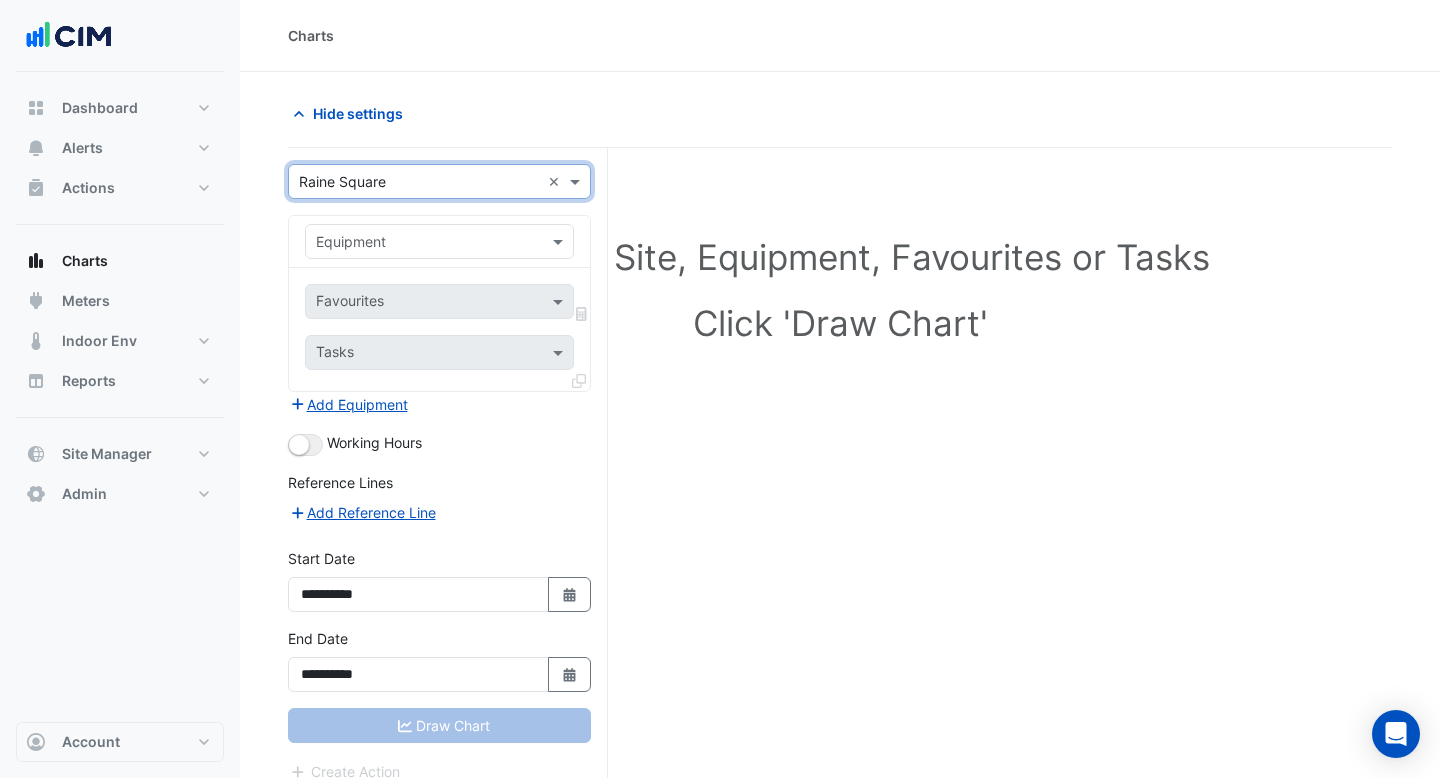 click at bounding box center [419, 242] 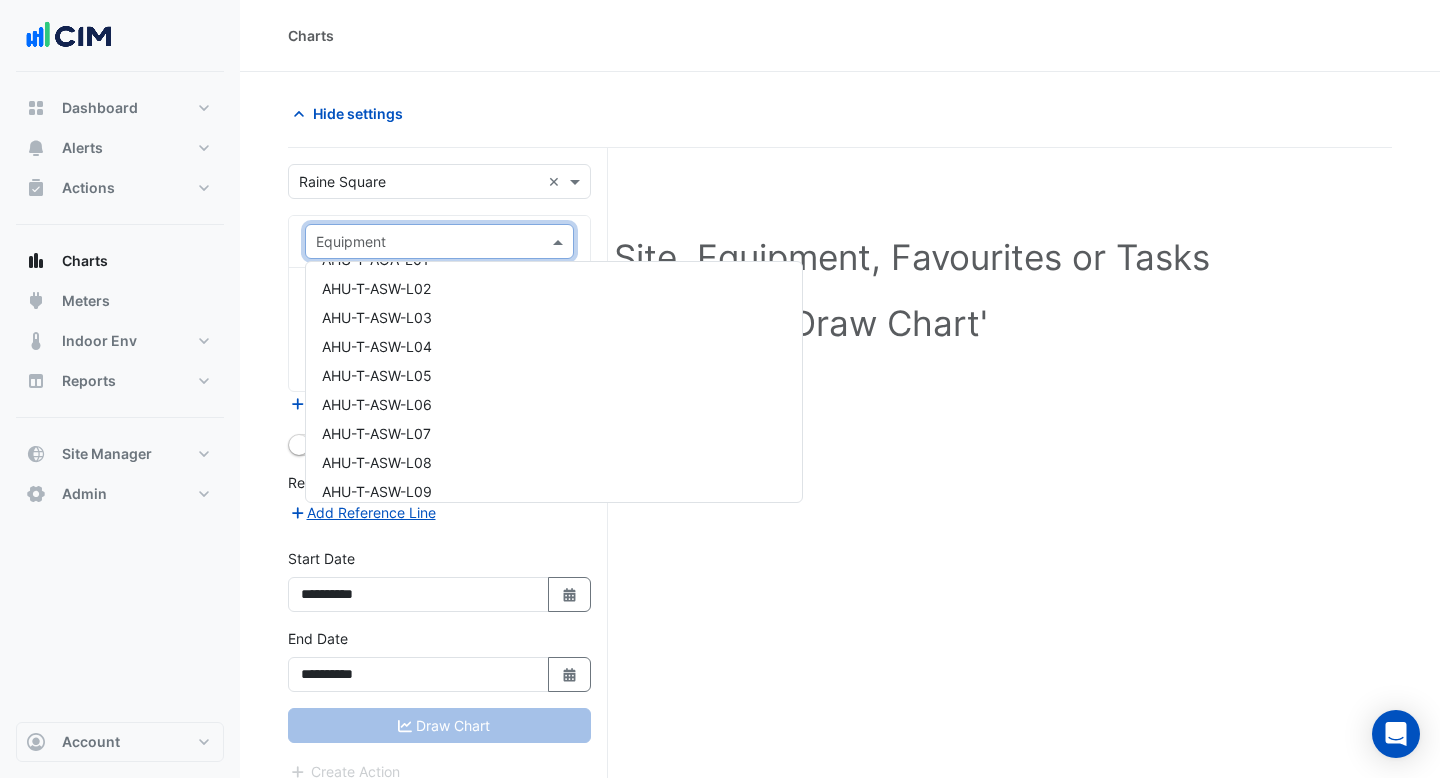 scroll, scrollTop: 765, scrollLeft: 0, axis: vertical 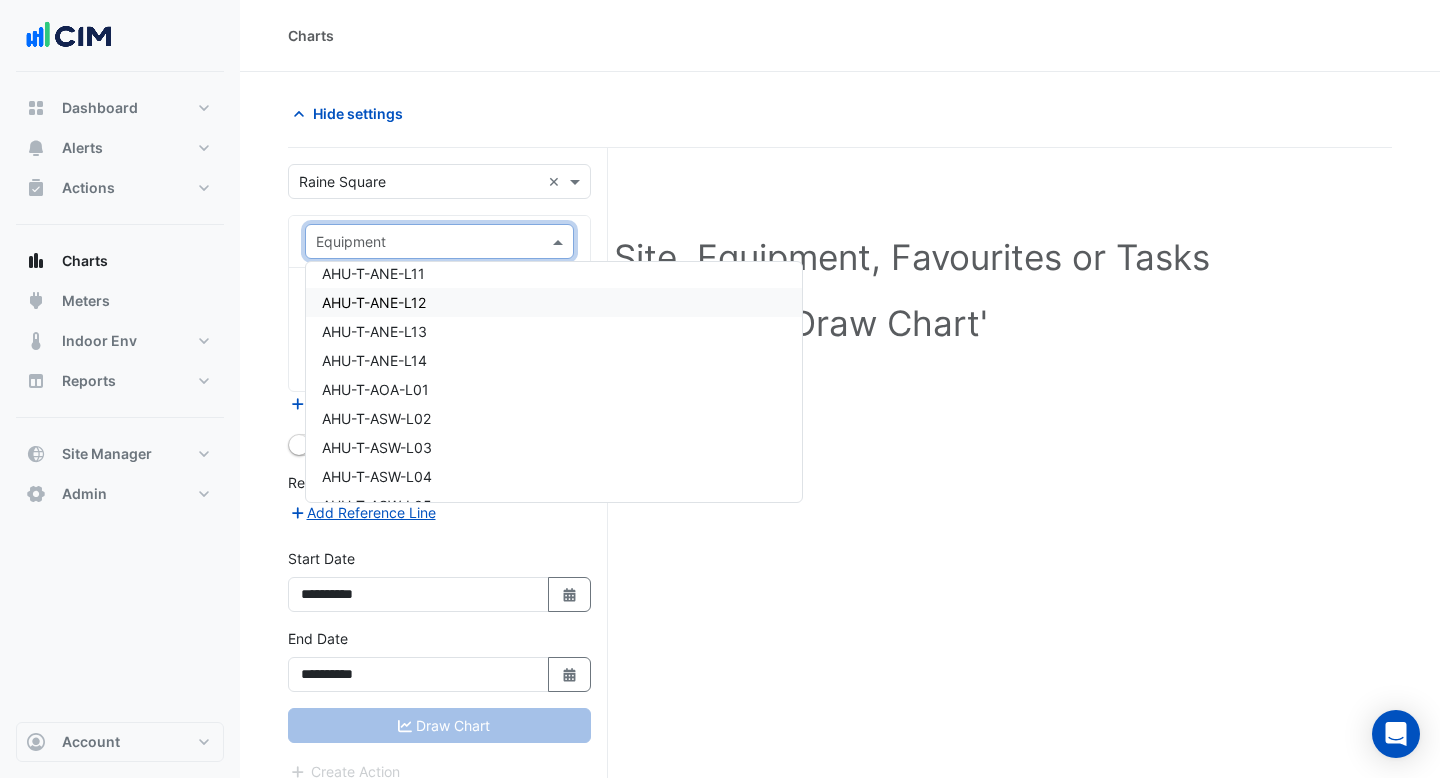 click on "AHU-T-ANE-L12" at bounding box center (374, 302) 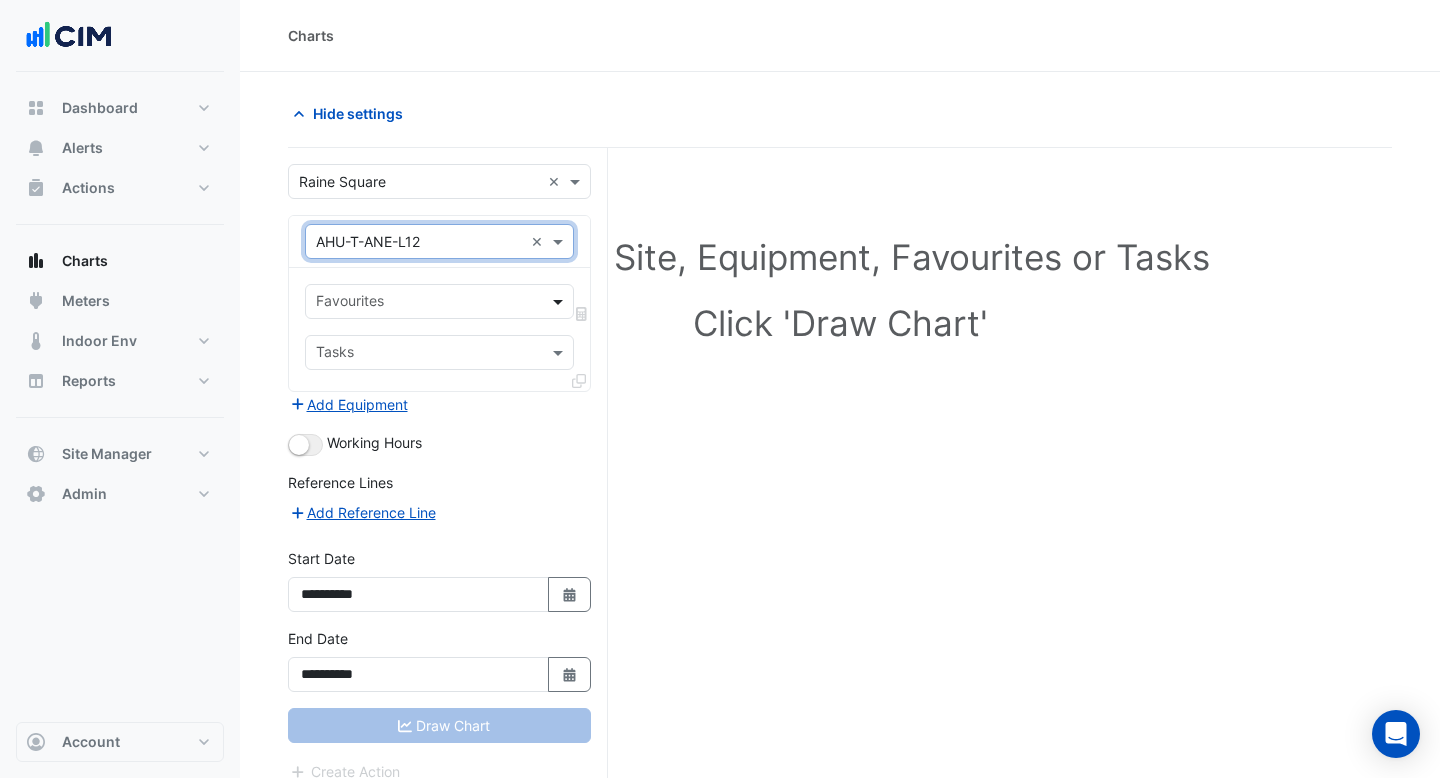 click at bounding box center [560, 301] 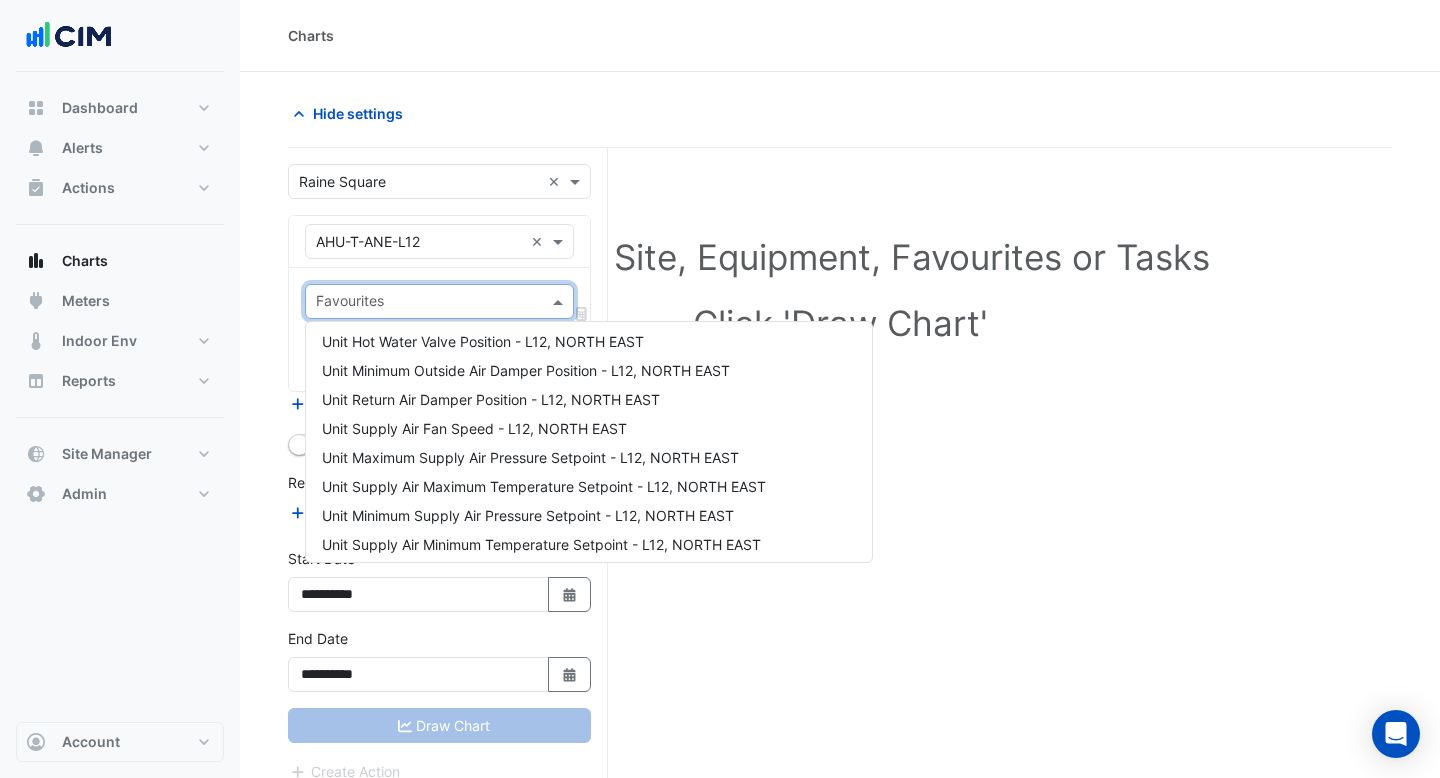 scroll, scrollTop: 0, scrollLeft: 0, axis: both 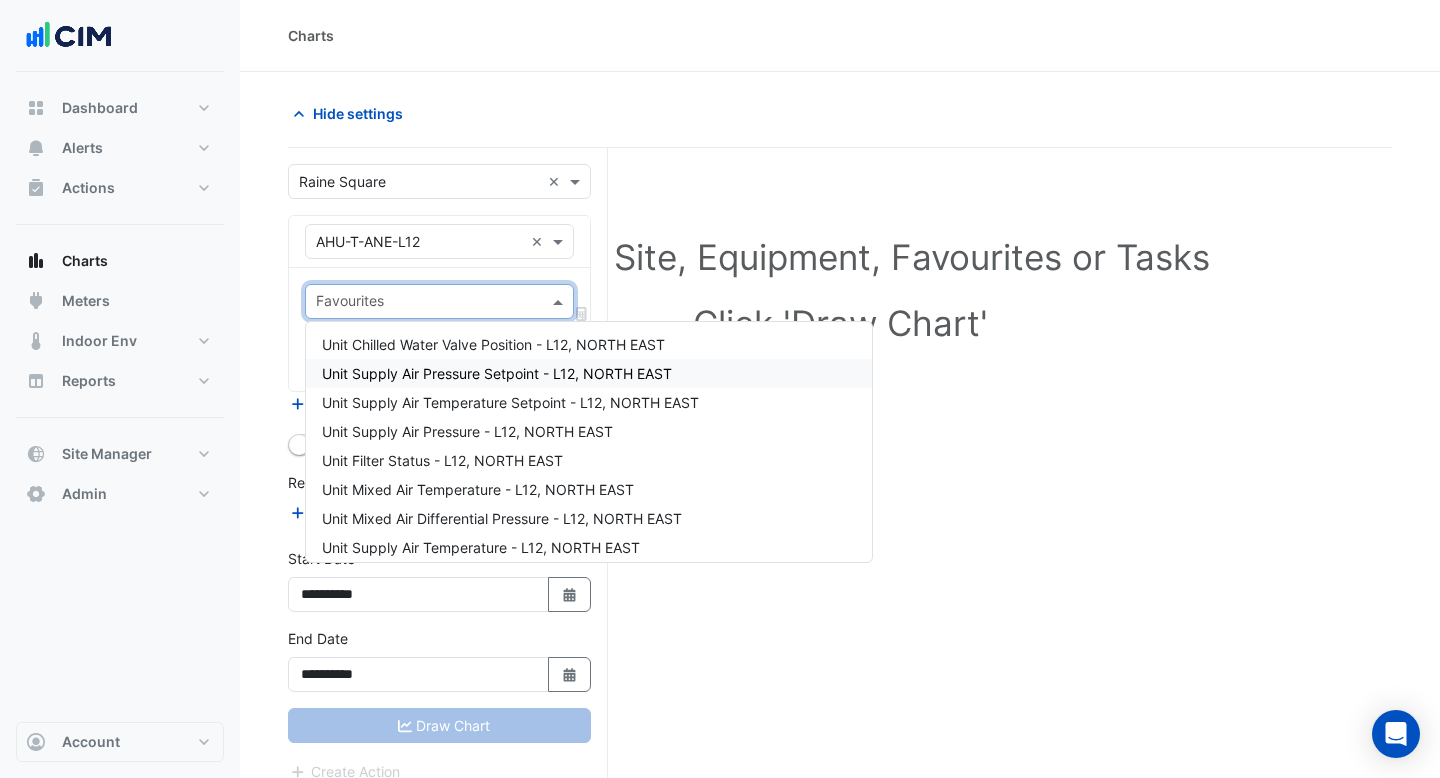 click on "Unit Supply Air Pressure Setpoint - L12, NORTH EAST" at bounding box center [497, 373] 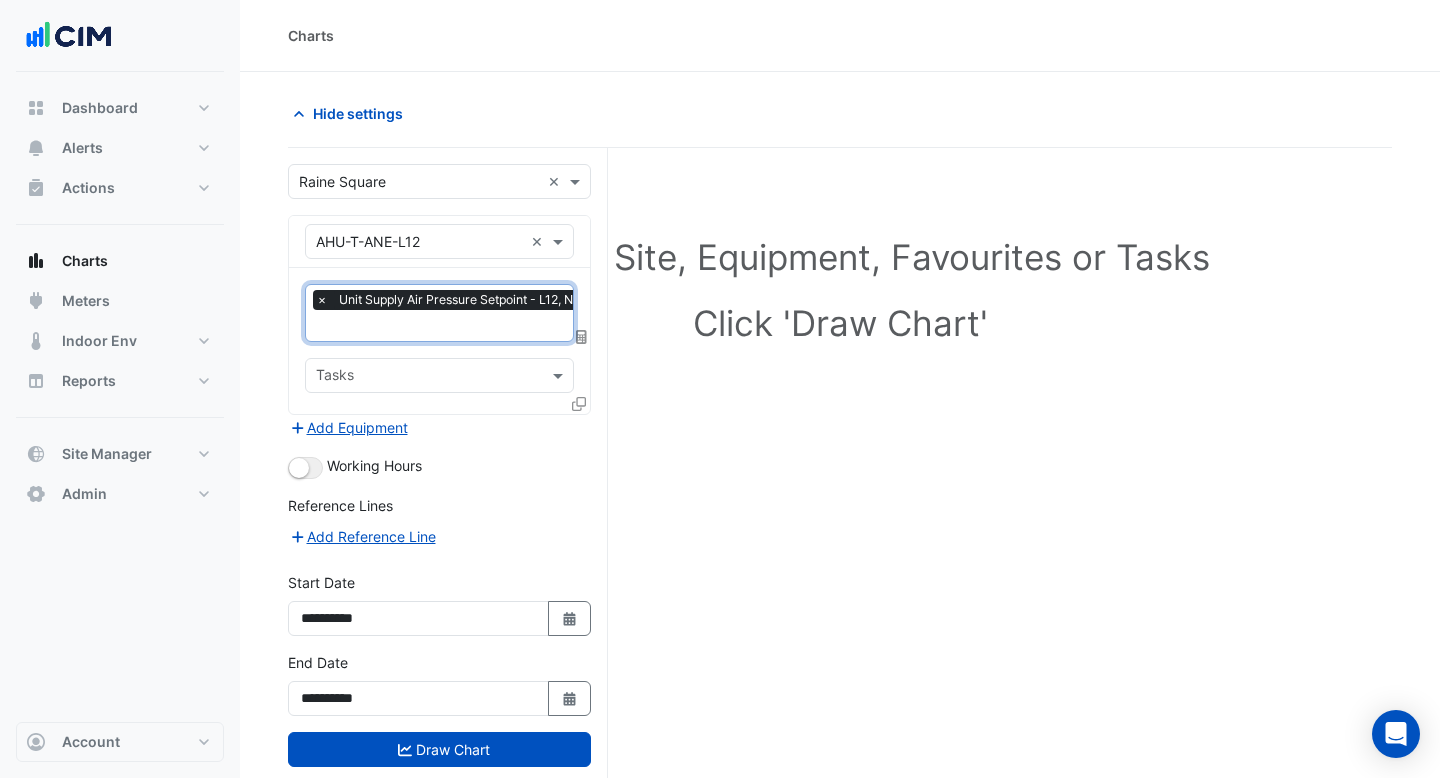 click at bounding box center (483, 327) 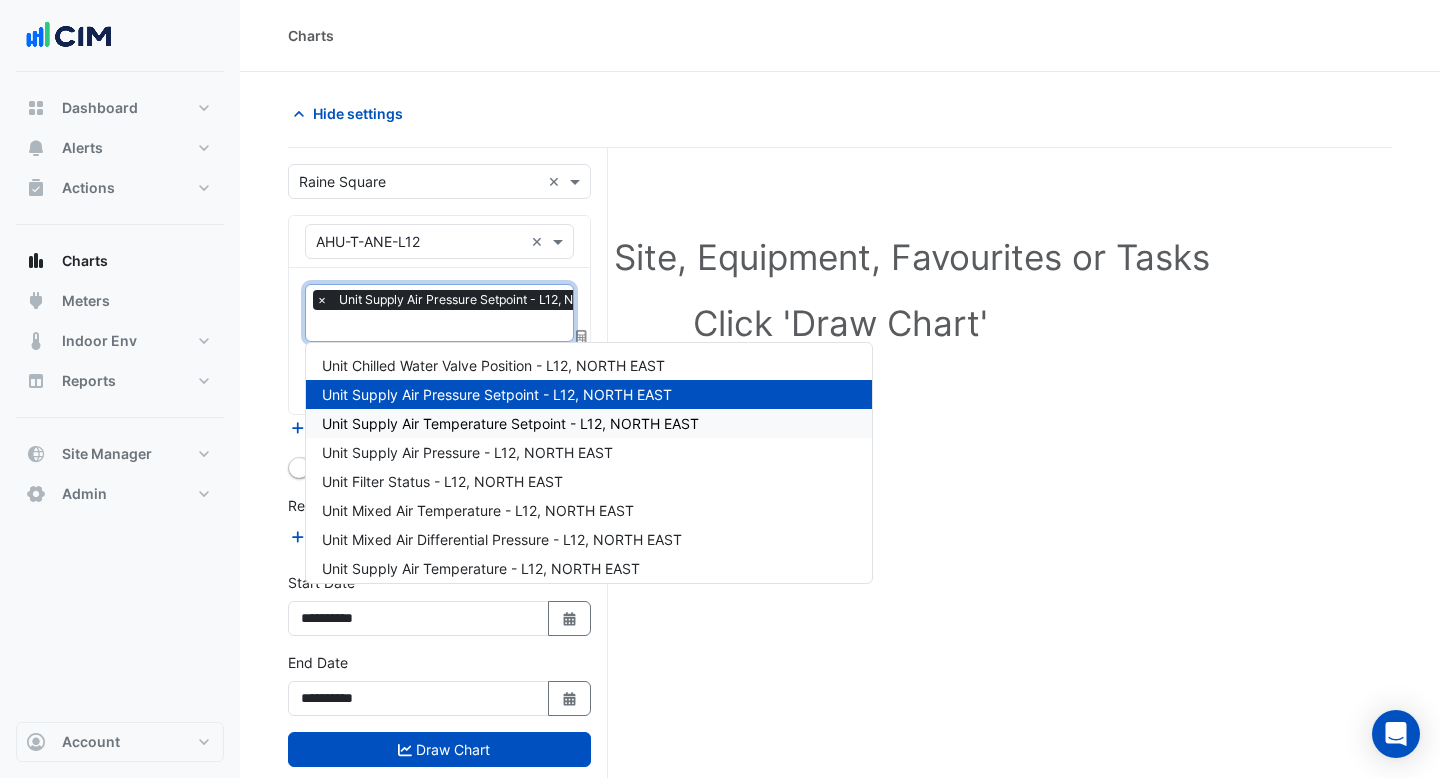 click on "Unit Supply Air Temperature Setpoint - L12, NORTH EAST" at bounding box center [510, 423] 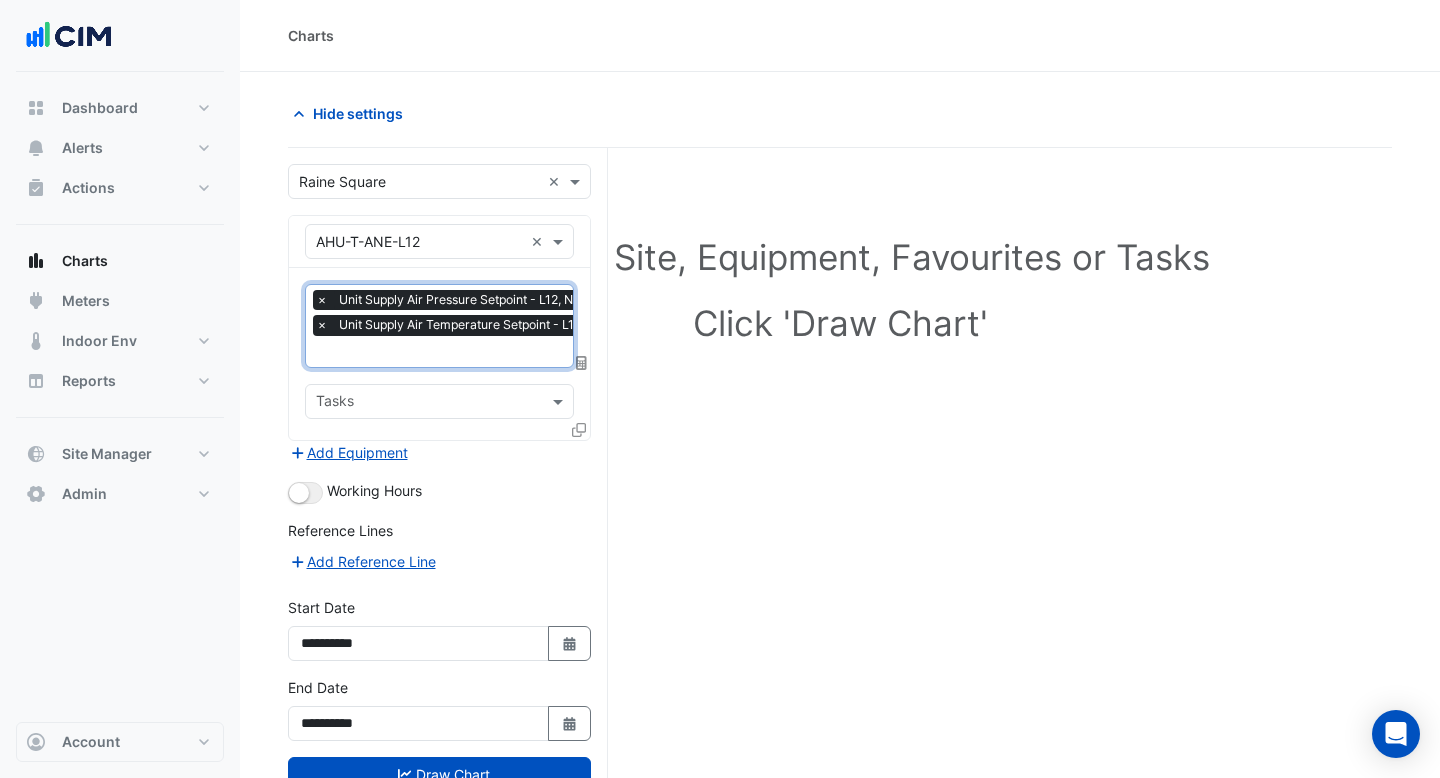 click at bounding box center [495, 353] 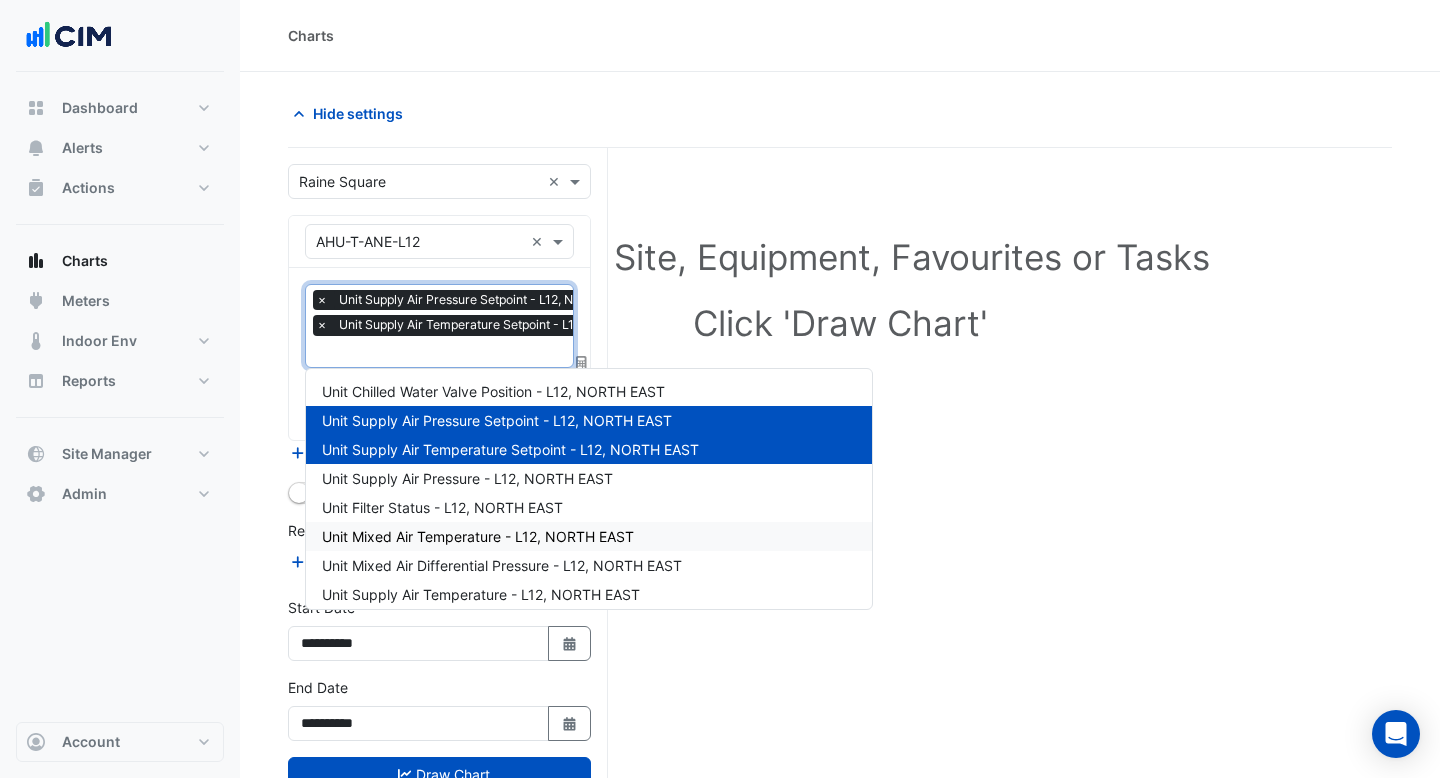 click on "Unit Mixed Air Temperature - L12, NORTH EAST" at bounding box center (478, 536) 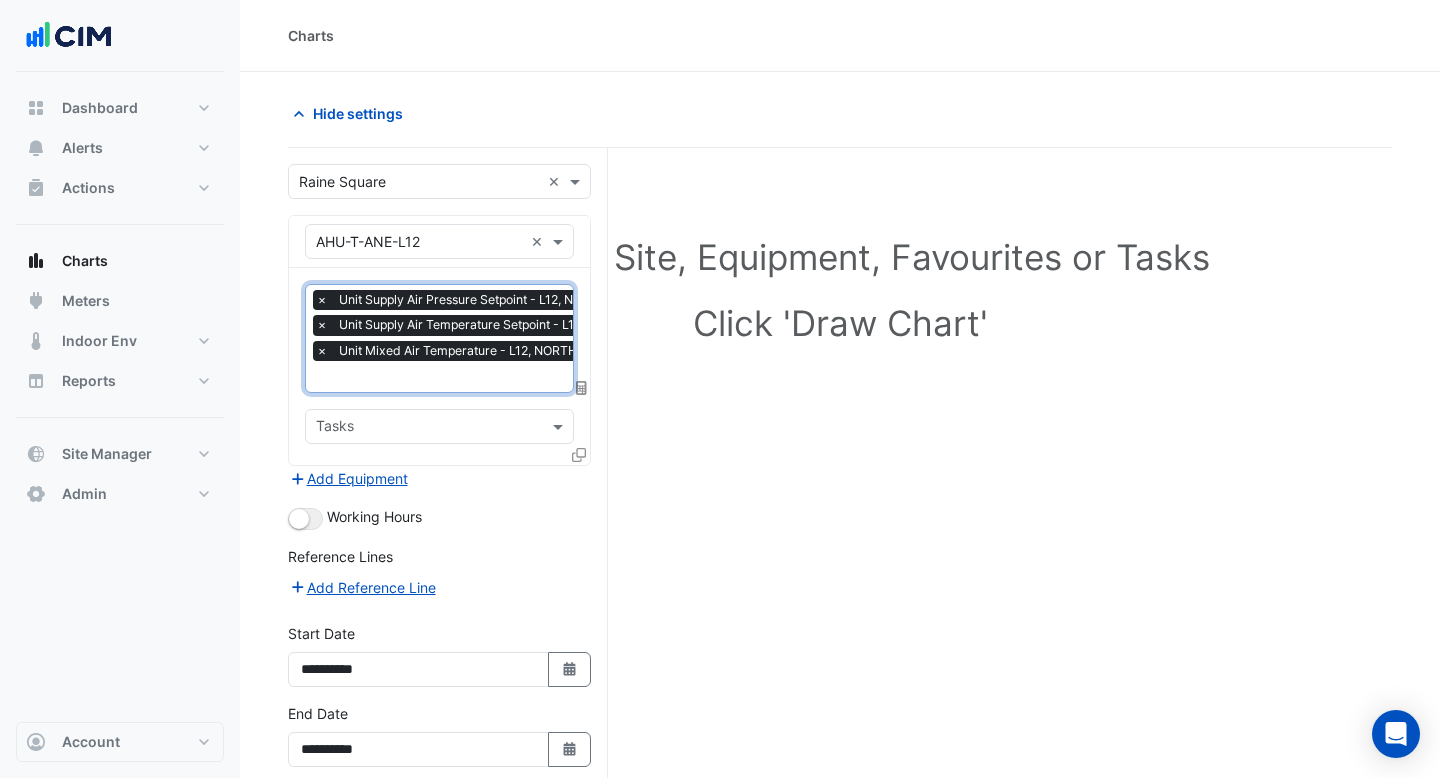 click at bounding box center (495, 378) 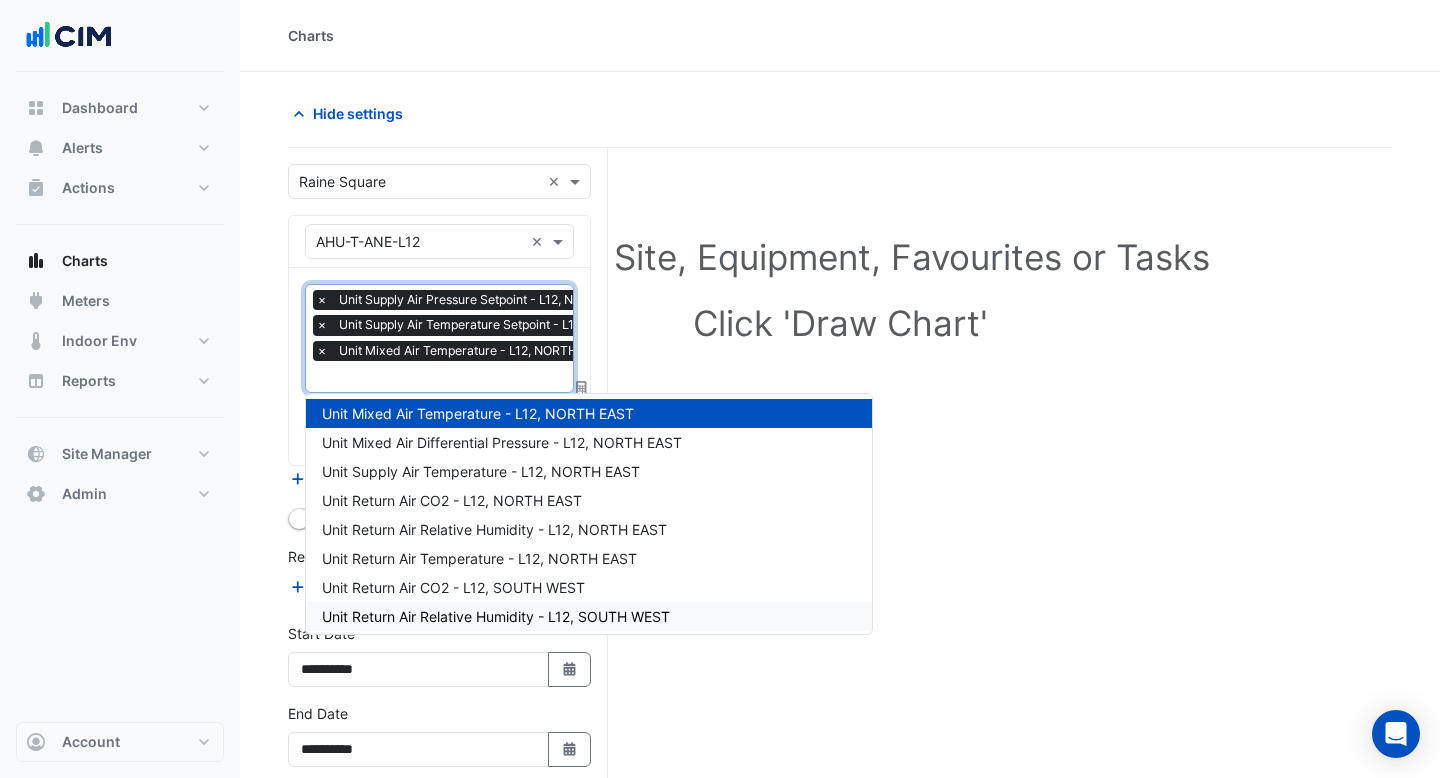 scroll, scrollTop: 242, scrollLeft: 0, axis: vertical 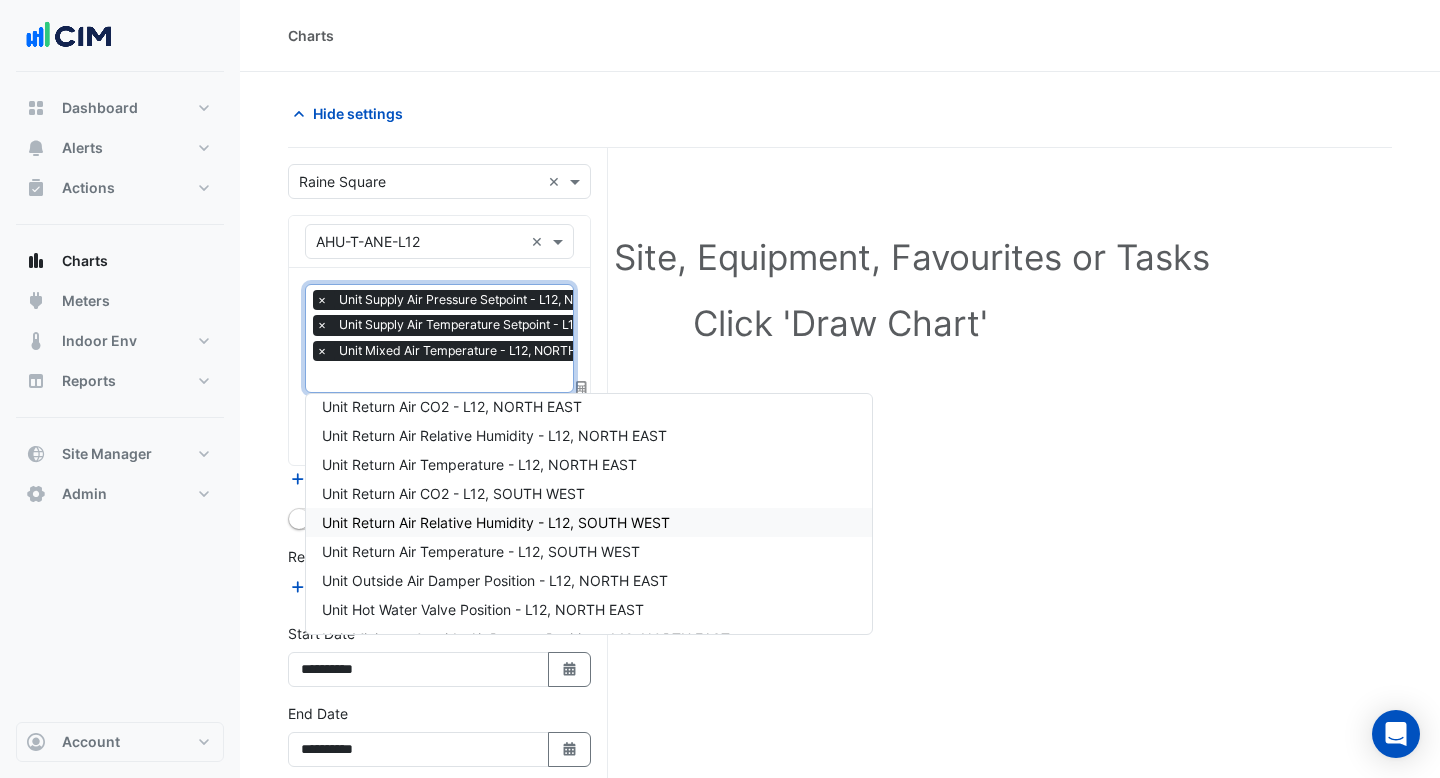 click on "Unit Return Air Relative Humidity - L12, SOUTH WEST" at bounding box center [496, 522] 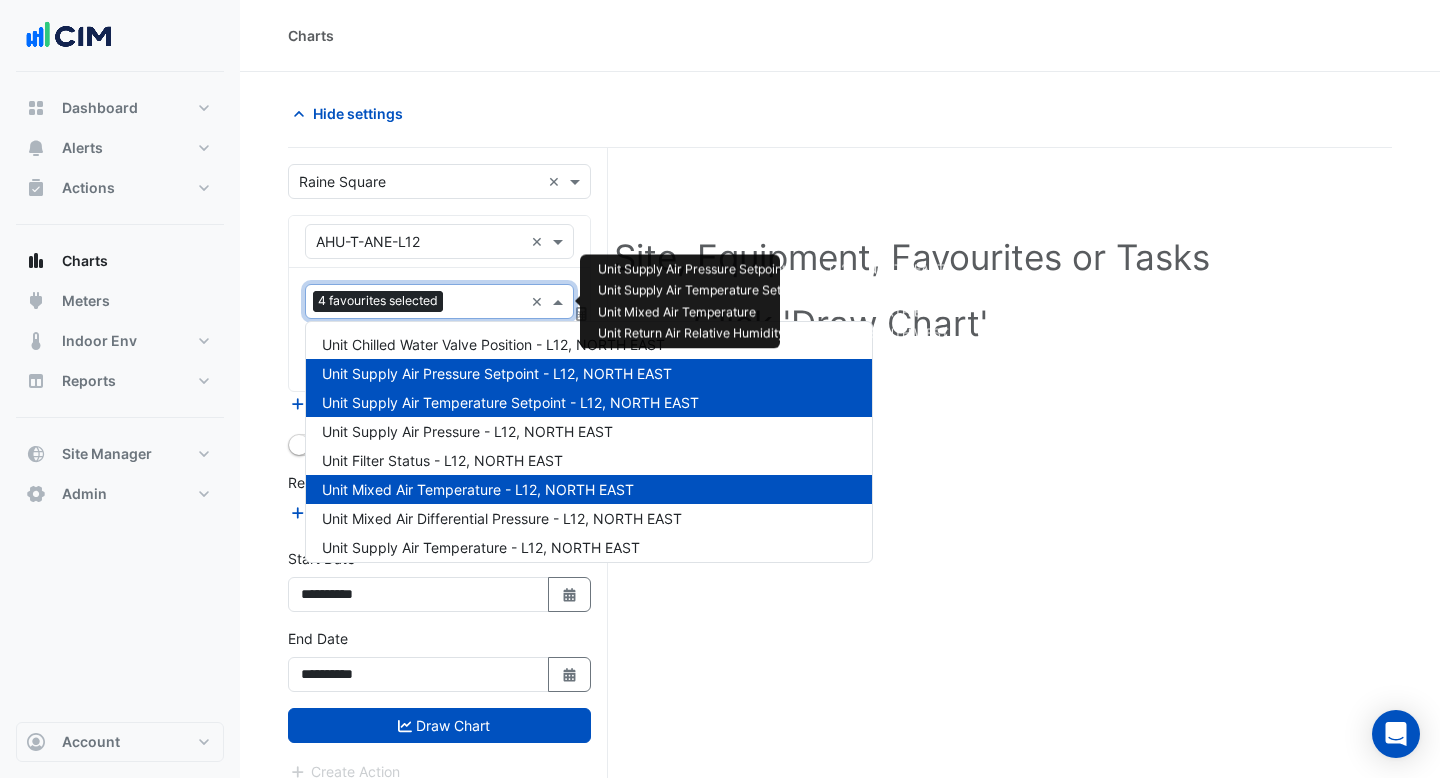 click at bounding box center (487, 303) 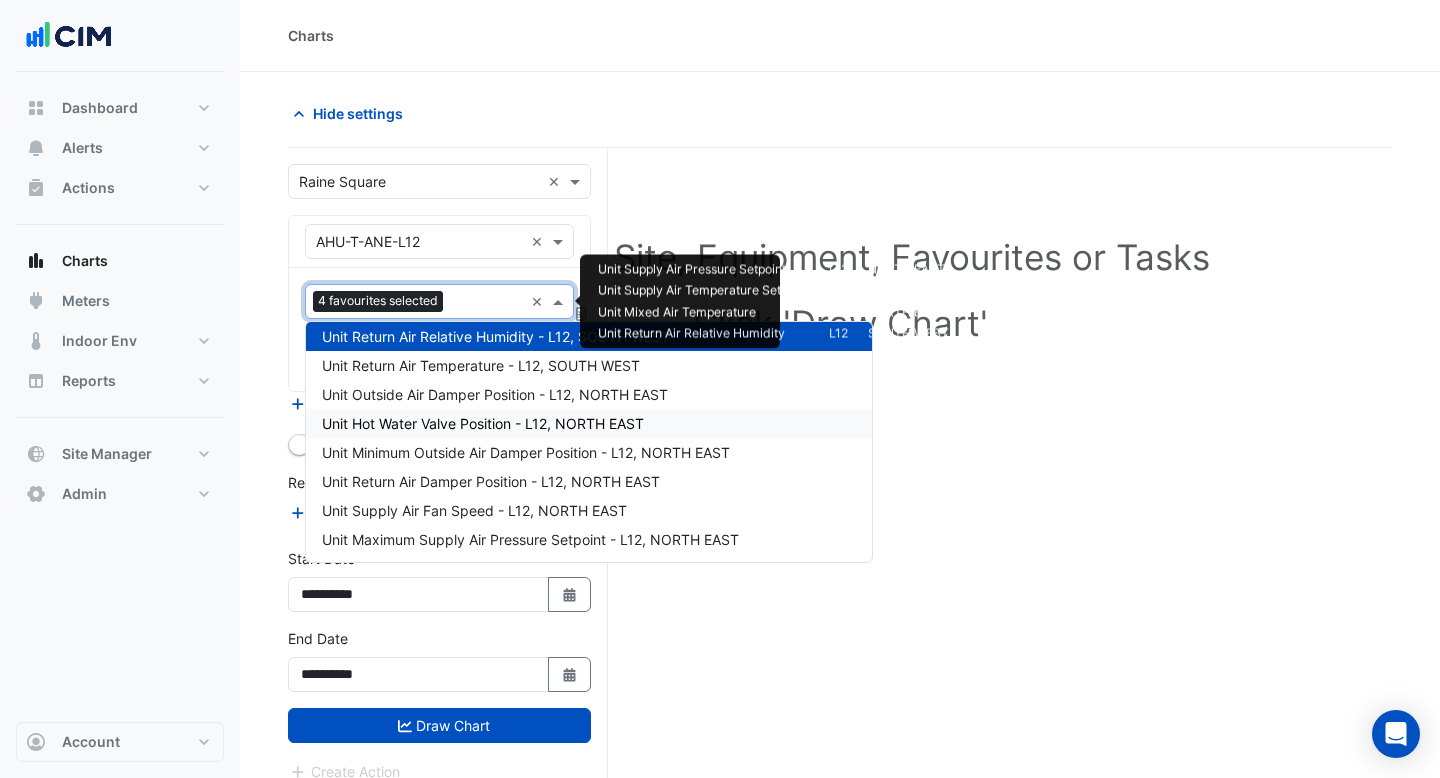 click on "Unit Hot Water Valve Position - L12, NORTH EAST" at bounding box center [483, 423] 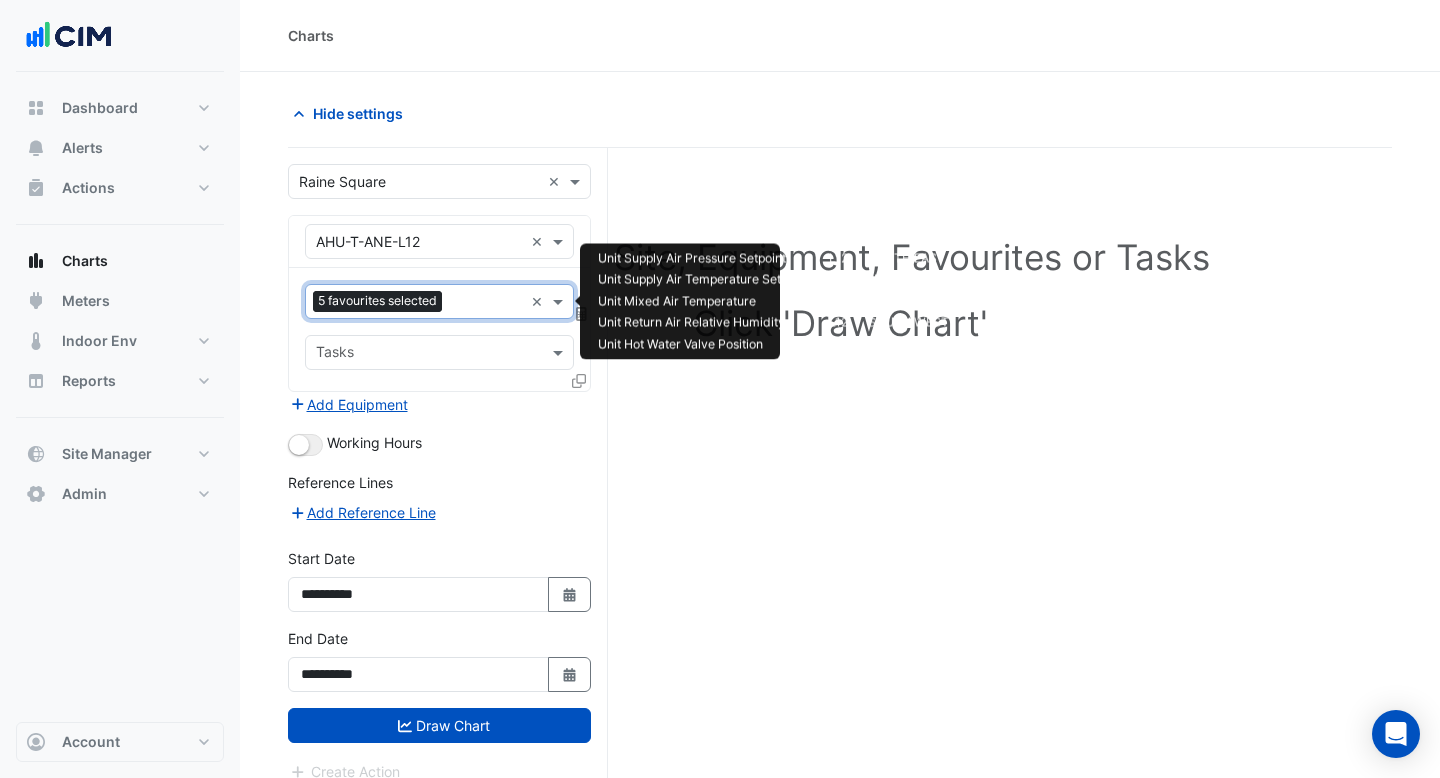 click at bounding box center (486, 303) 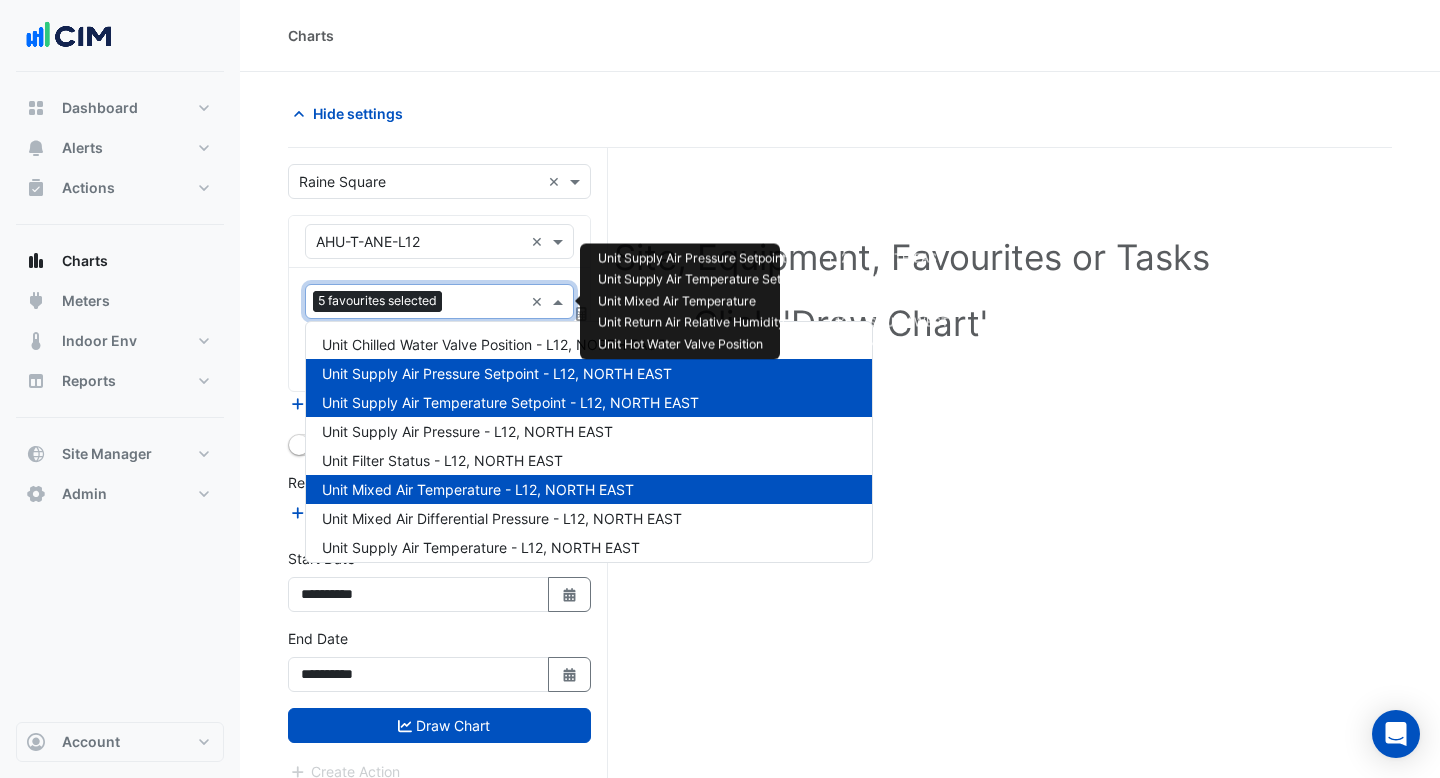 scroll, scrollTop: 443, scrollLeft: 0, axis: vertical 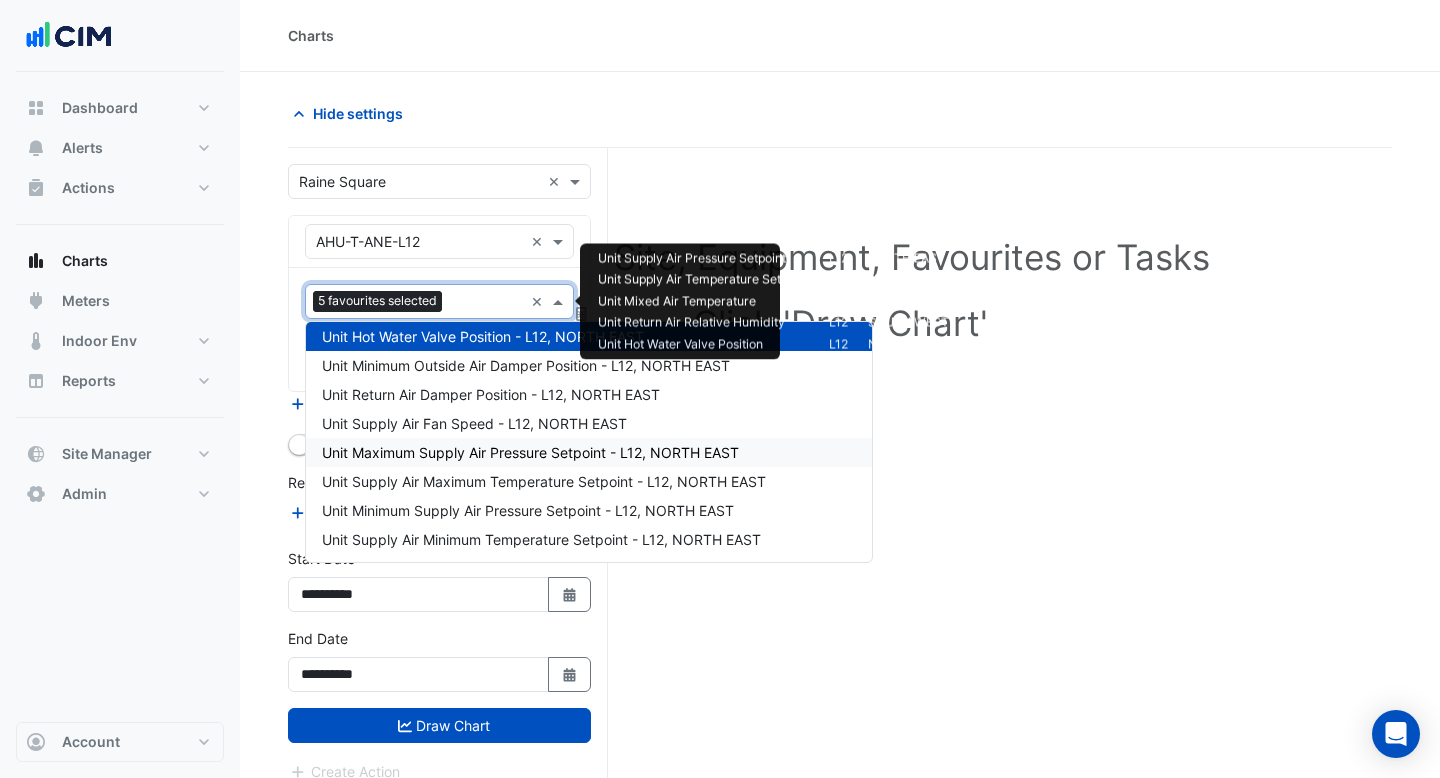 click on "Unit Maximum Supply Air Pressure Setpoint - L12, NORTH EAST" at bounding box center (589, 452) 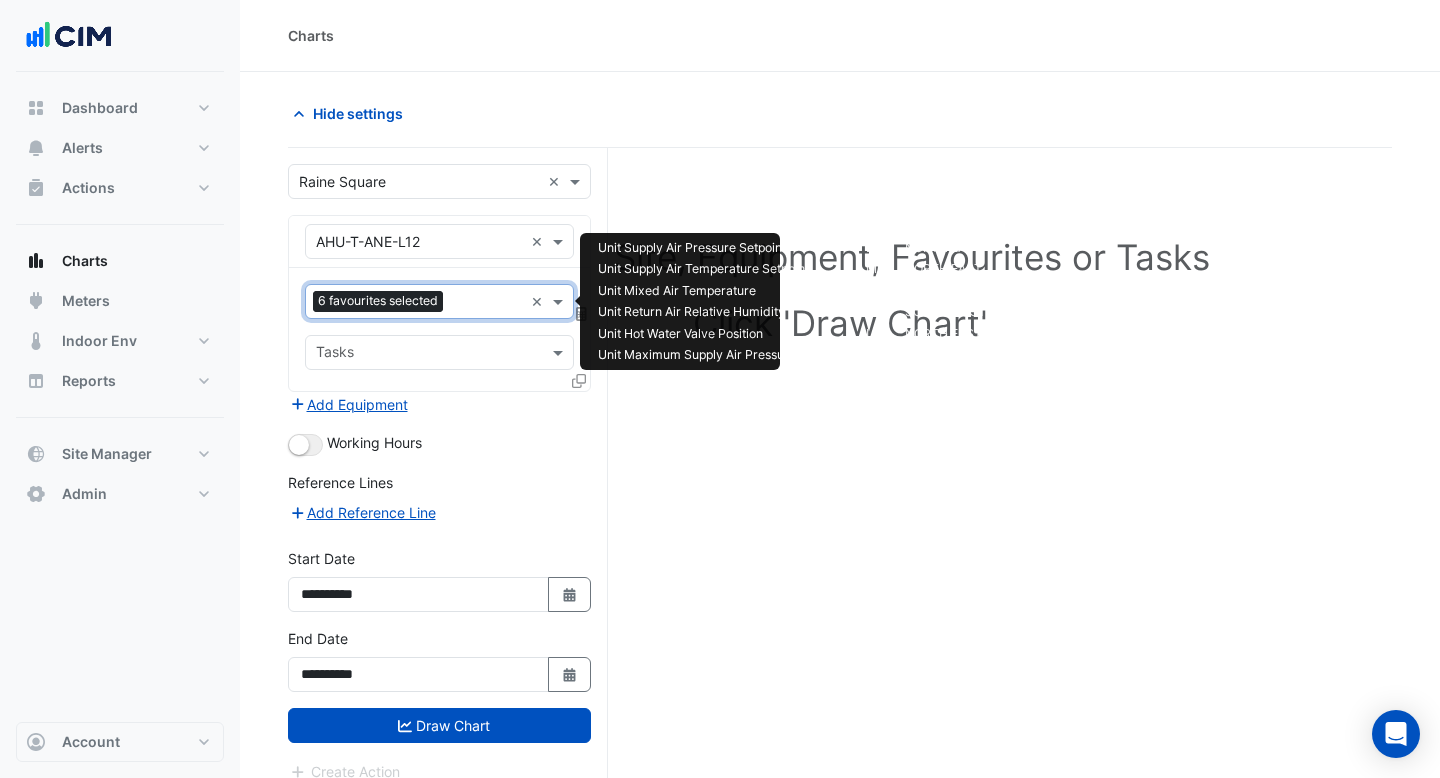 click at bounding box center [487, 303] 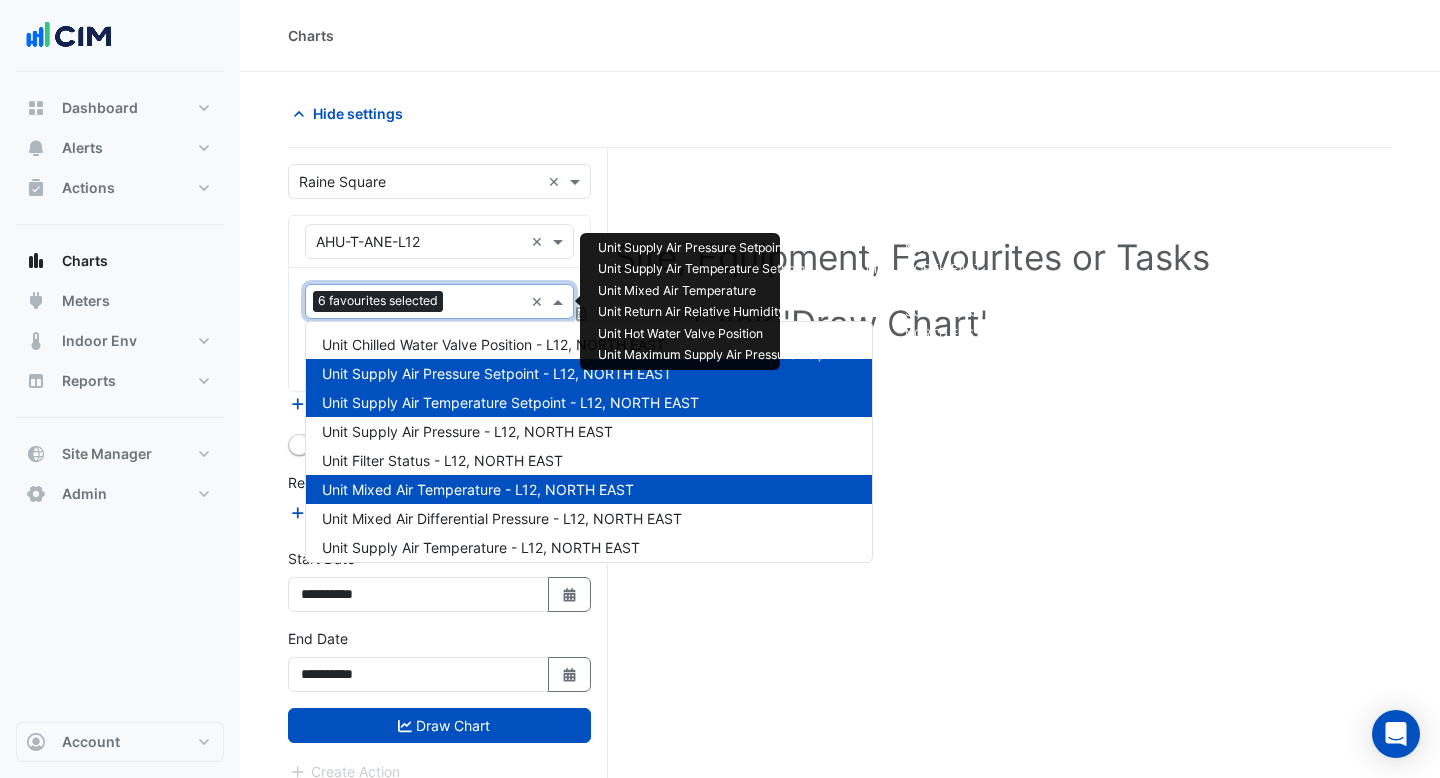 scroll, scrollTop: 559, scrollLeft: 0, axis: vertical 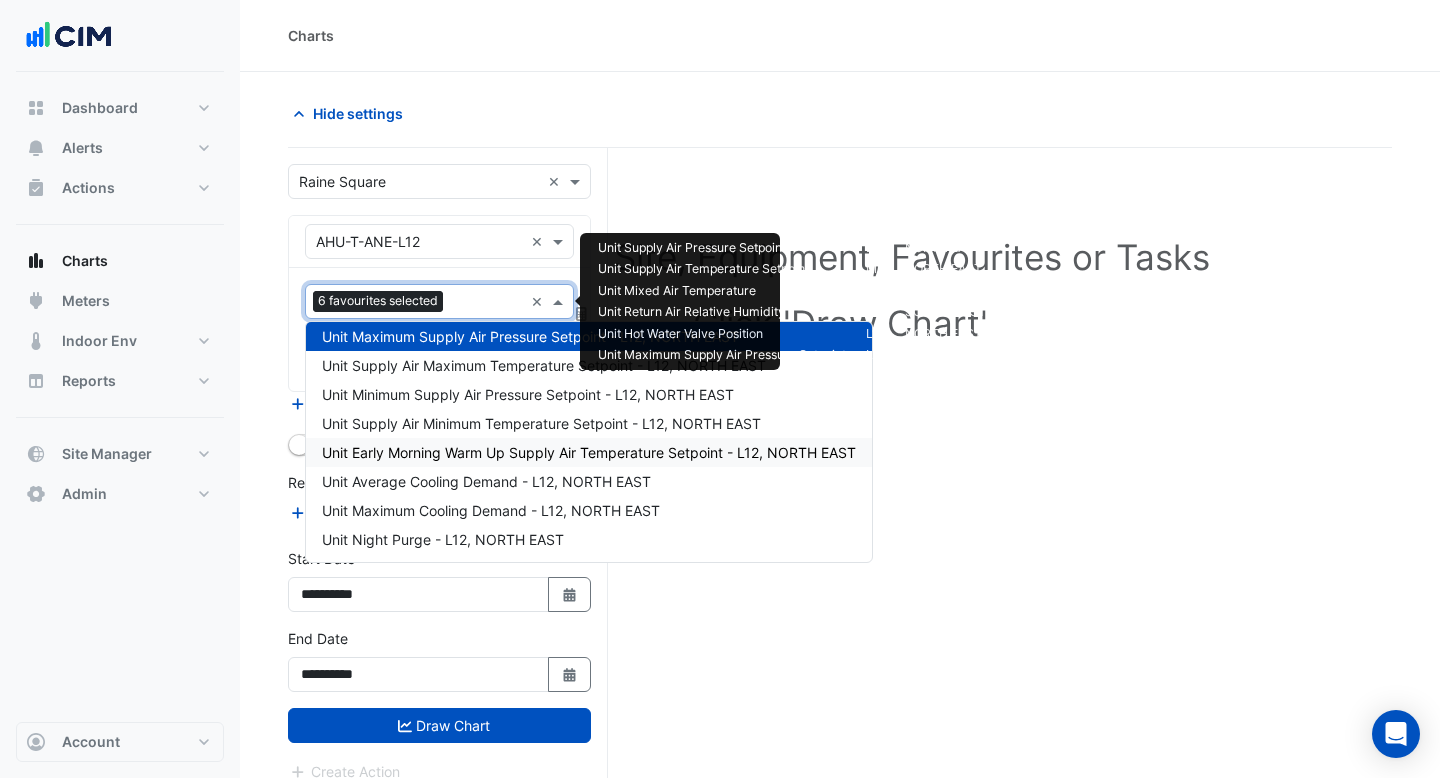 click on "Unit Early Morning Warm Up Supply Air Temperature Setpoint - L12, NORTH EAST" at bounding box center [589, 452] 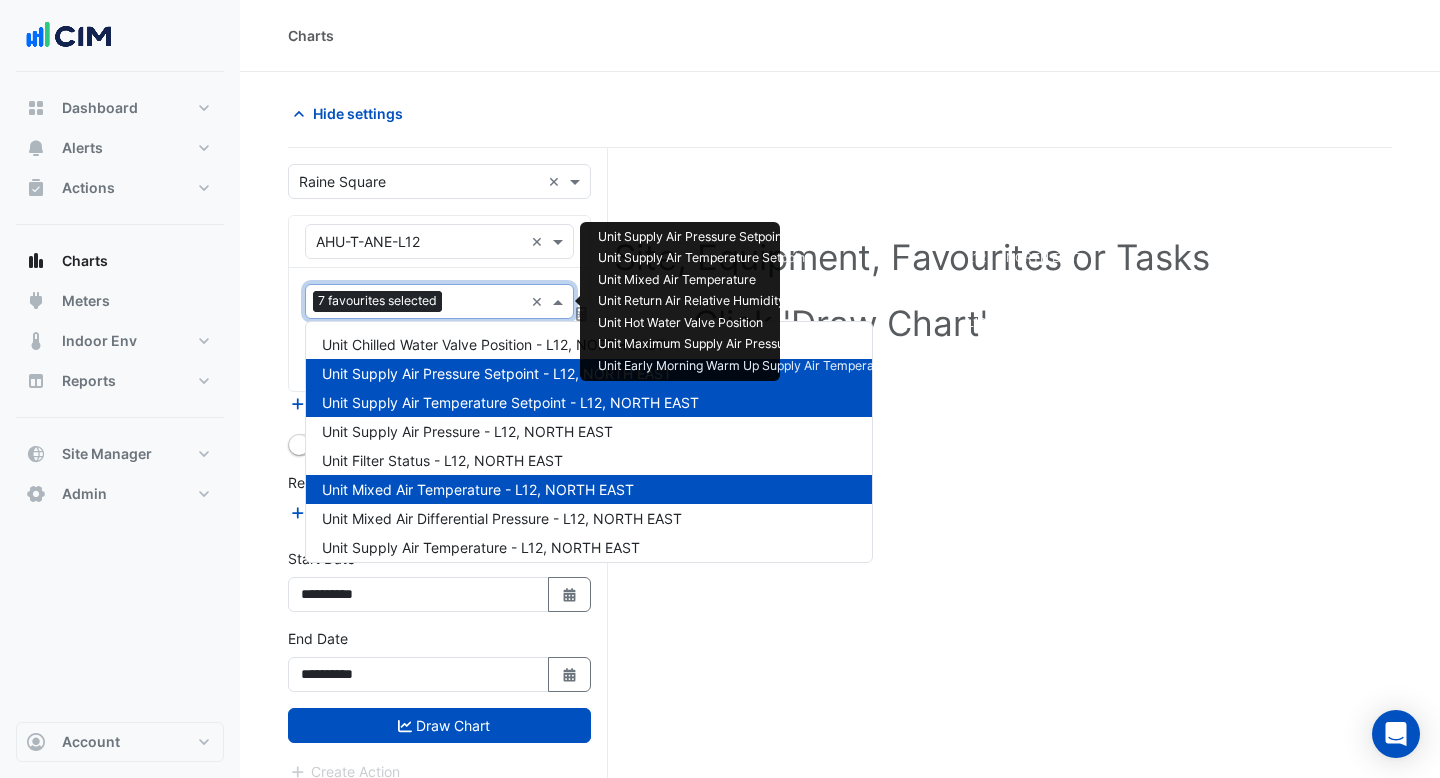 click at bounding box center (486, 303) 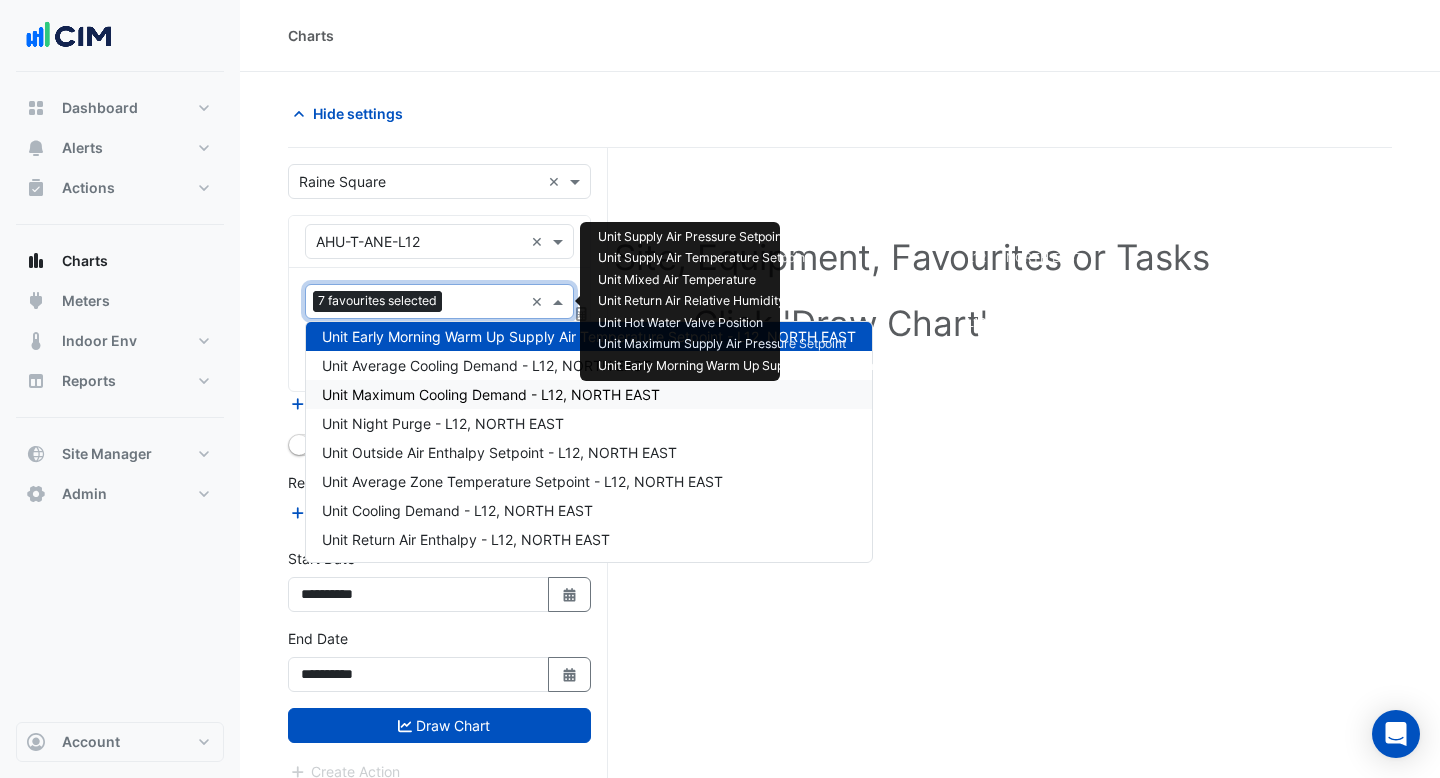 click on "Unit Maximum Cooling Demand - L12, NORTH EAST" at bounding box center [491, 394] 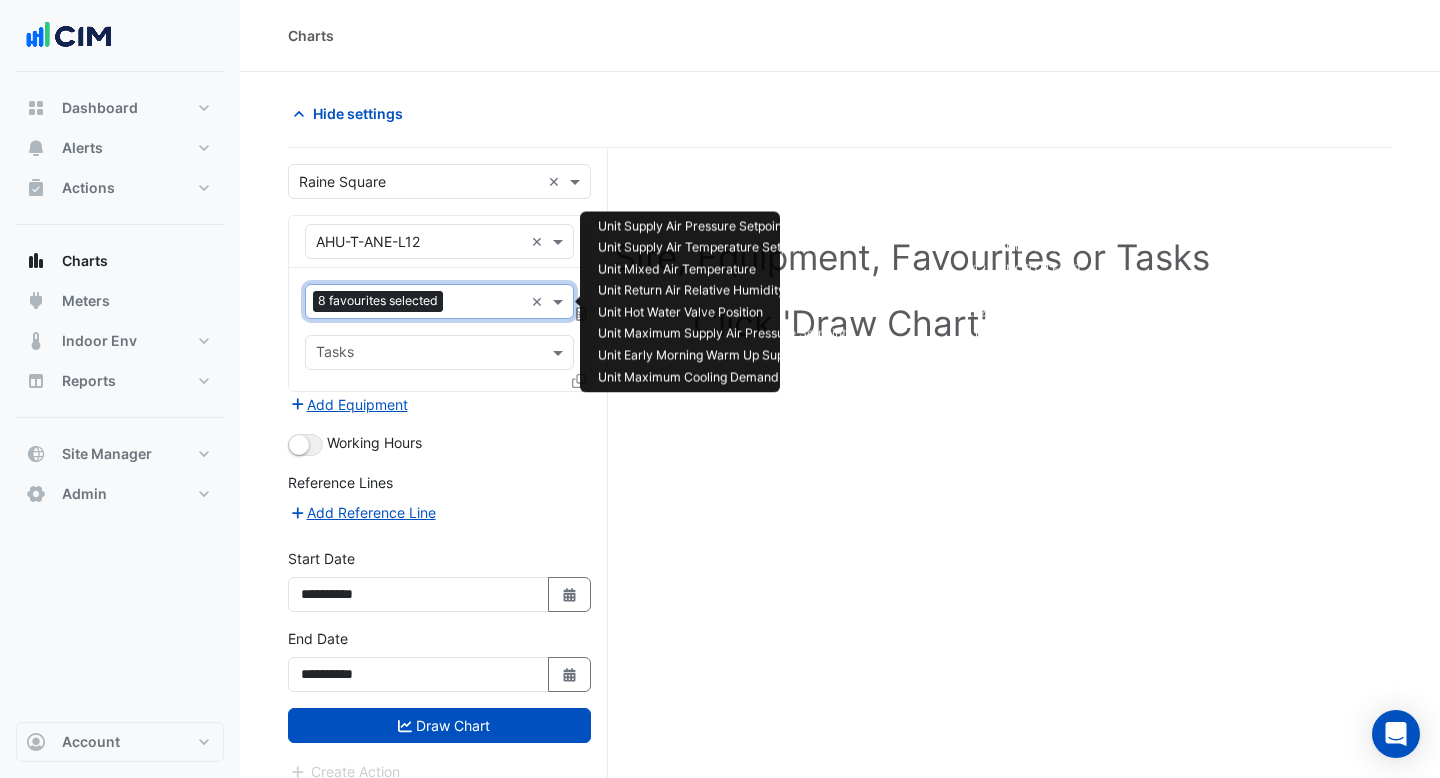 click at bounding box center [487, 303] 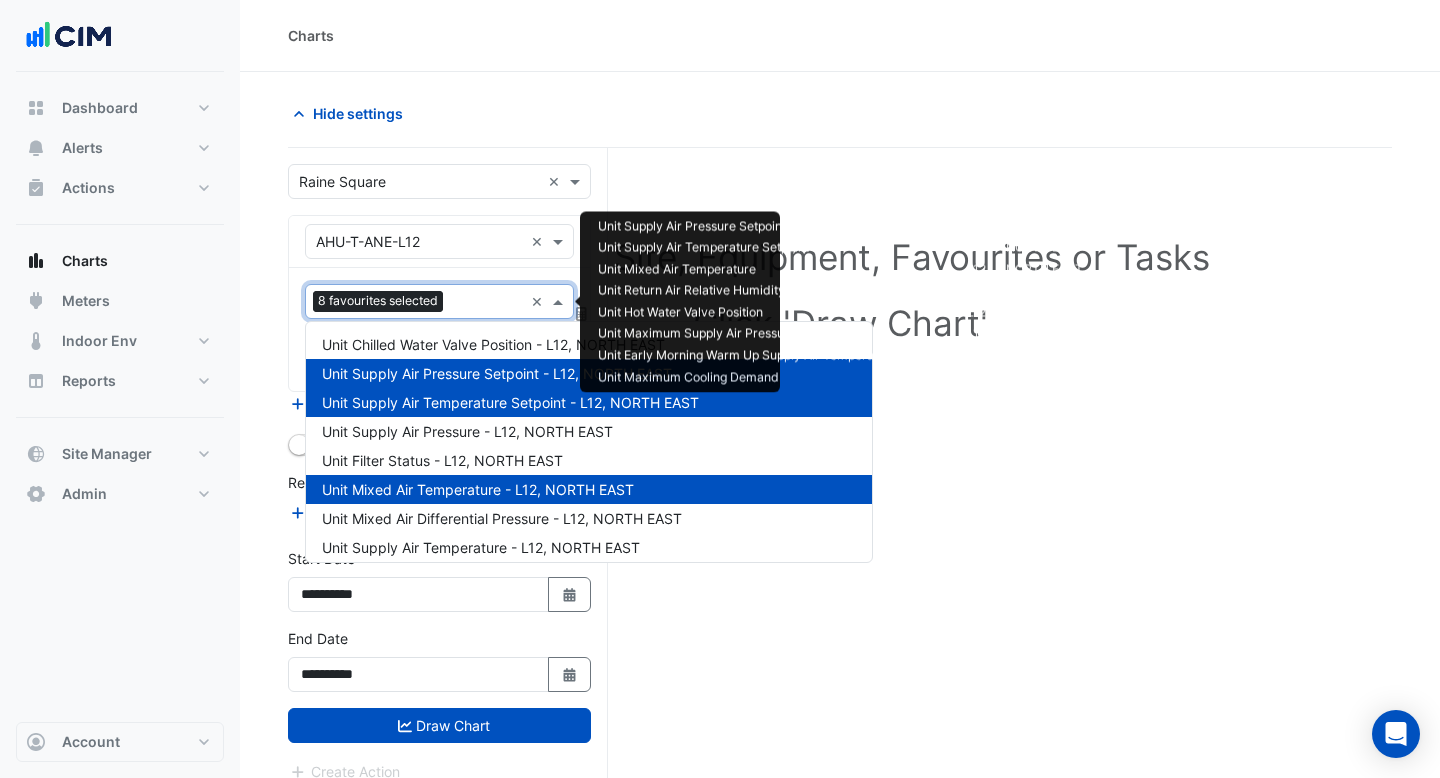 scroll, scrollTop: 733, scrollLeft: 0, axis: vertical 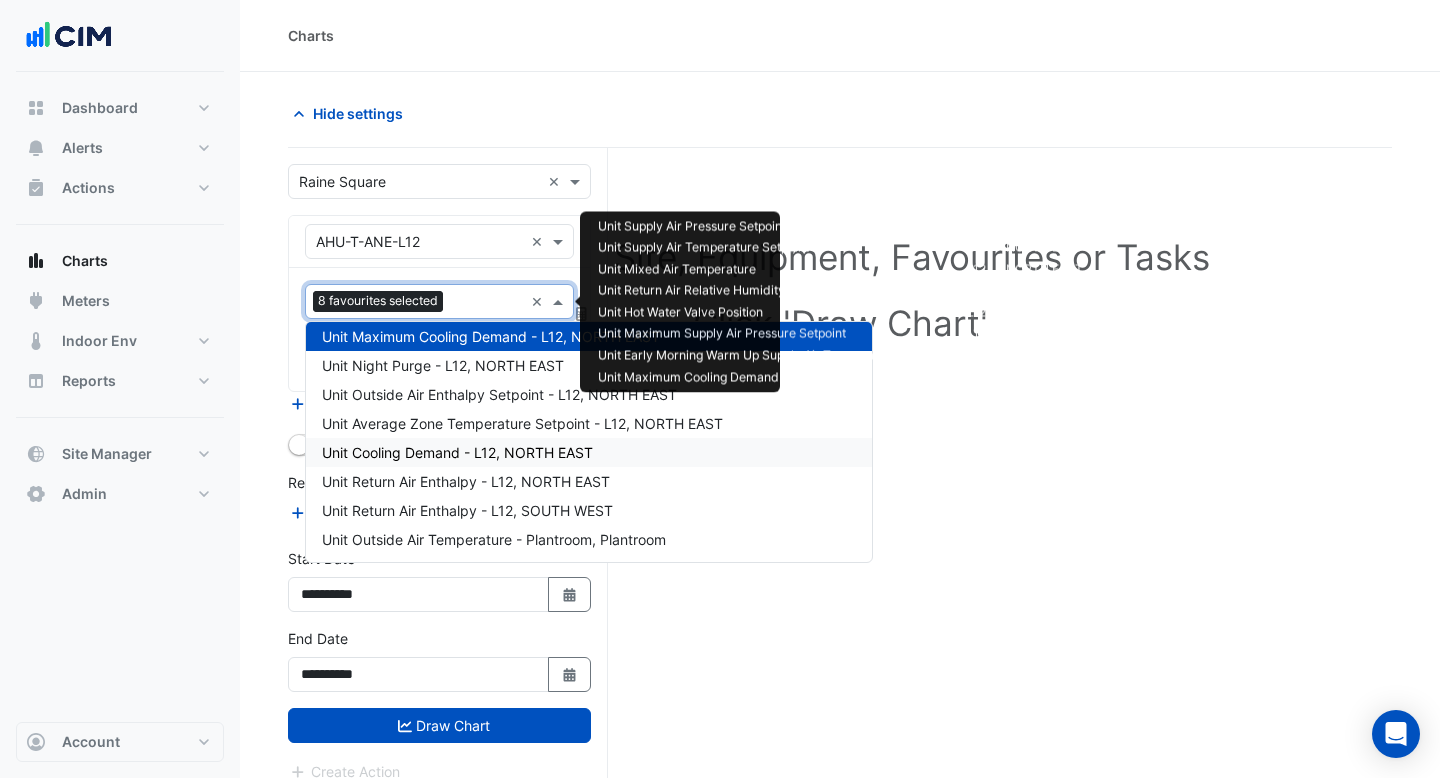 click on "Unit Cooling Demand - L12, NORTH EAST" at bounding box center (457, 452) 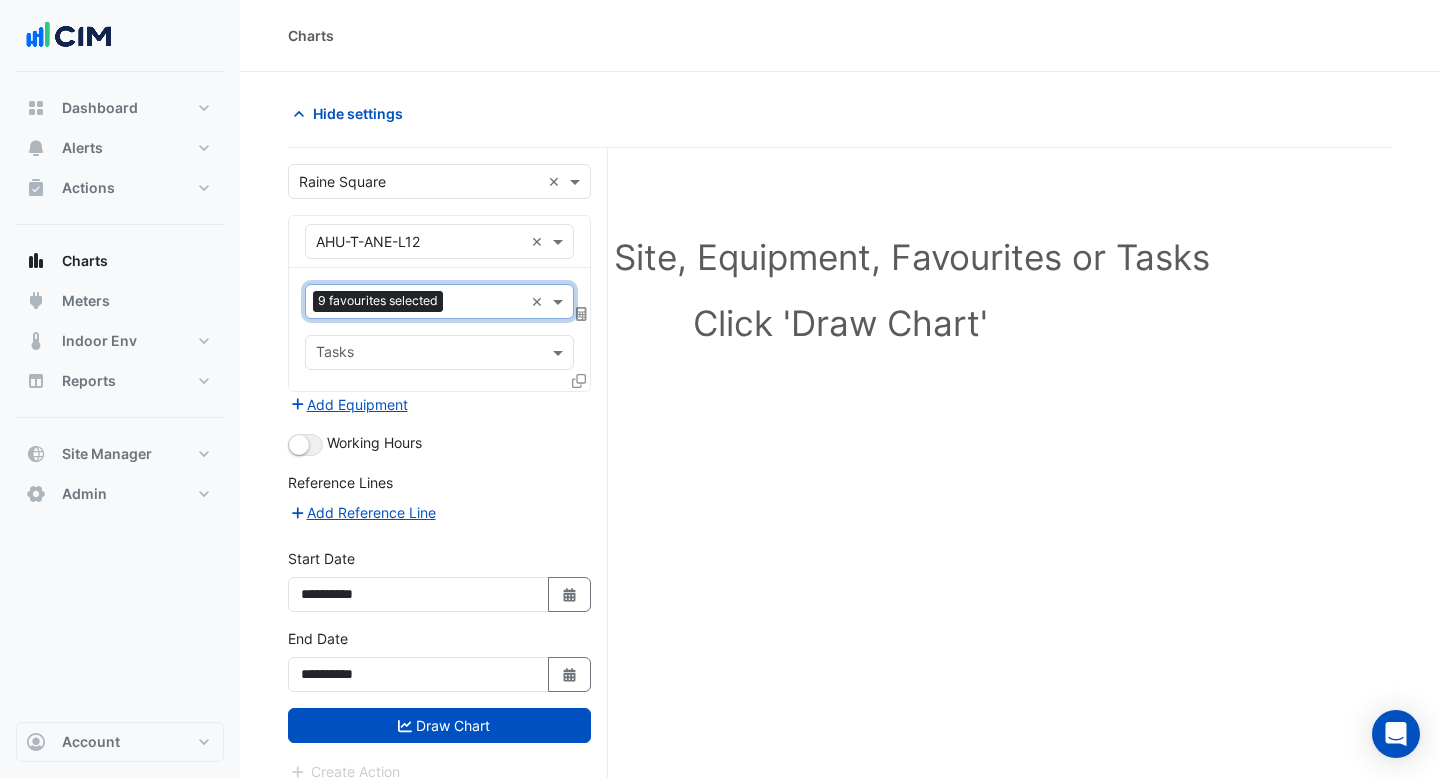 scroll, scrollTop: 76, scrollLeft: 0, axis: vertical 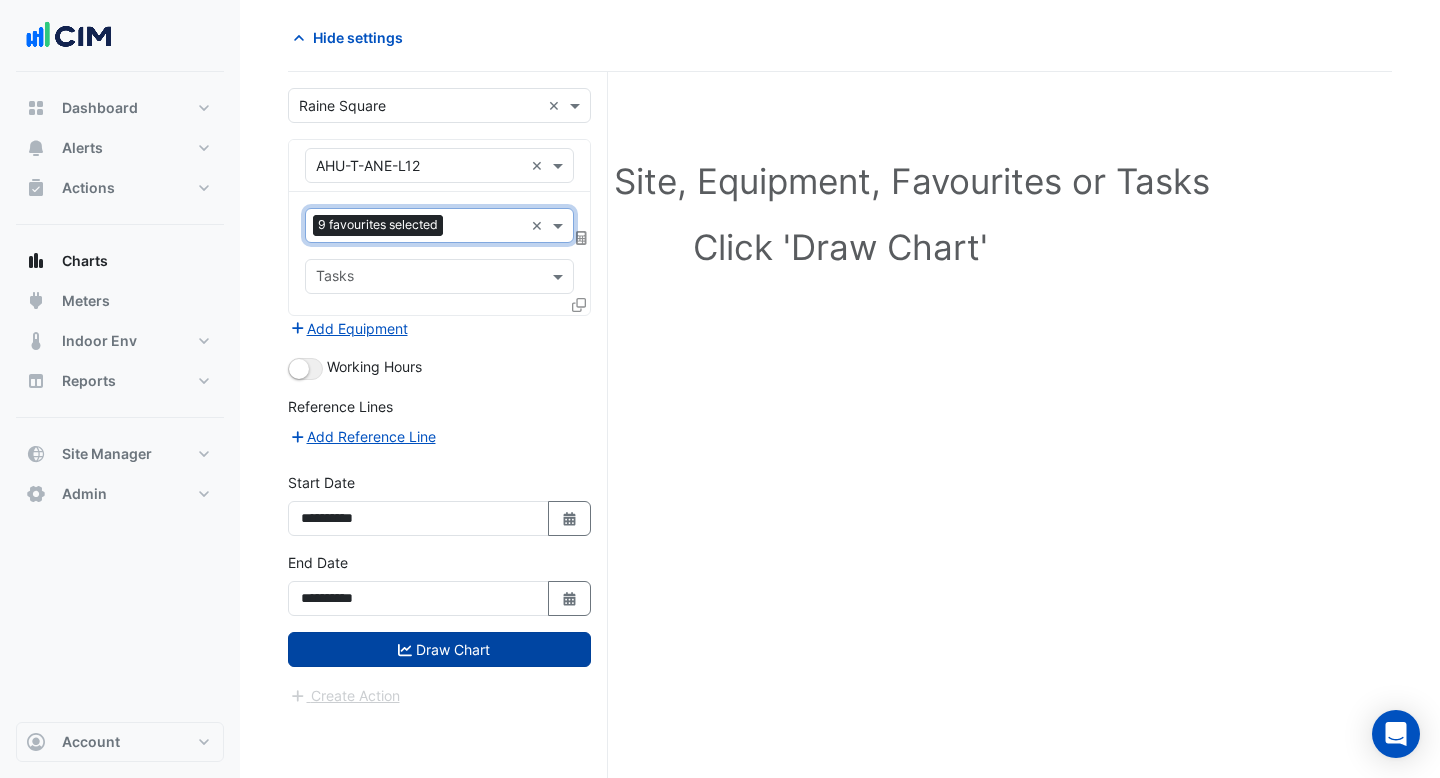 click on "Draw Chart" at bounding box center (439, 649) 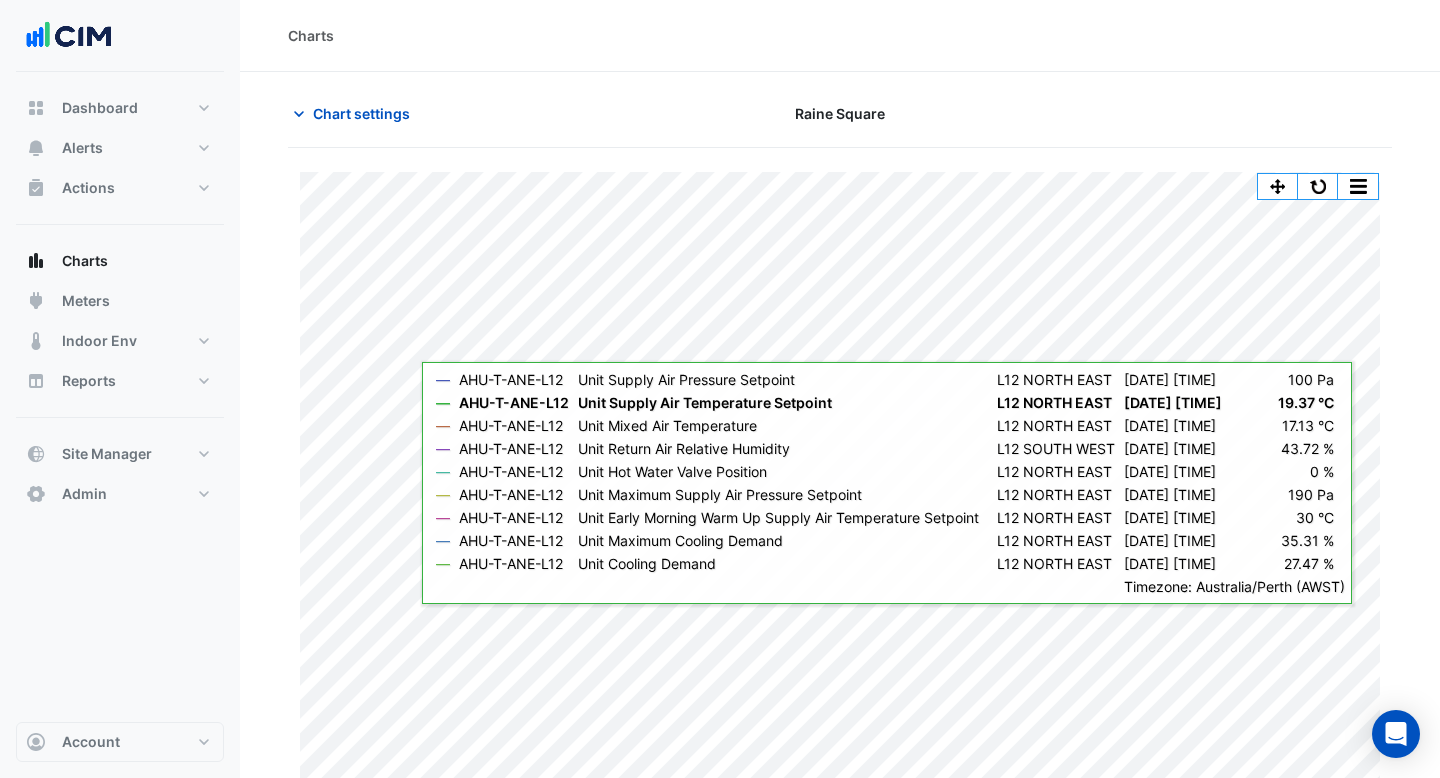 scroll, scrollTop: 34, scrollLeft: 0, axis: vertical 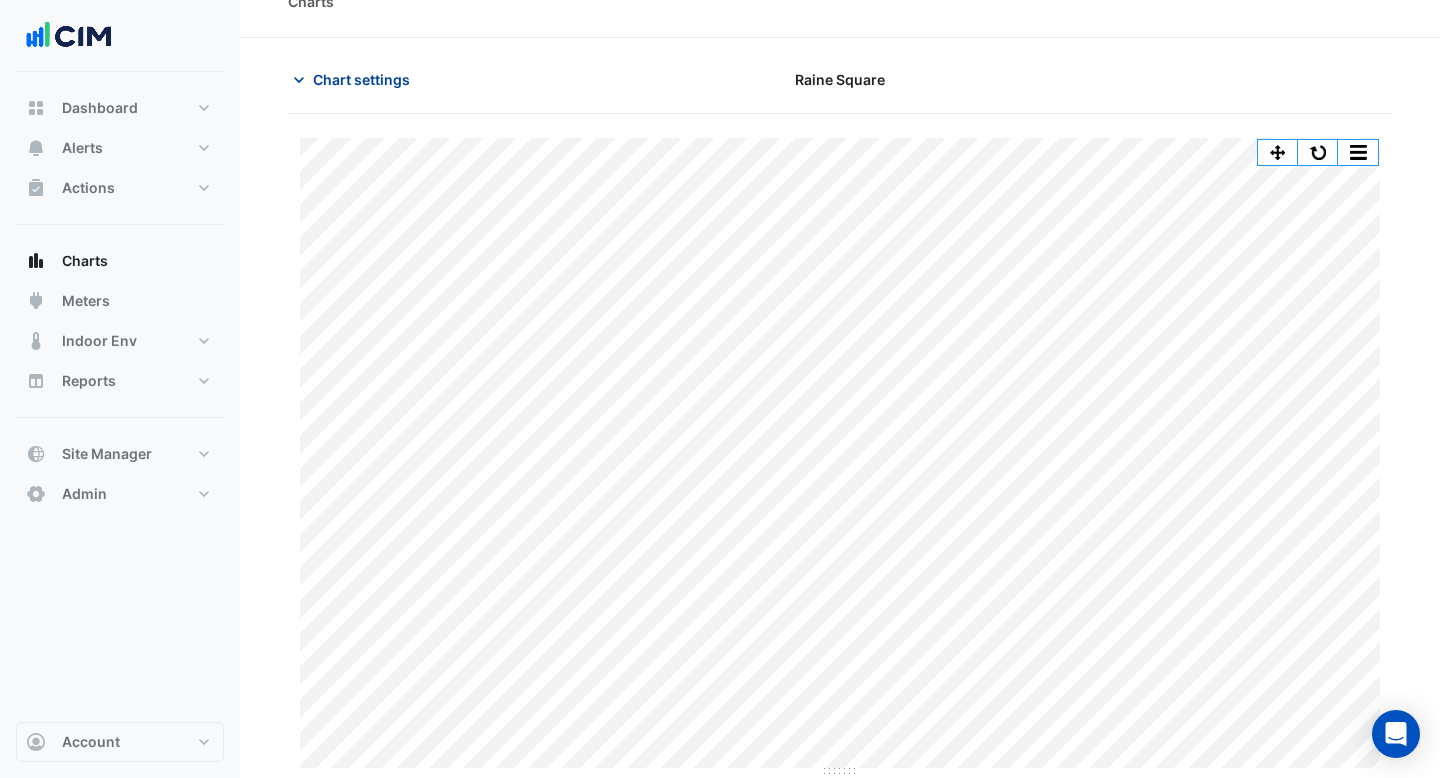 click on "Chart settings" 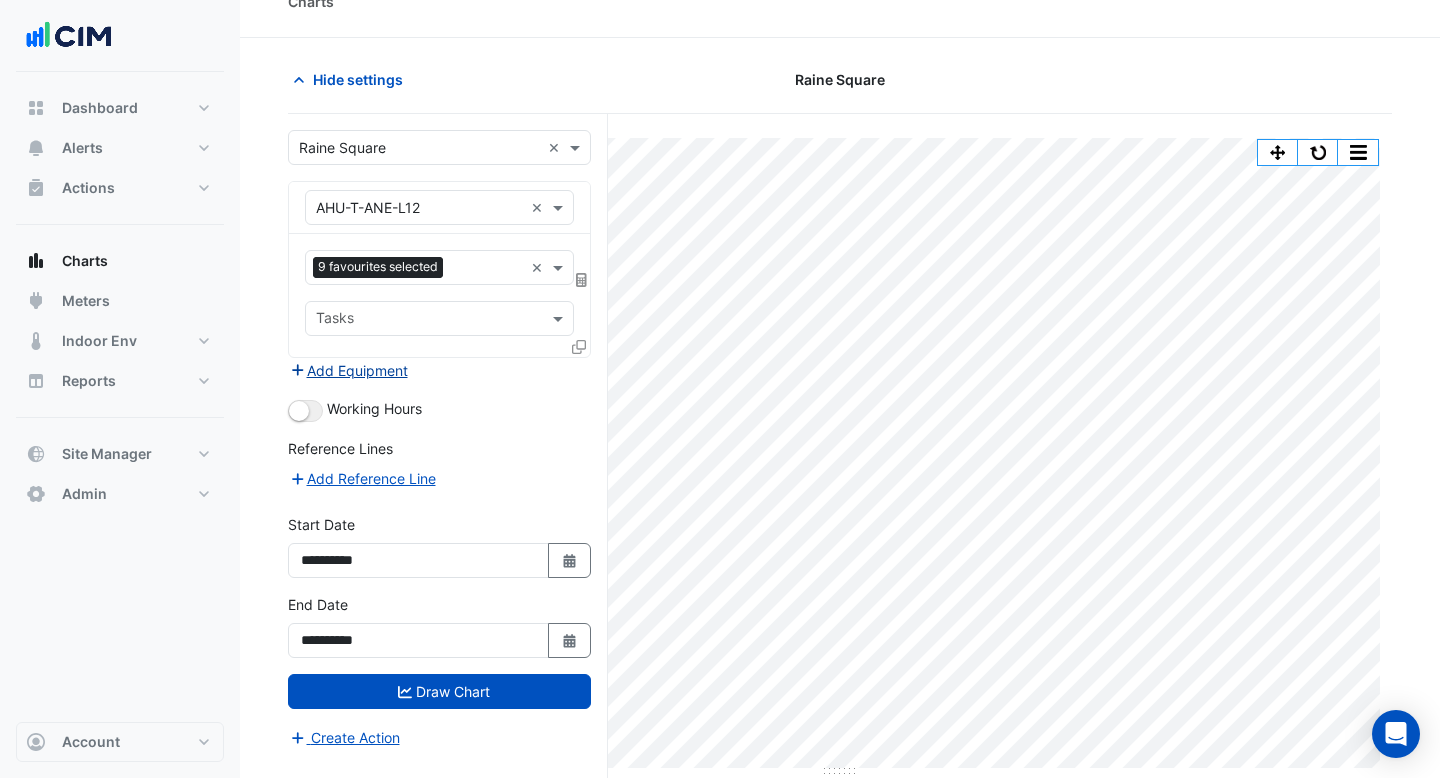 click on "Add Equipment" at bounding box center (348, 370) 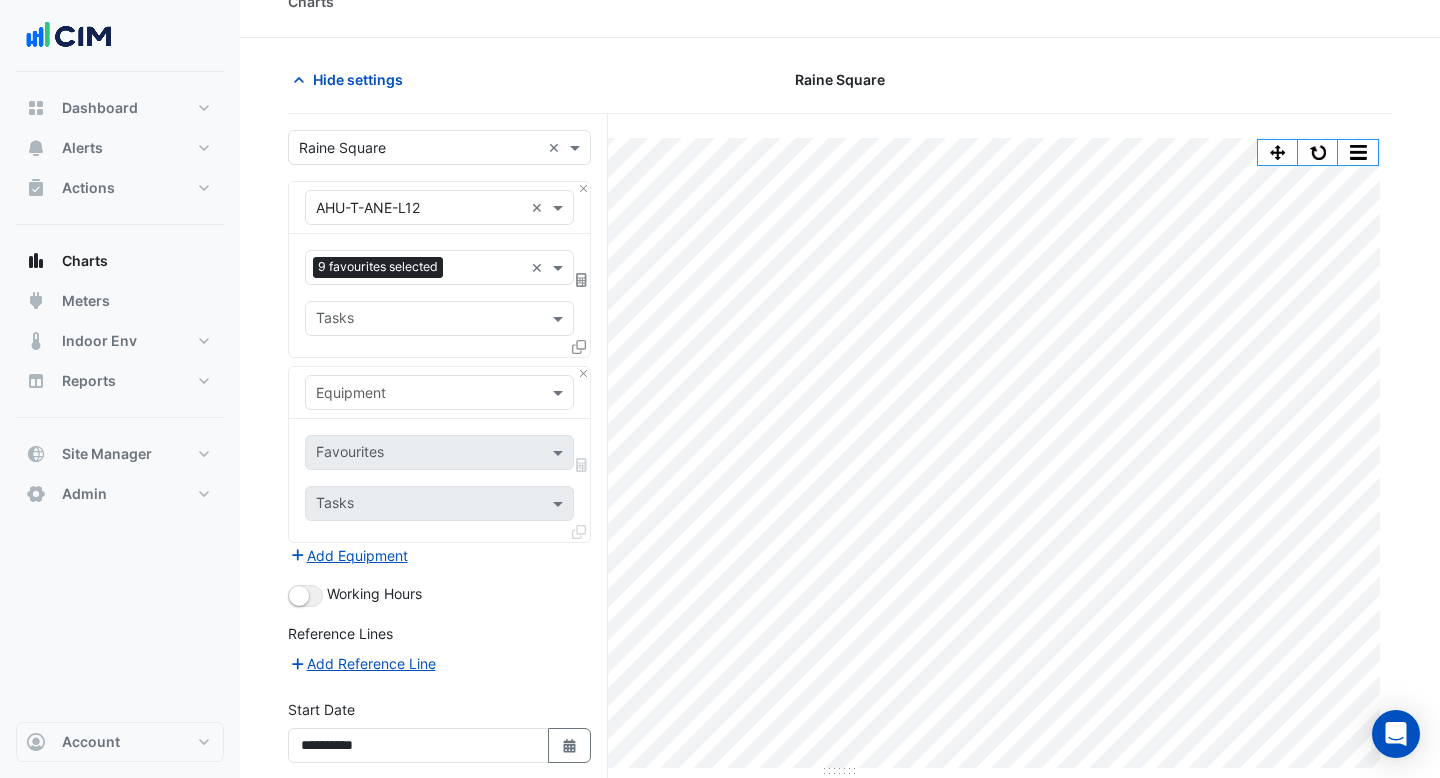 click at bounding box center [419, 393] 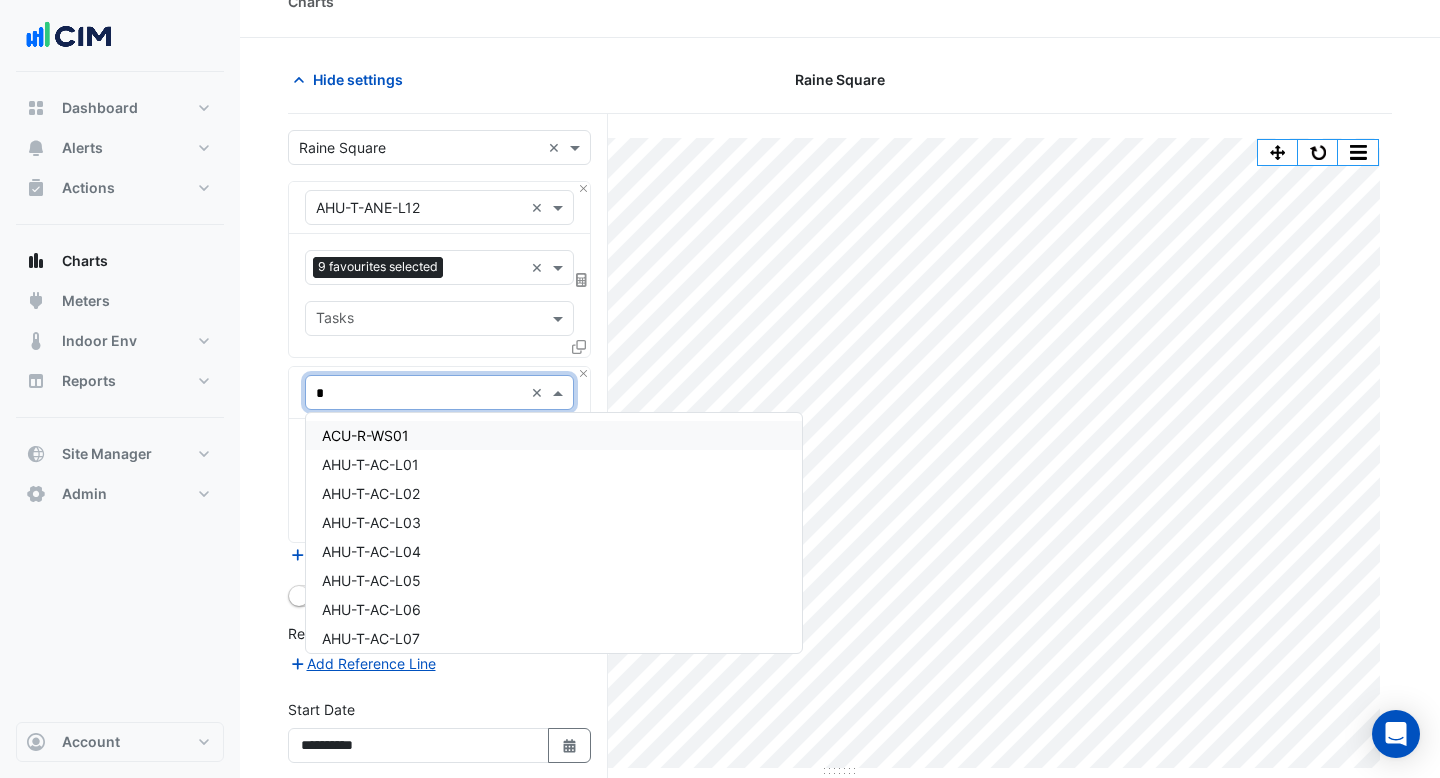 type on "**" 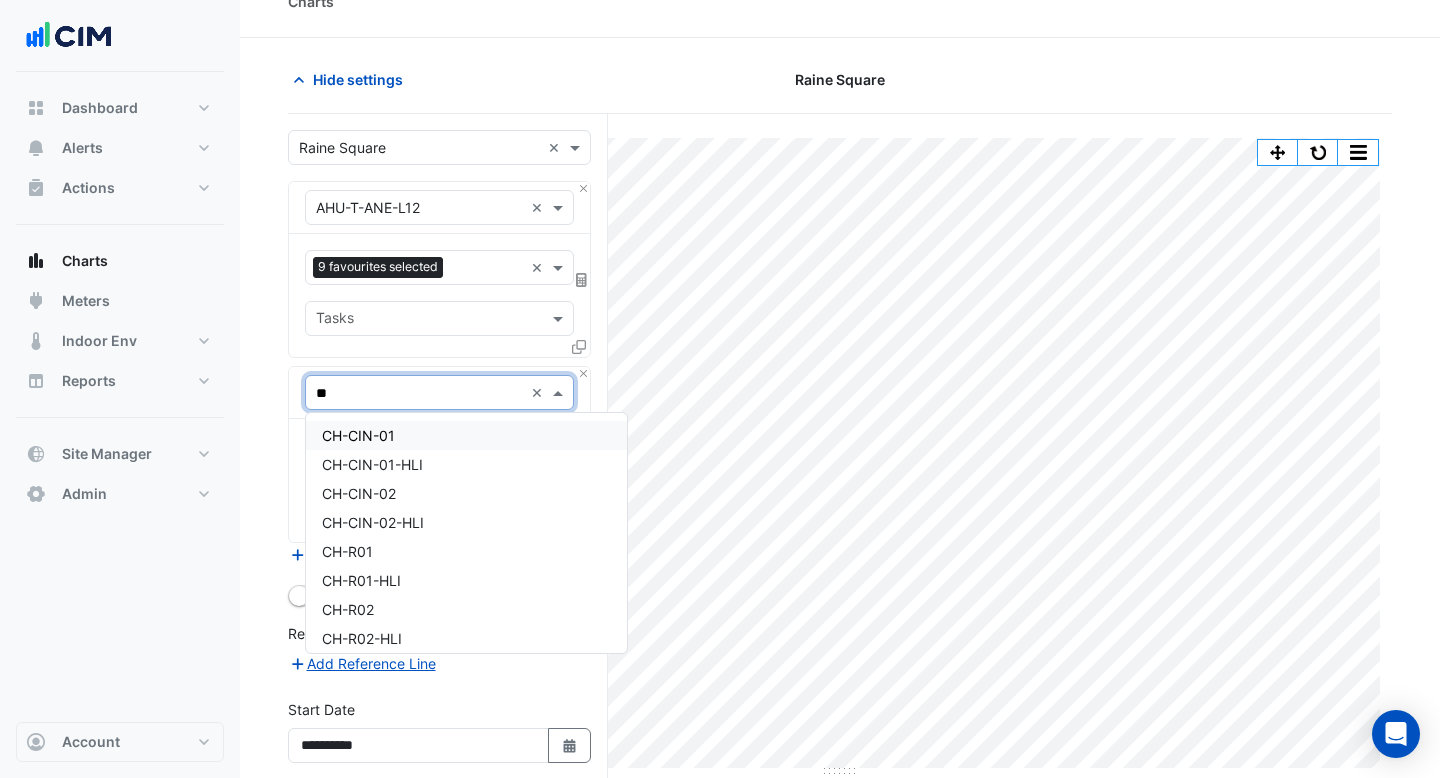 click on "CH-CIN-01" at bounding box center (466, 435) 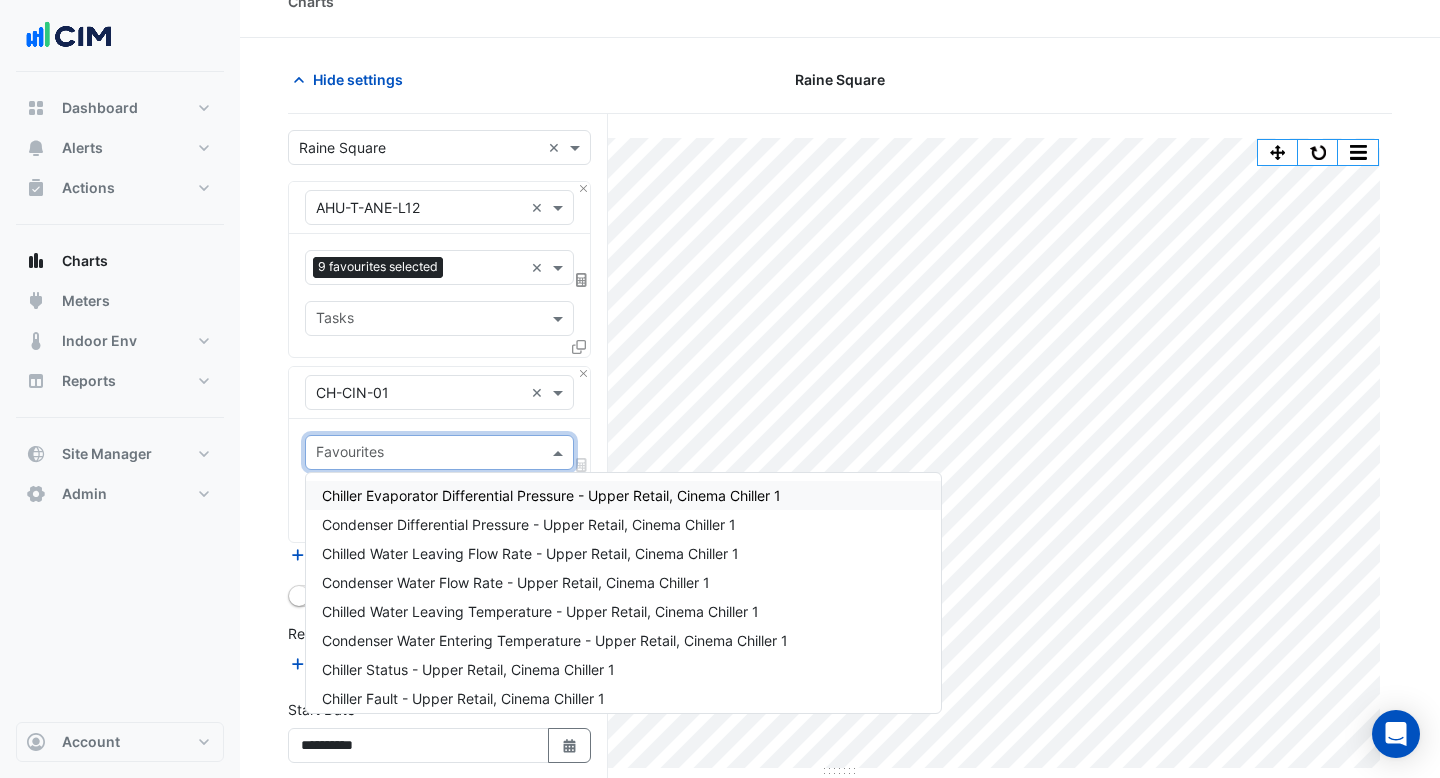click on "Favourites" at bounding box center (439, 452) 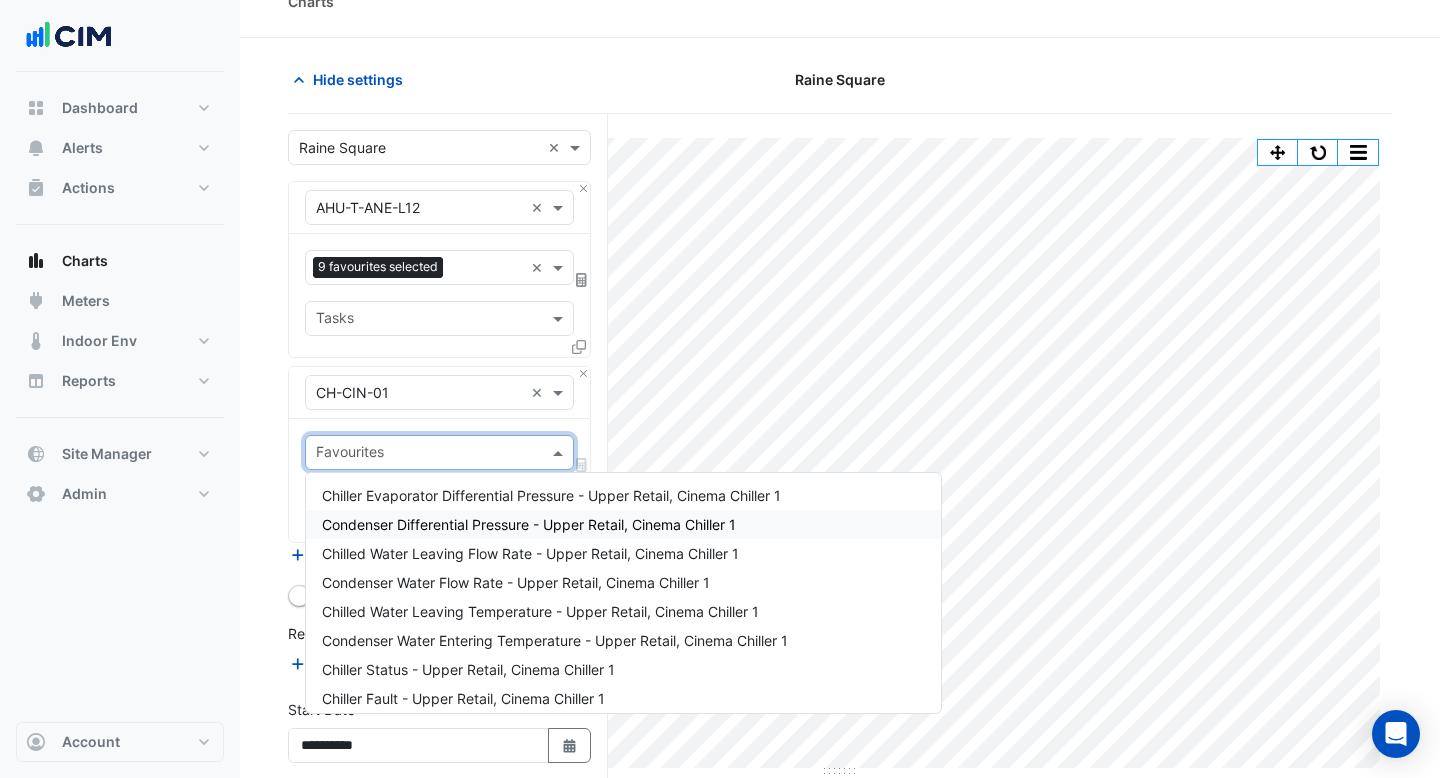 click on "Condenser Differential Pressure - Upper Retail, Cinema Chiller 1" at bounding box center [623, 524] 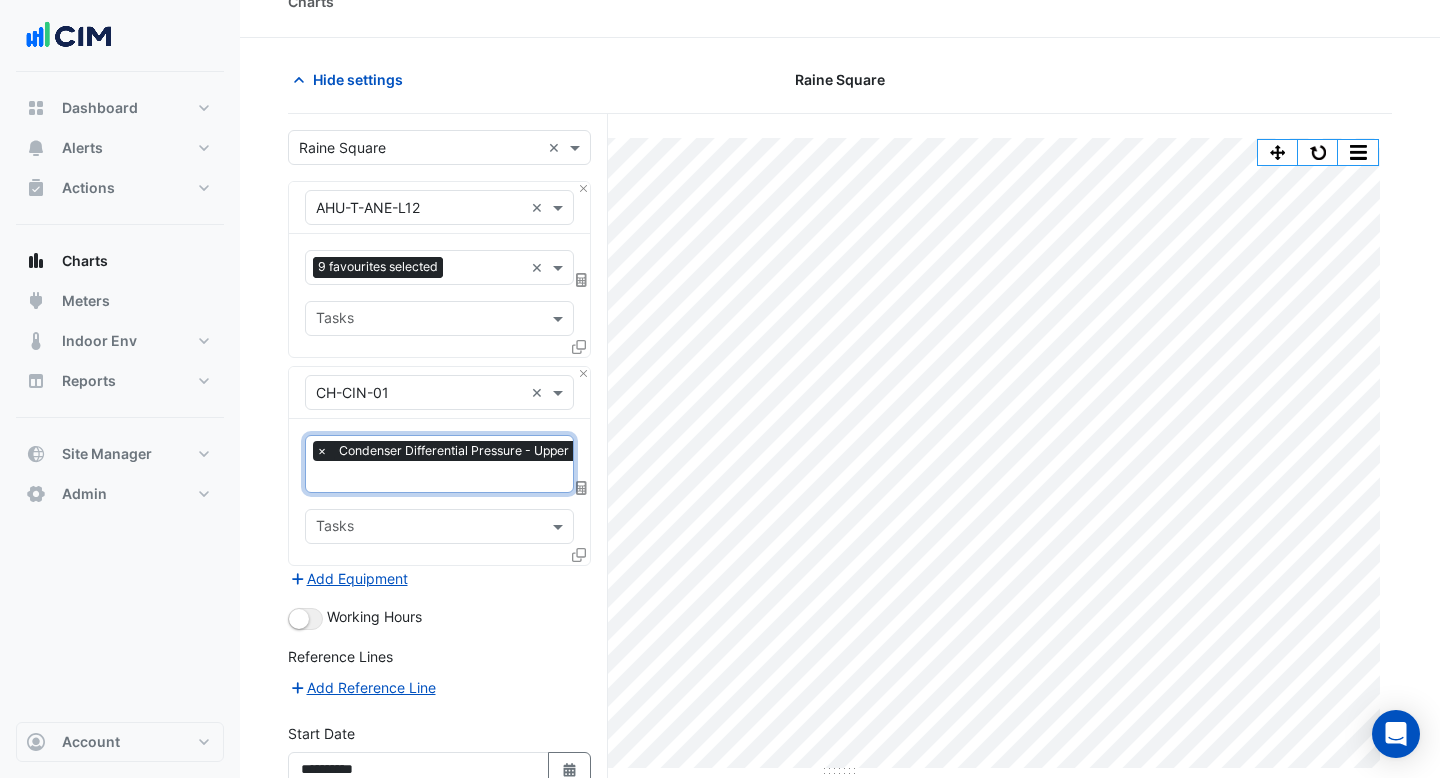 click at bounding box center (514, 478) 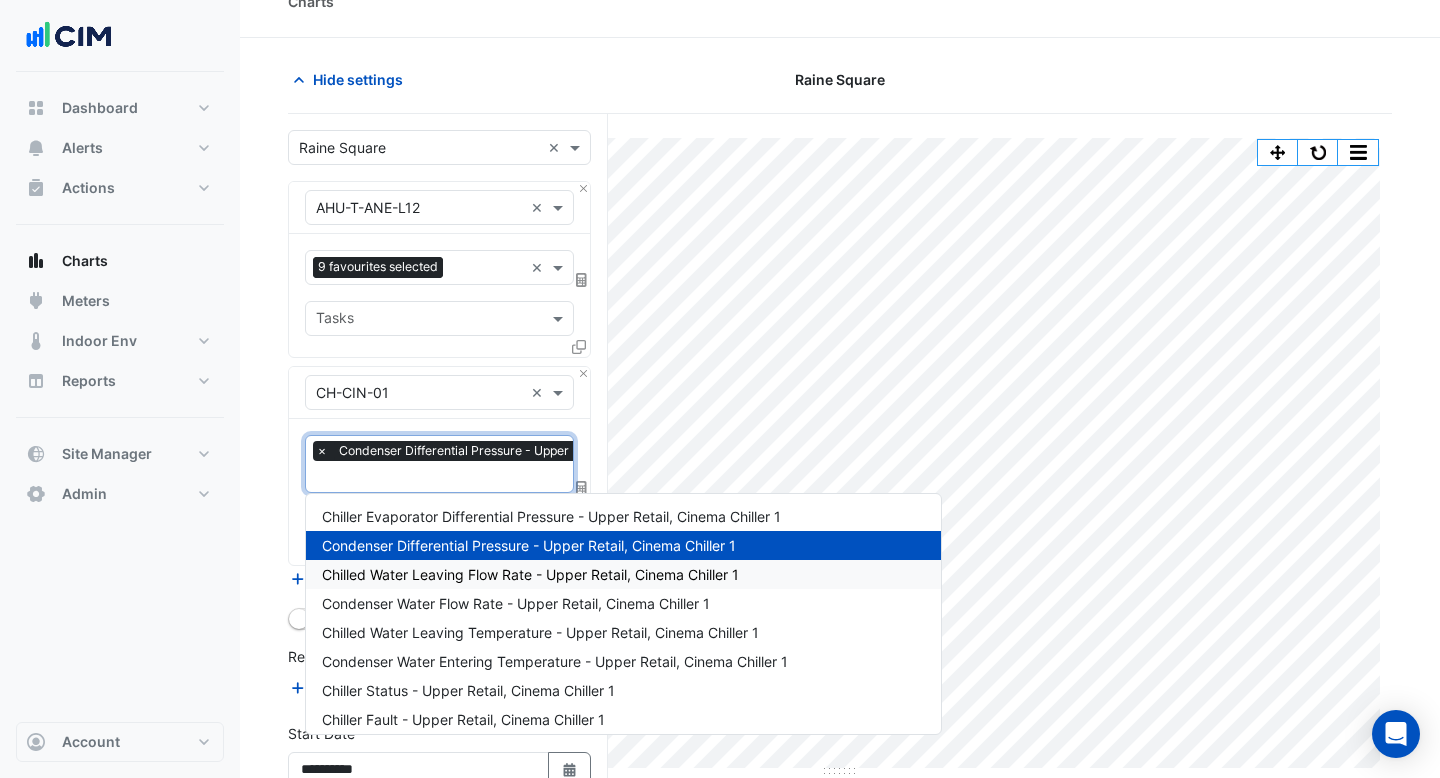 click on "Chilled Water Leaving Flow Rate - Upper Retail, Cinema Chiller 1" at bounding box center [530, 574] 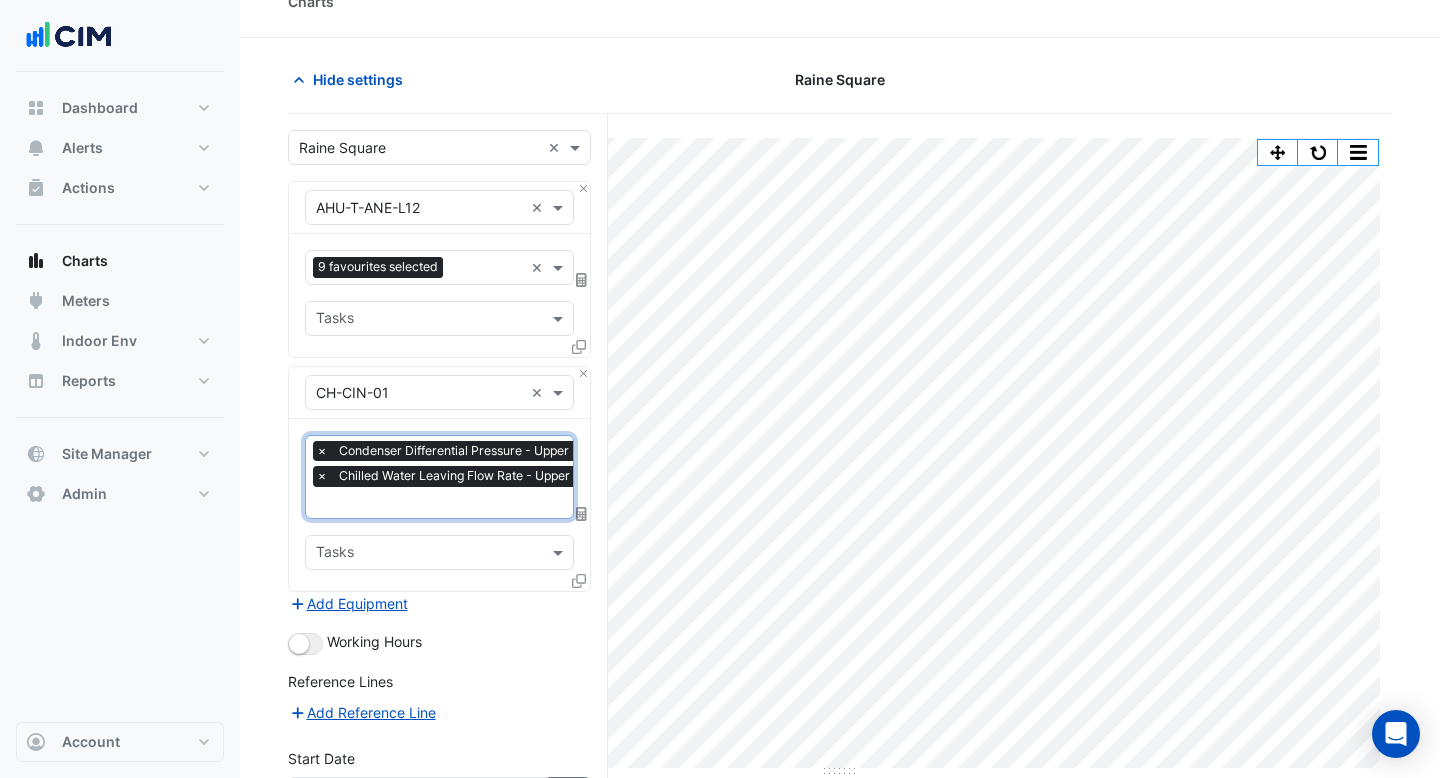 click at bounding box center (515, 504) 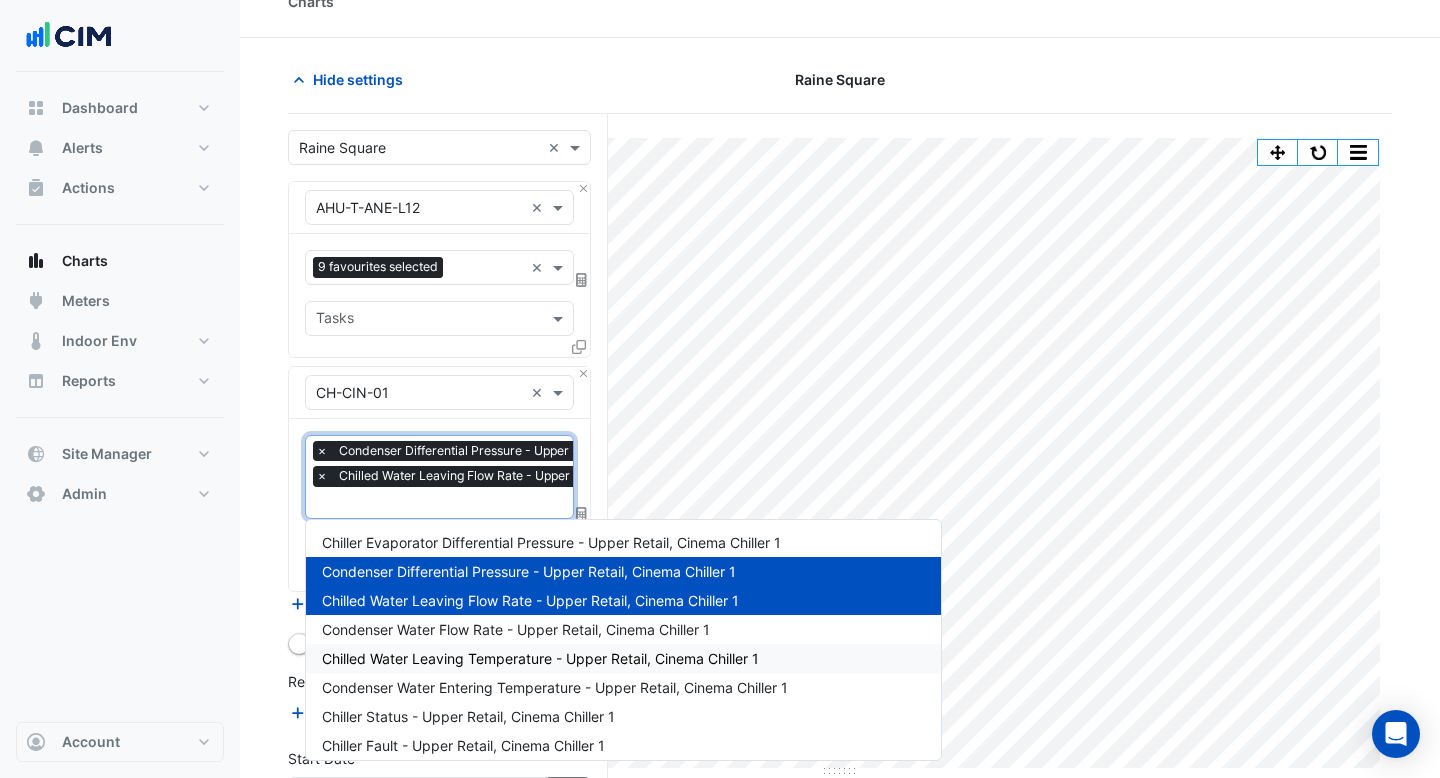 click on "Chilled Water Leaving Temperature - Upper Retail, Cinema Chiller 1" at bounding box center [540, 658] 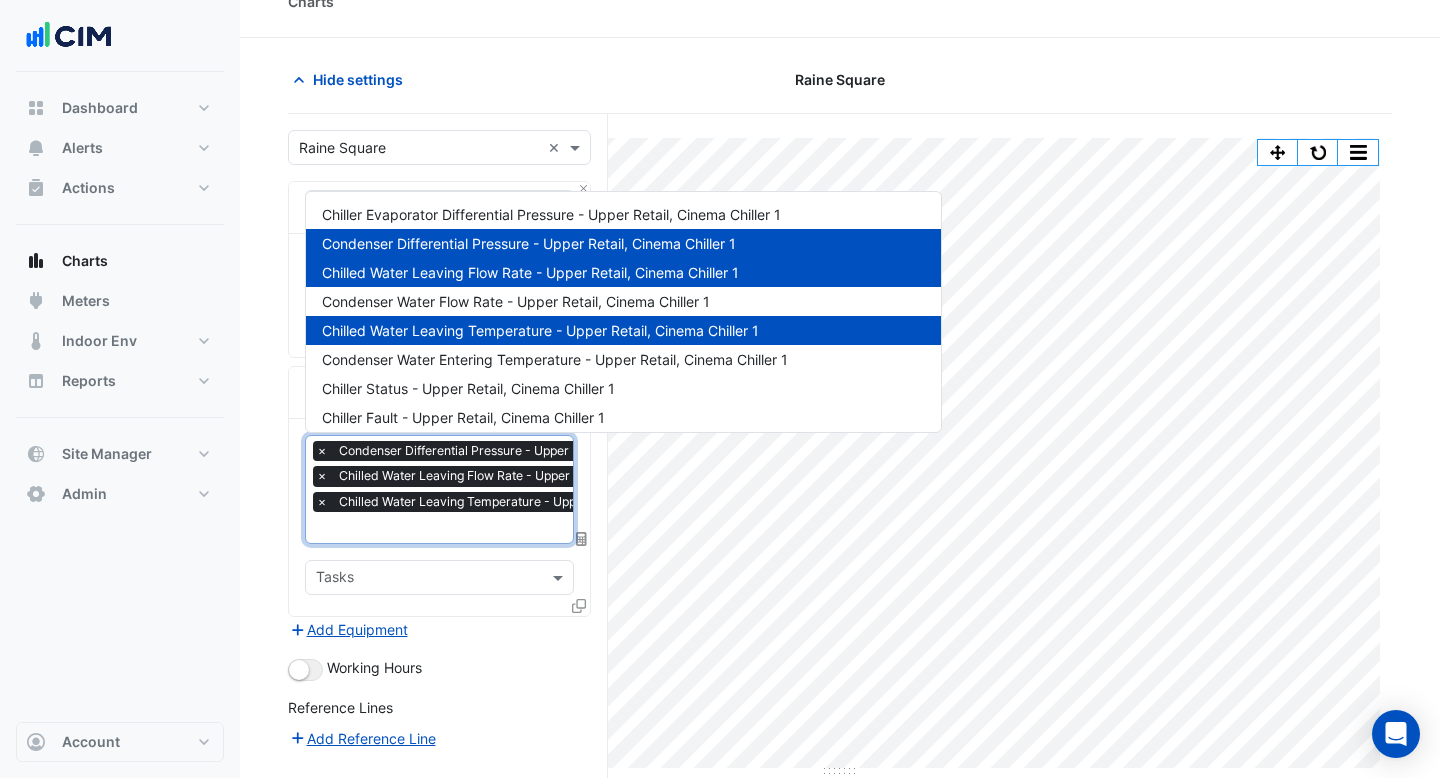 click at bounding box center [524, 529] 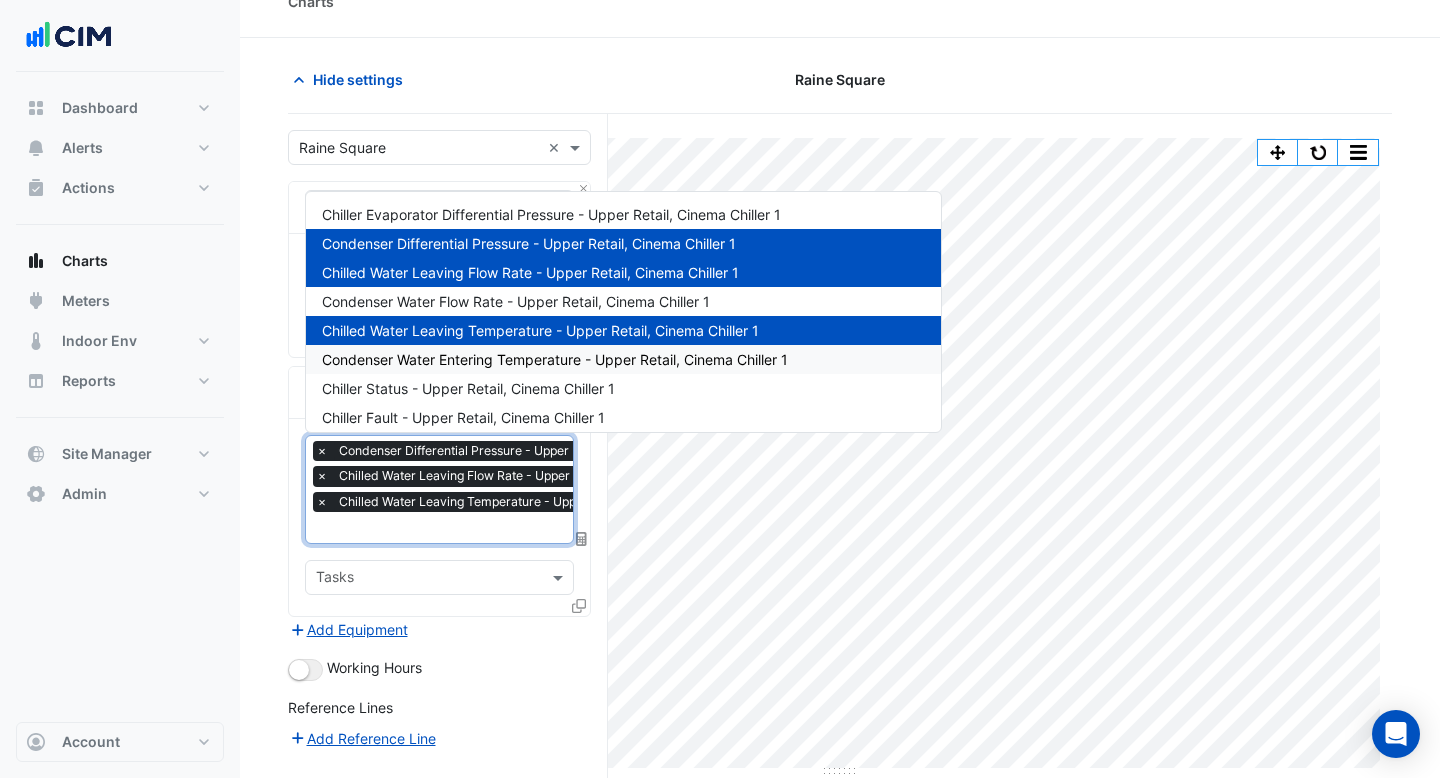 scroll, scrollTop: 93, scrollLeft: 0, axis: vertical 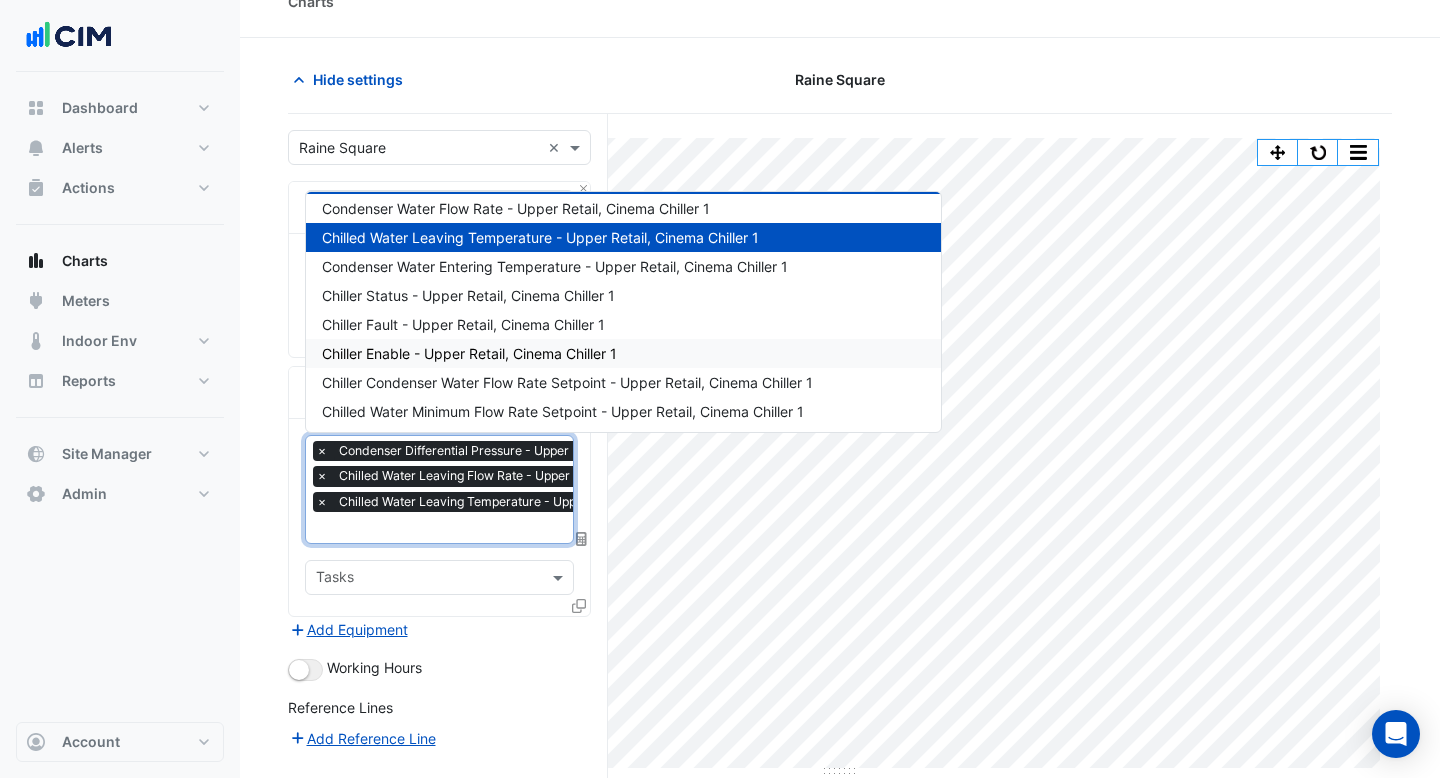 click on "Chiller Enable - Upper Retail, Cinema Chiller 1" at bounding box center (469, 353) 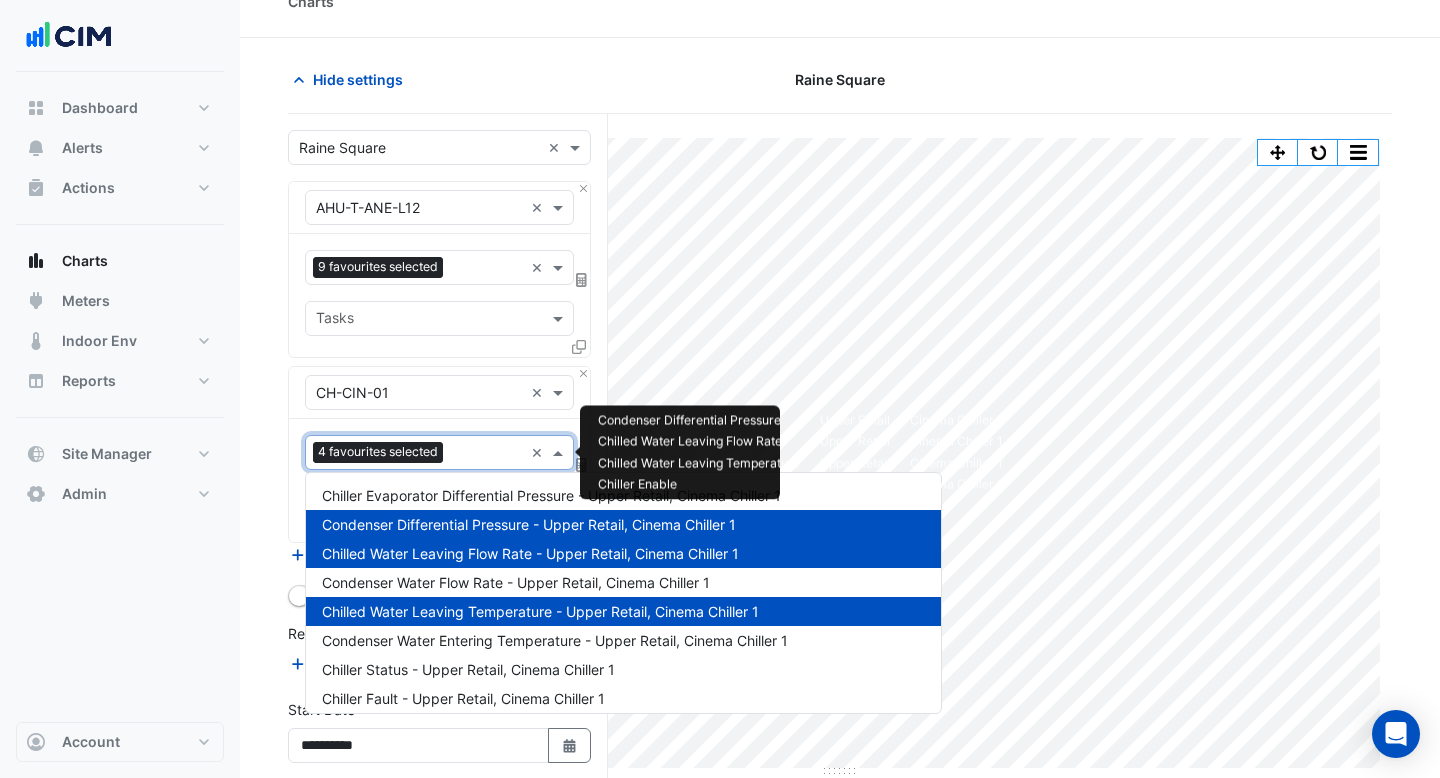 click at bounding box center [487, 454] 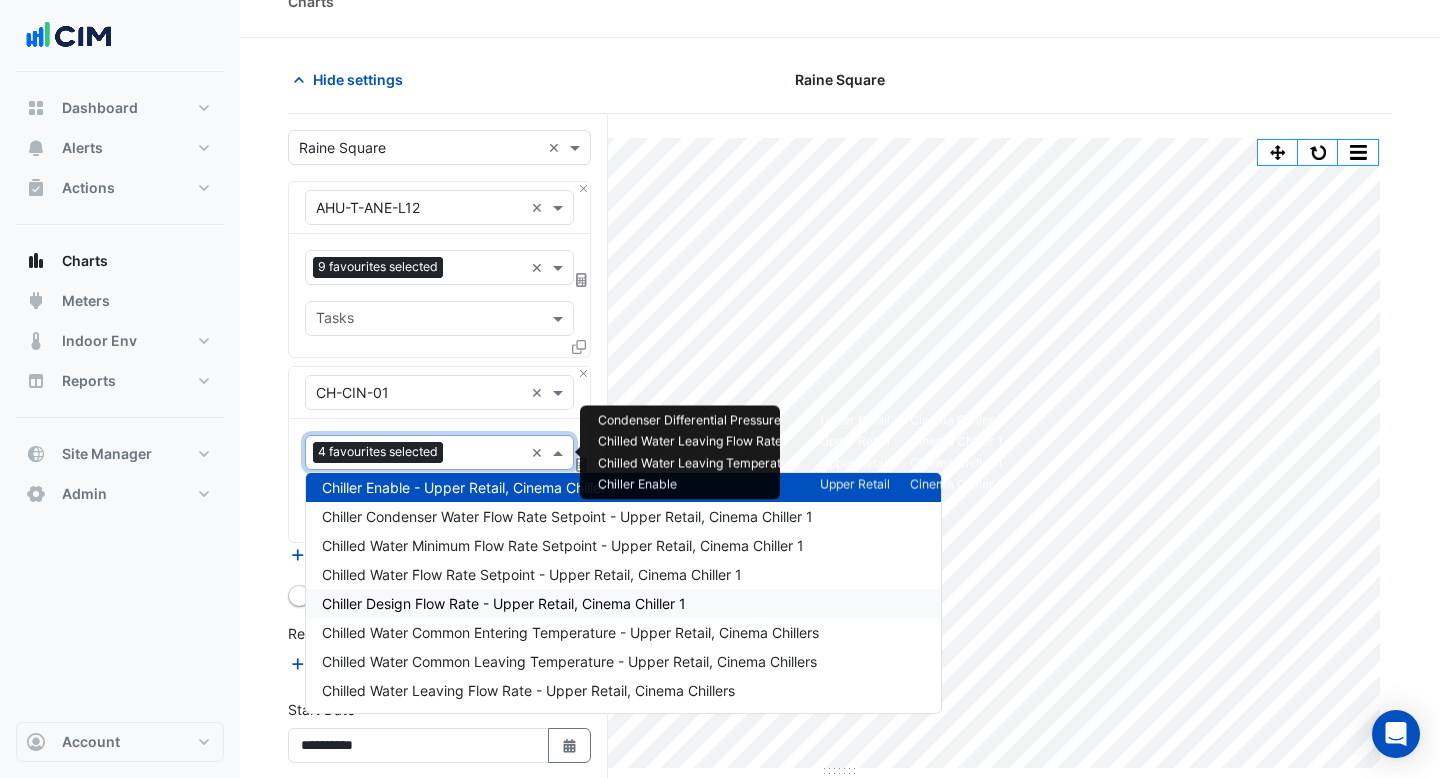 click on "Chiller Design Flow Rate - Upper Retail, Cinema Chiller 1" at bounding box center [504, 603] 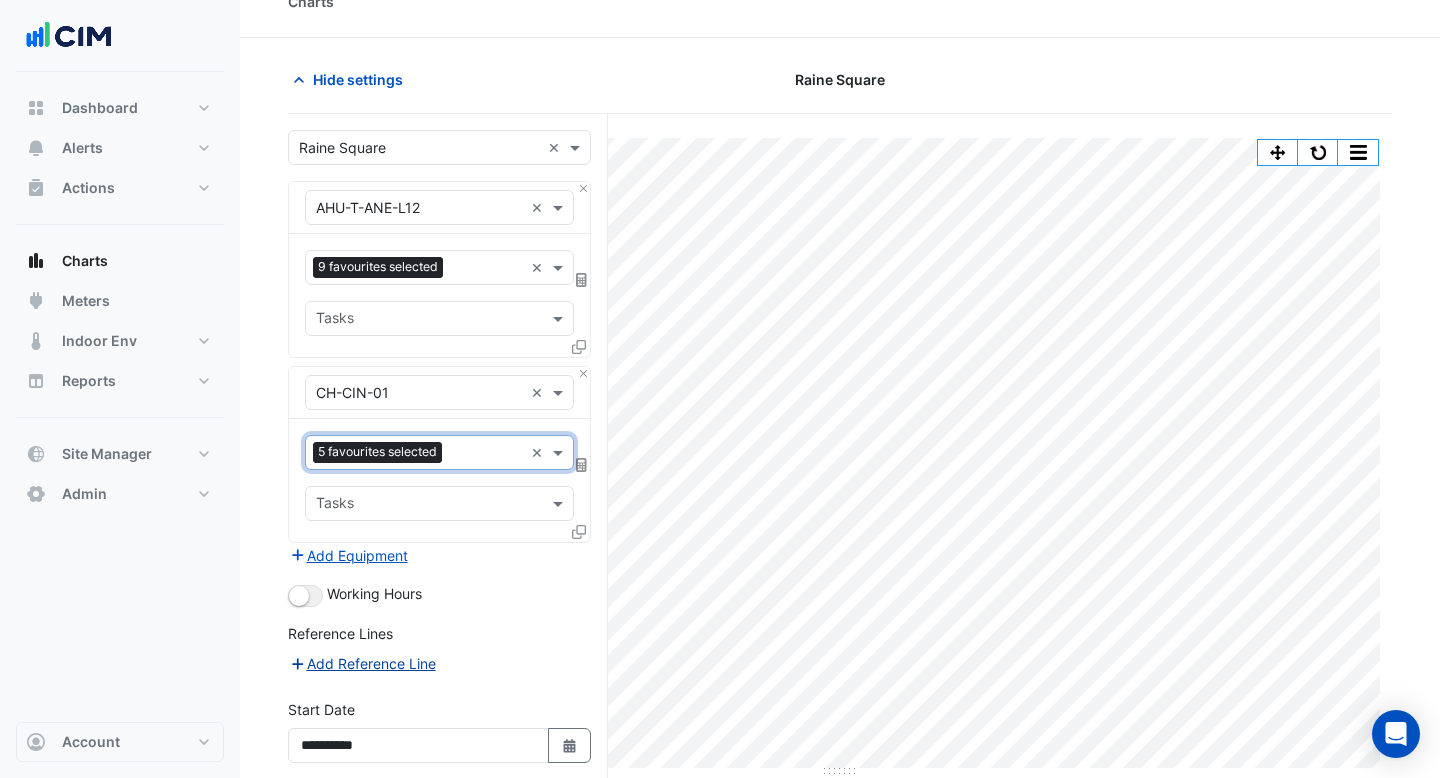 scroll, scrollTop: 204, scrollLeft: 0, axis: vertical 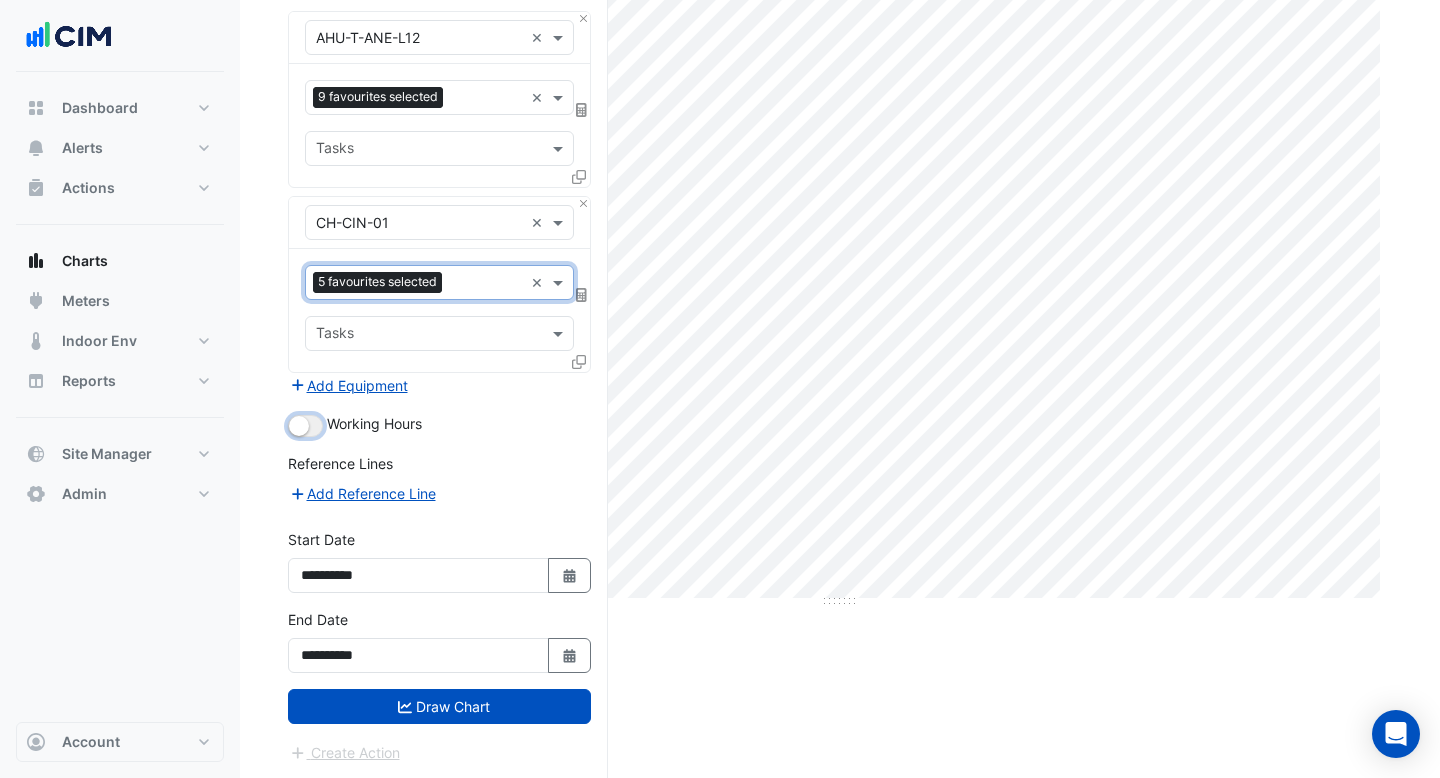 click at bounding box center (305, 426) 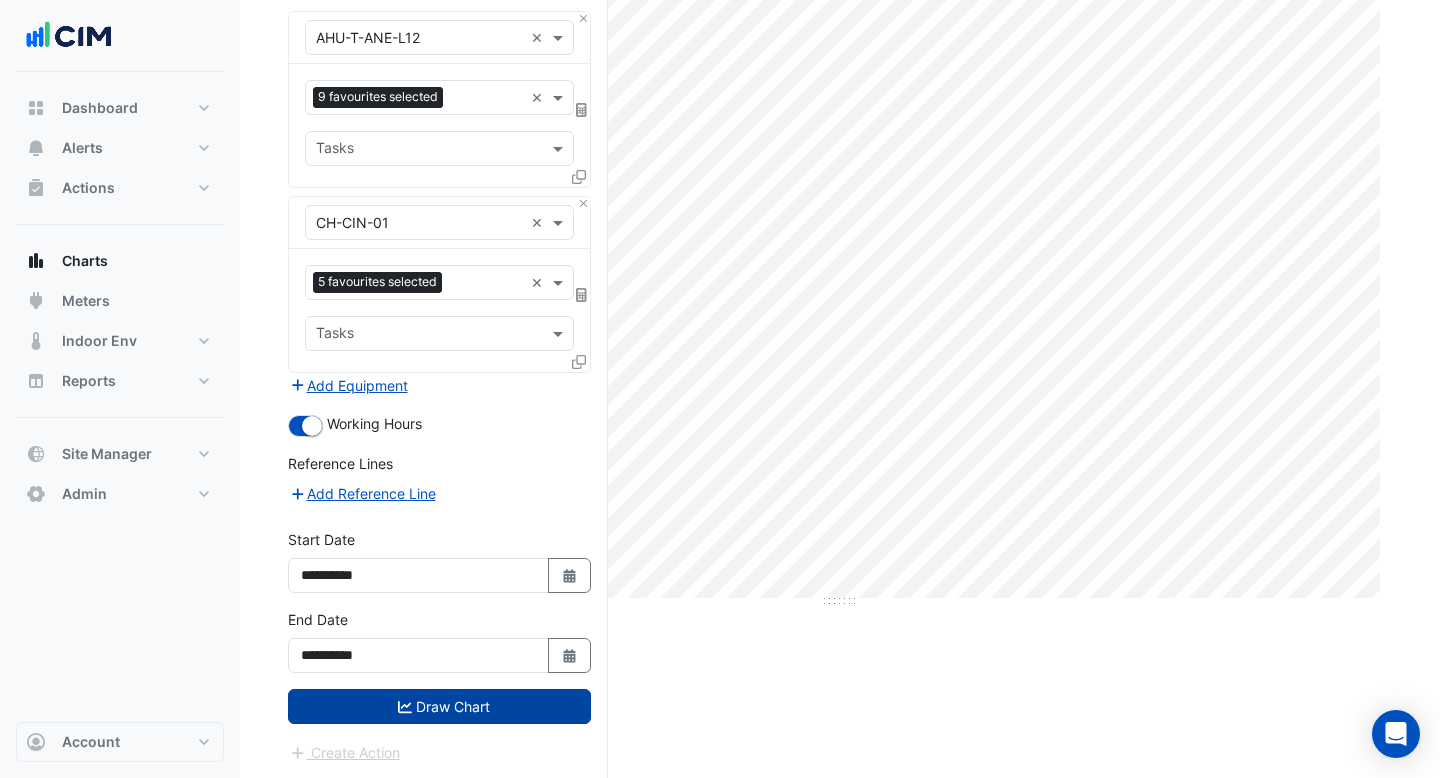 click on "Draw Chart" at bounding box center [439, 706] 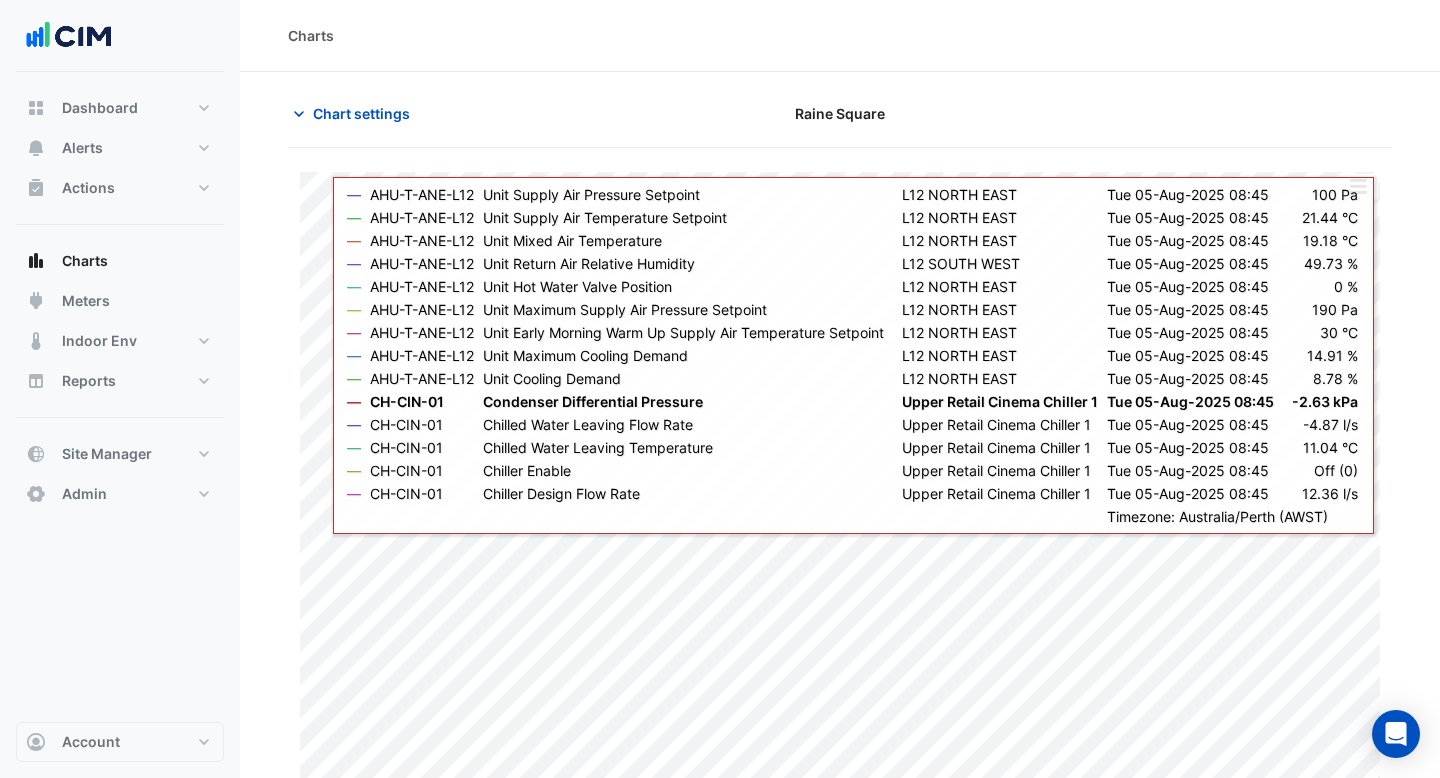 scroll, scrollTop: 34, scrollLeft: 0, axis: vertical 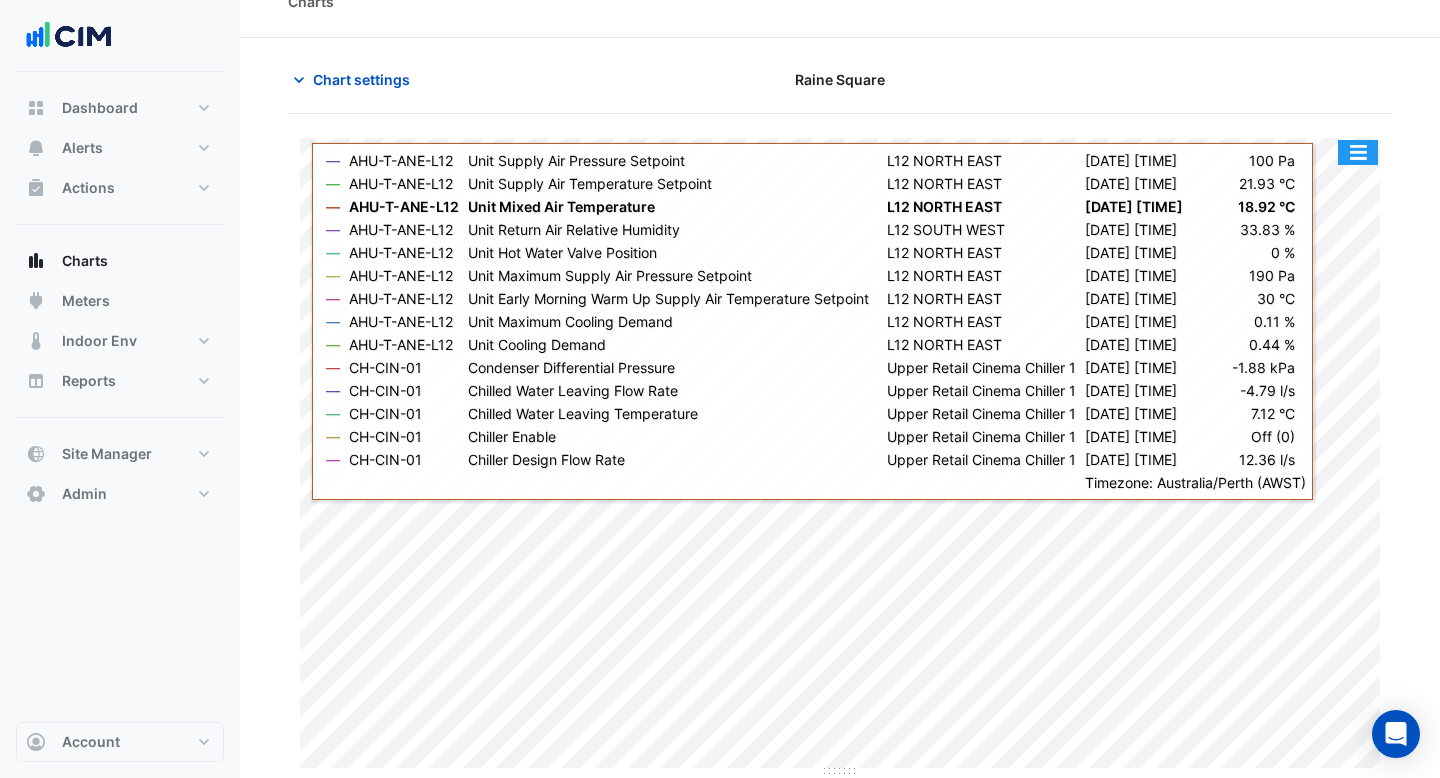click 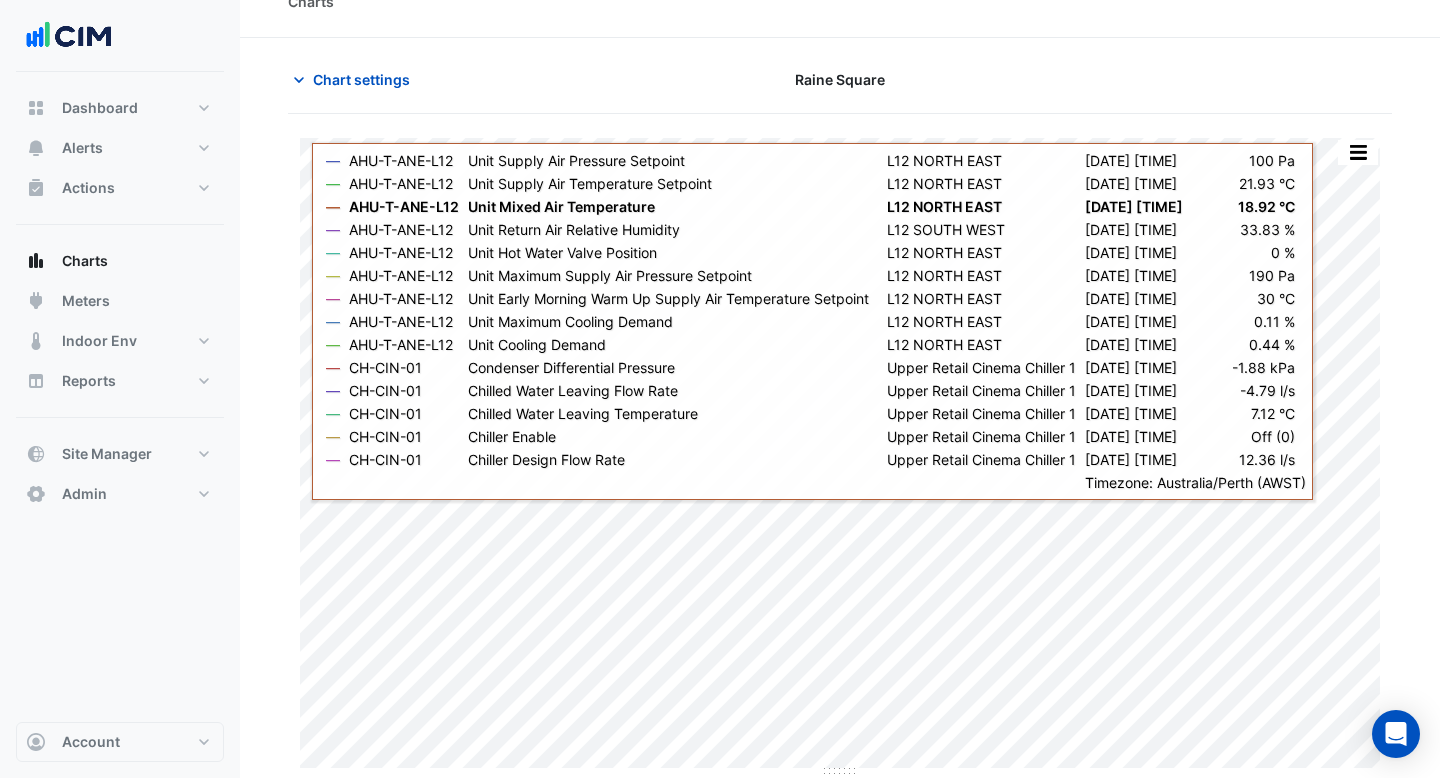 click 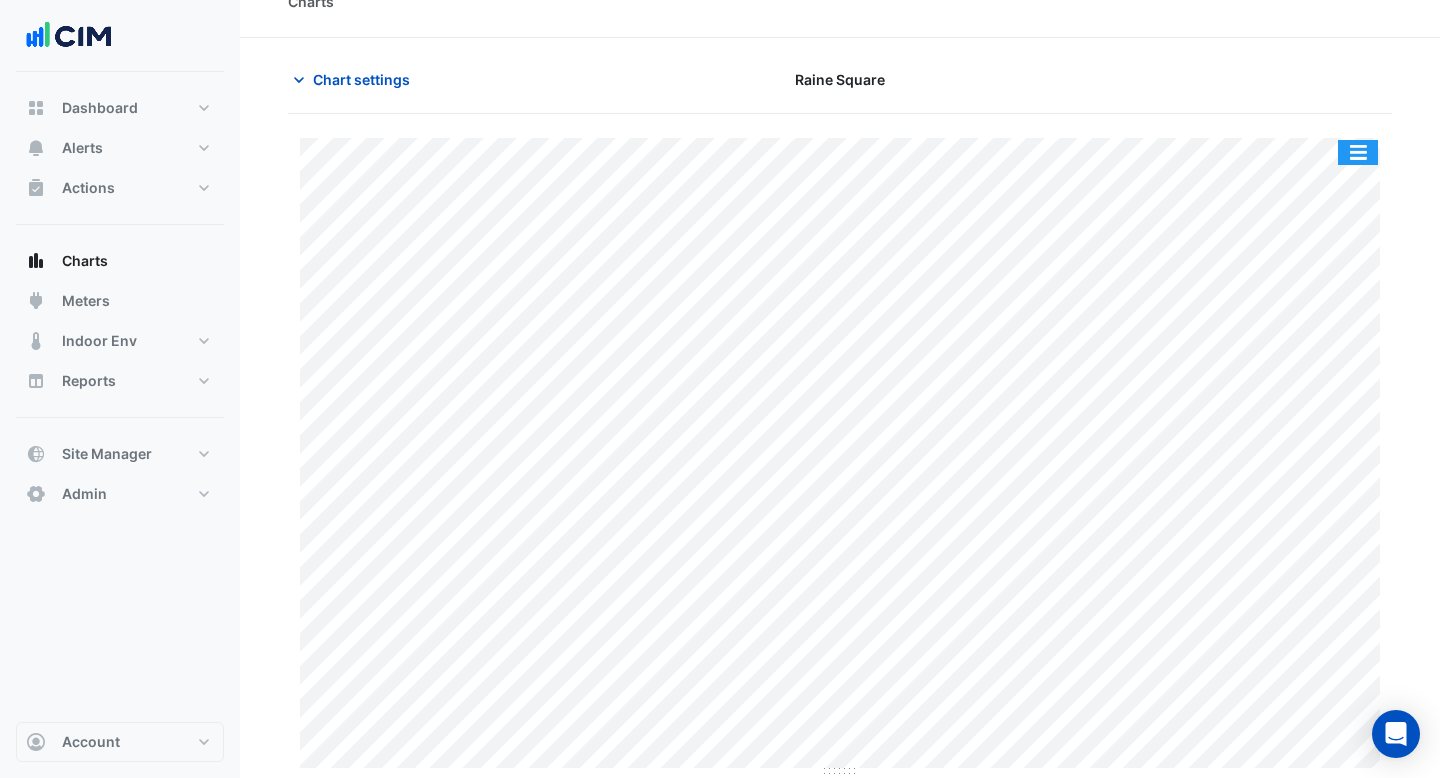 click 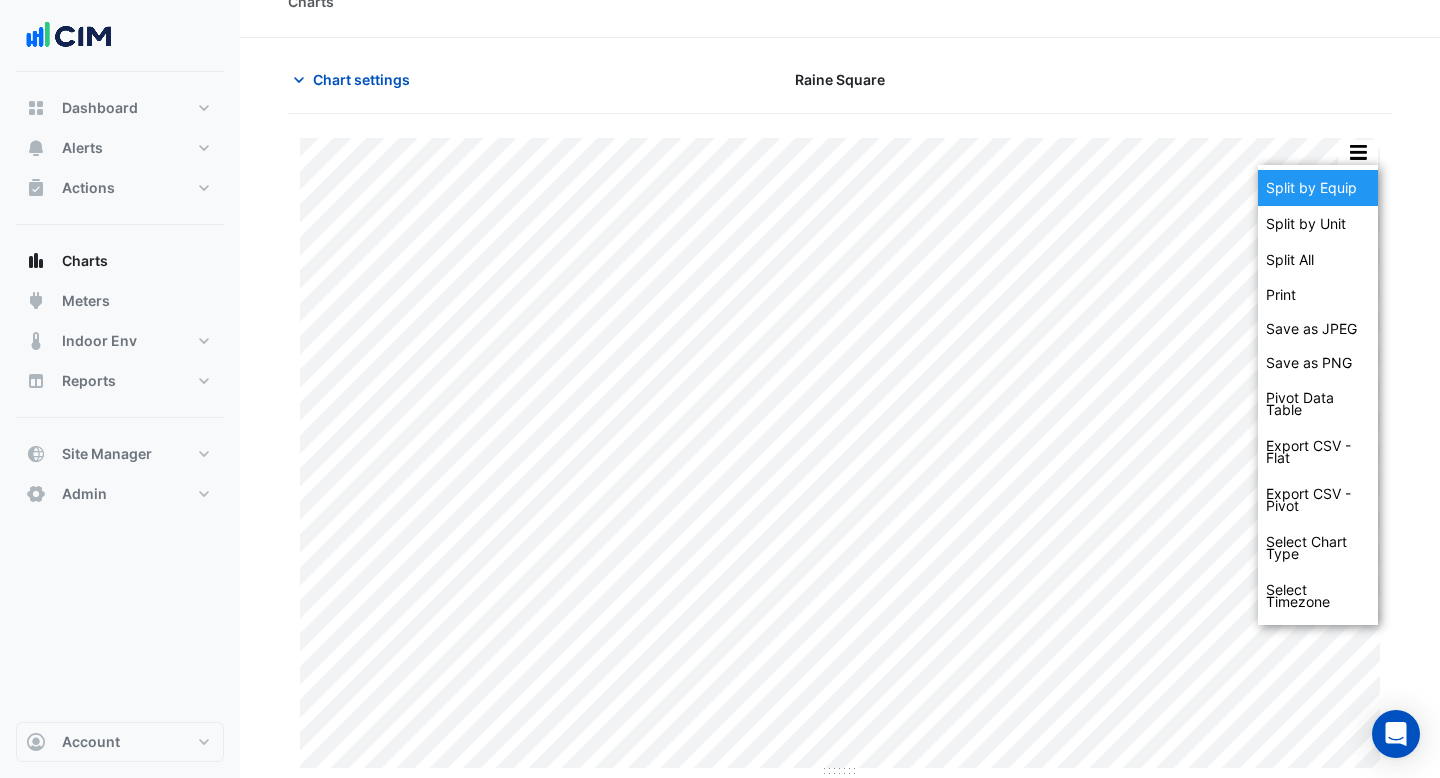 click on "Split by Equip" 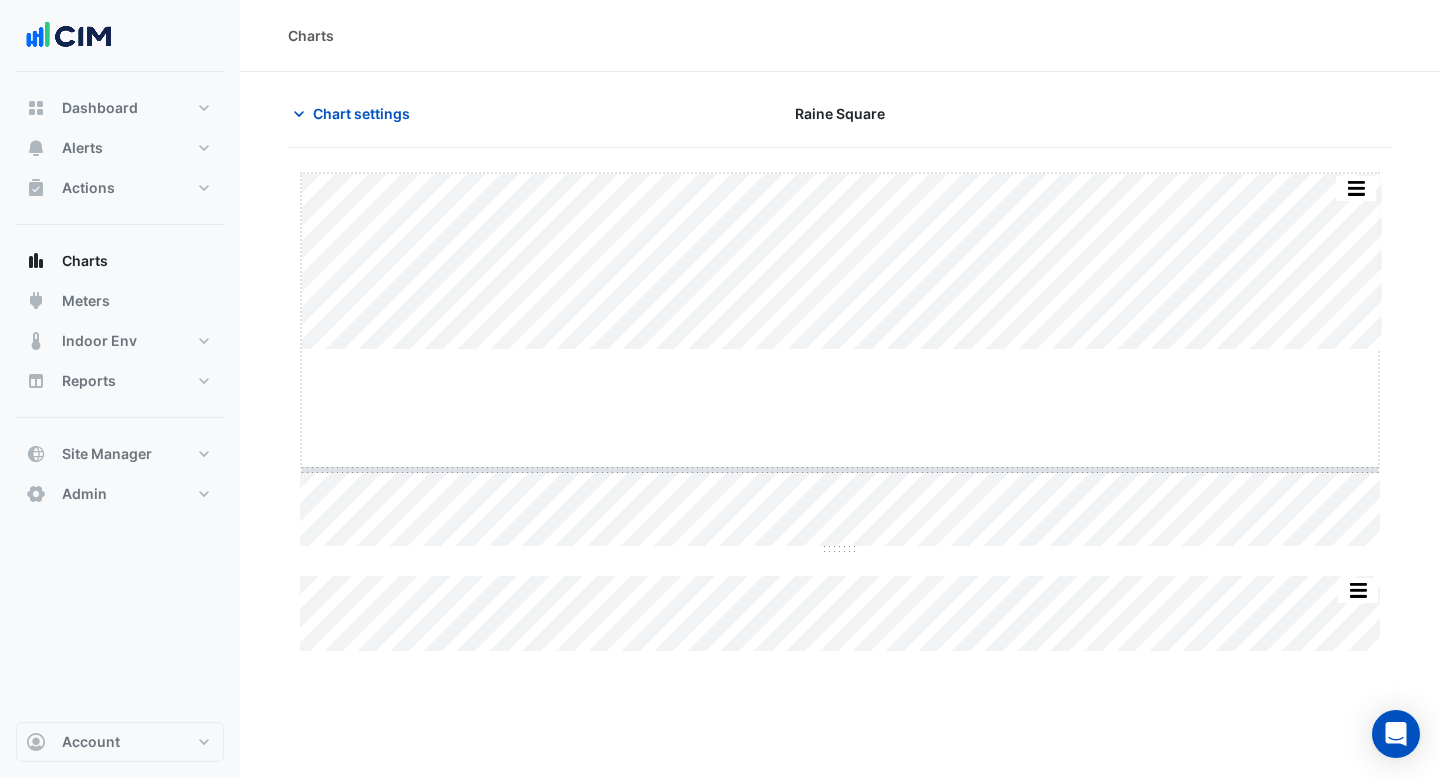 drag, startPoint x: 833, startPoint y: 350, endPoint x: 831, endPoint y: 690, distance: 340.0059 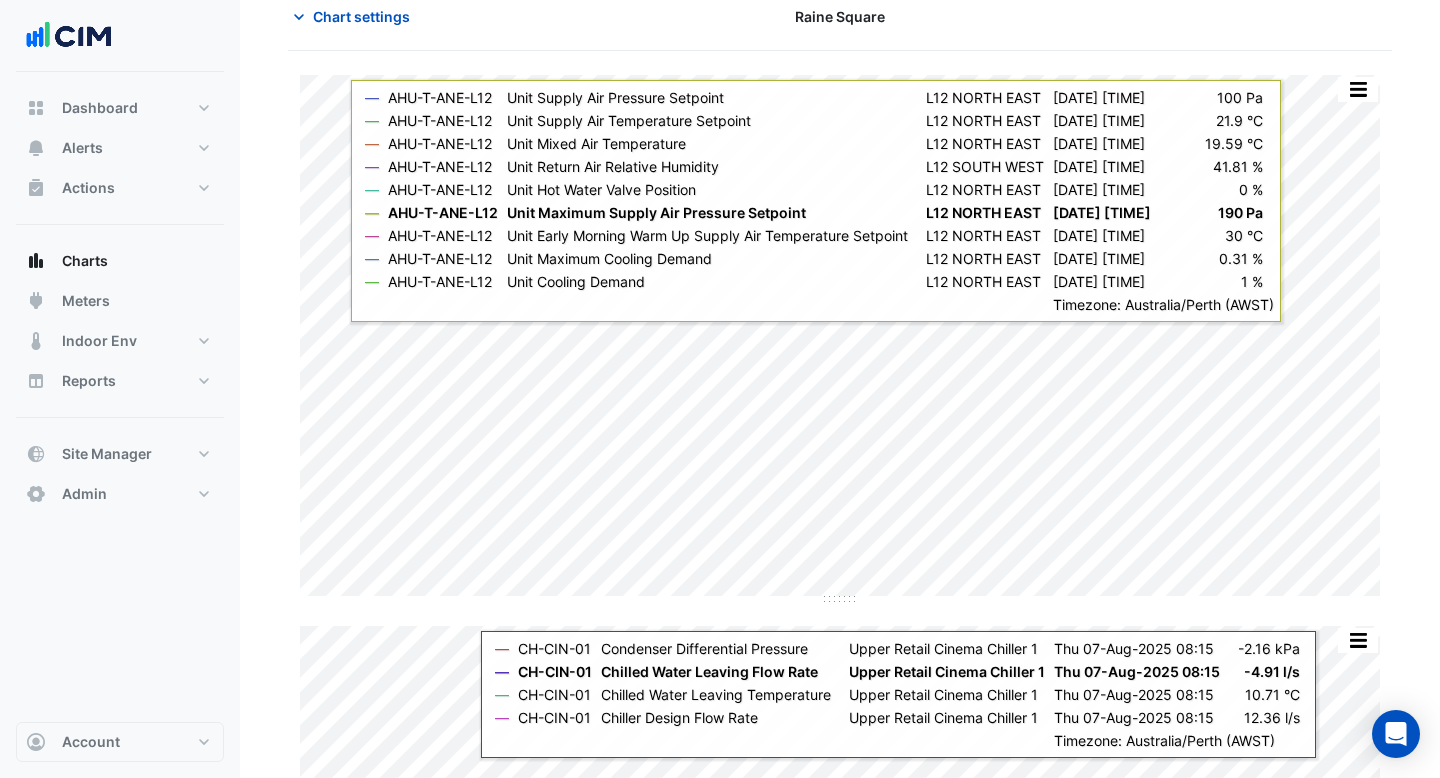 scroll, scrollTop: 0, scrollLeft: 0, axis: both 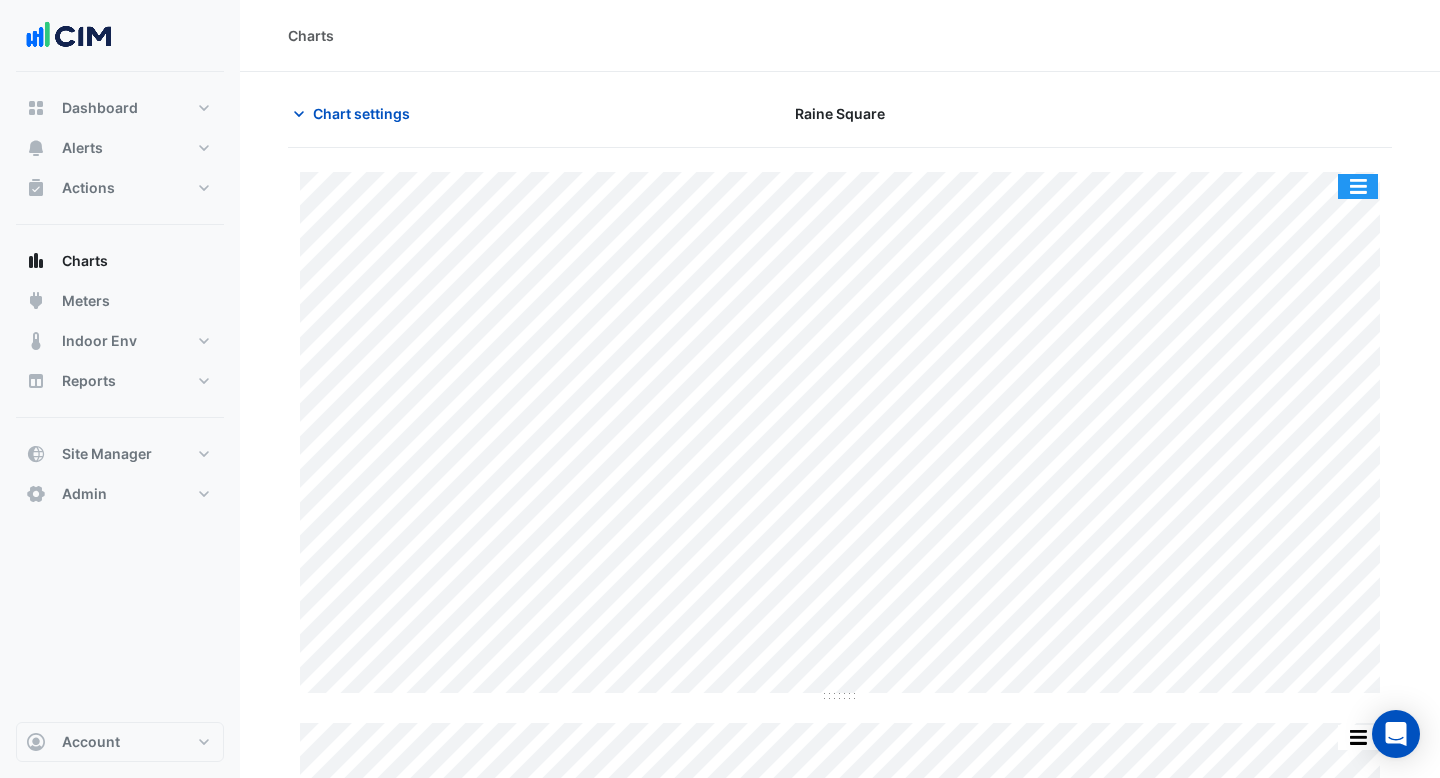 click 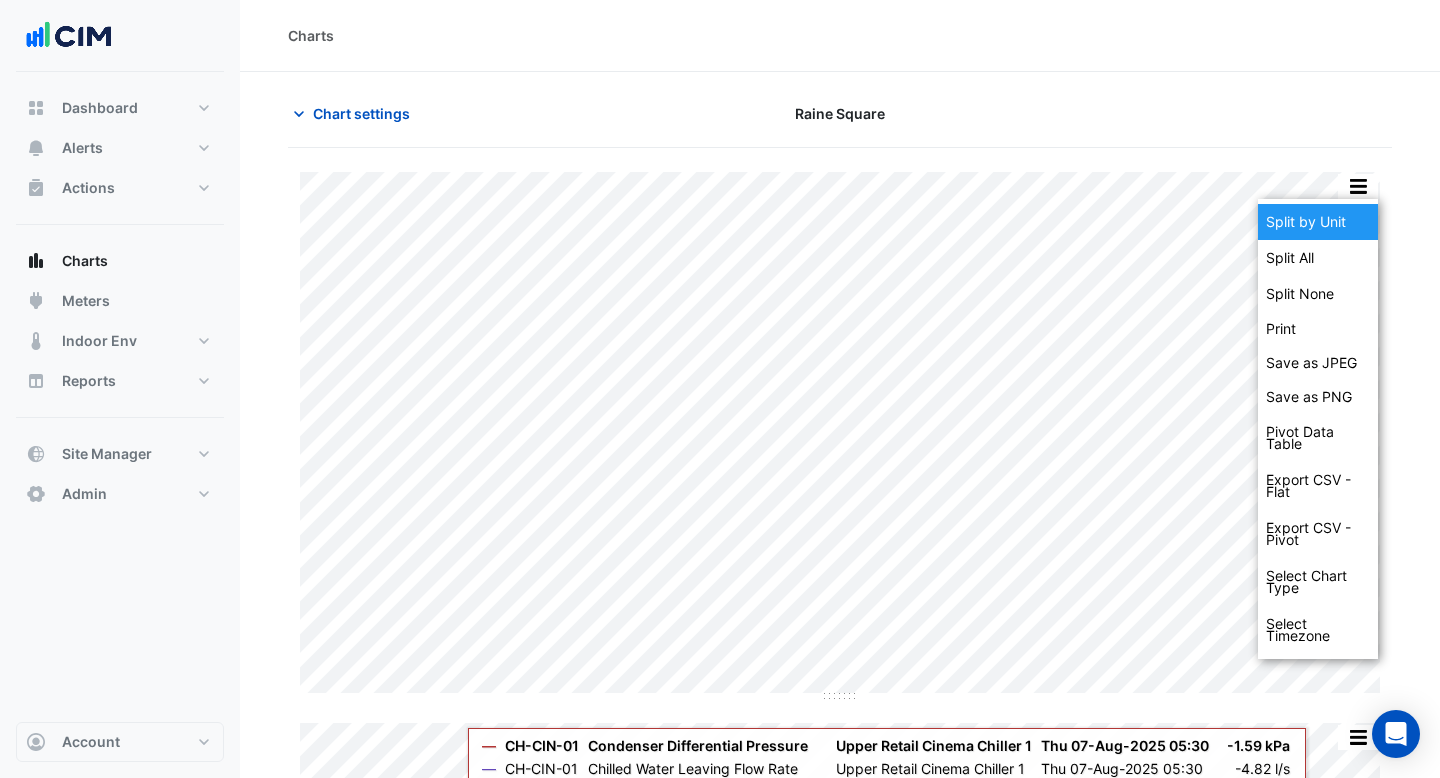 click on "Split by Unit" 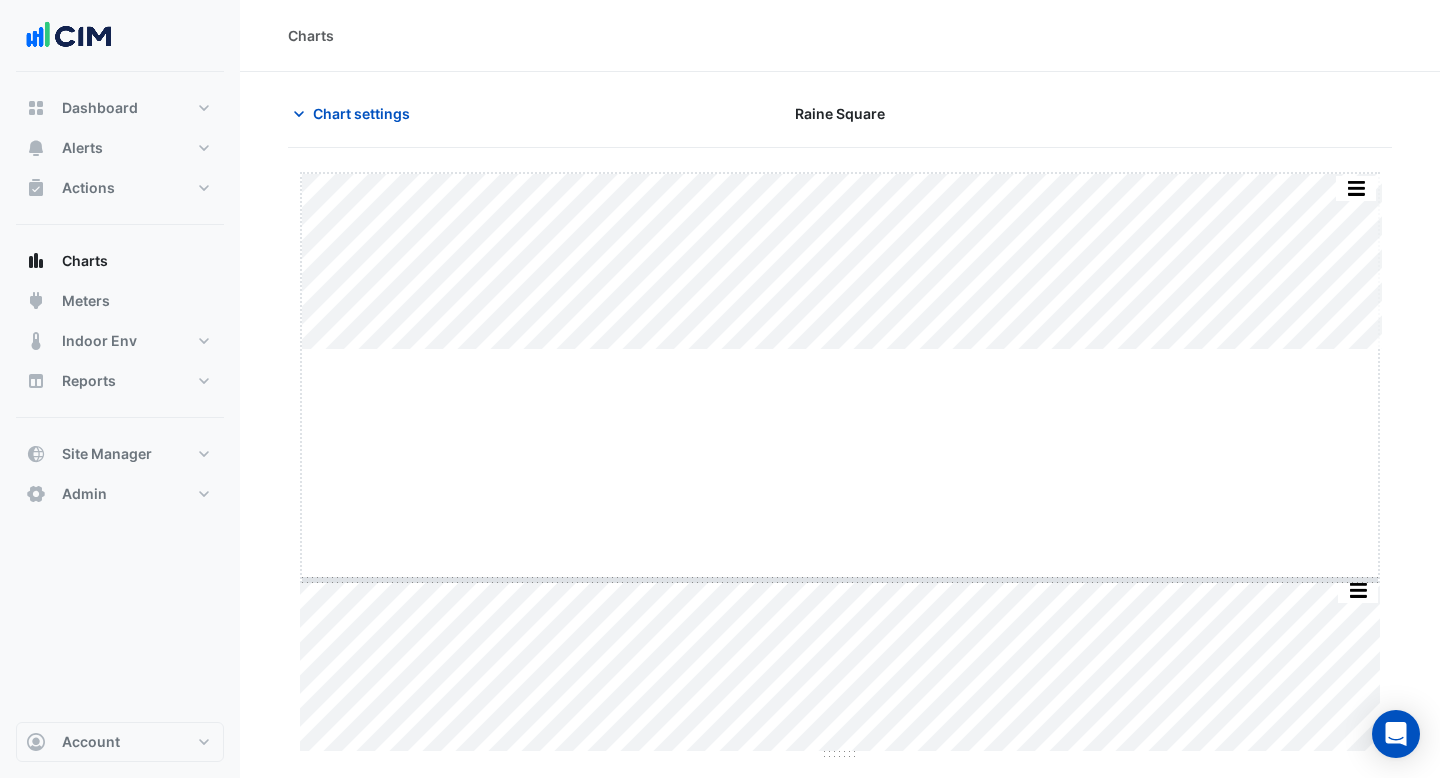 drag, startPoint x: 845, startPoint y: 348, endPoint x: 849, endPoint y: 580, distance: 232.03448 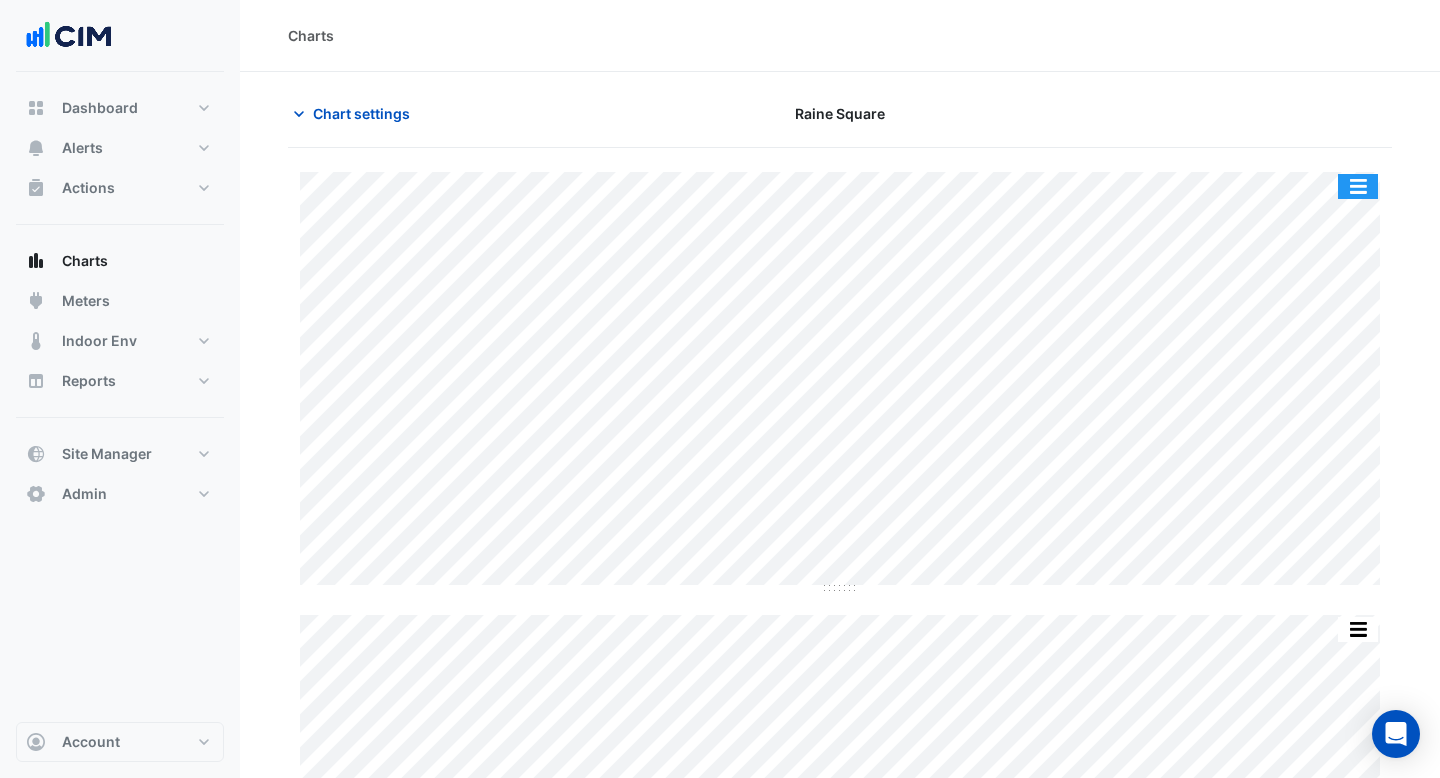 click 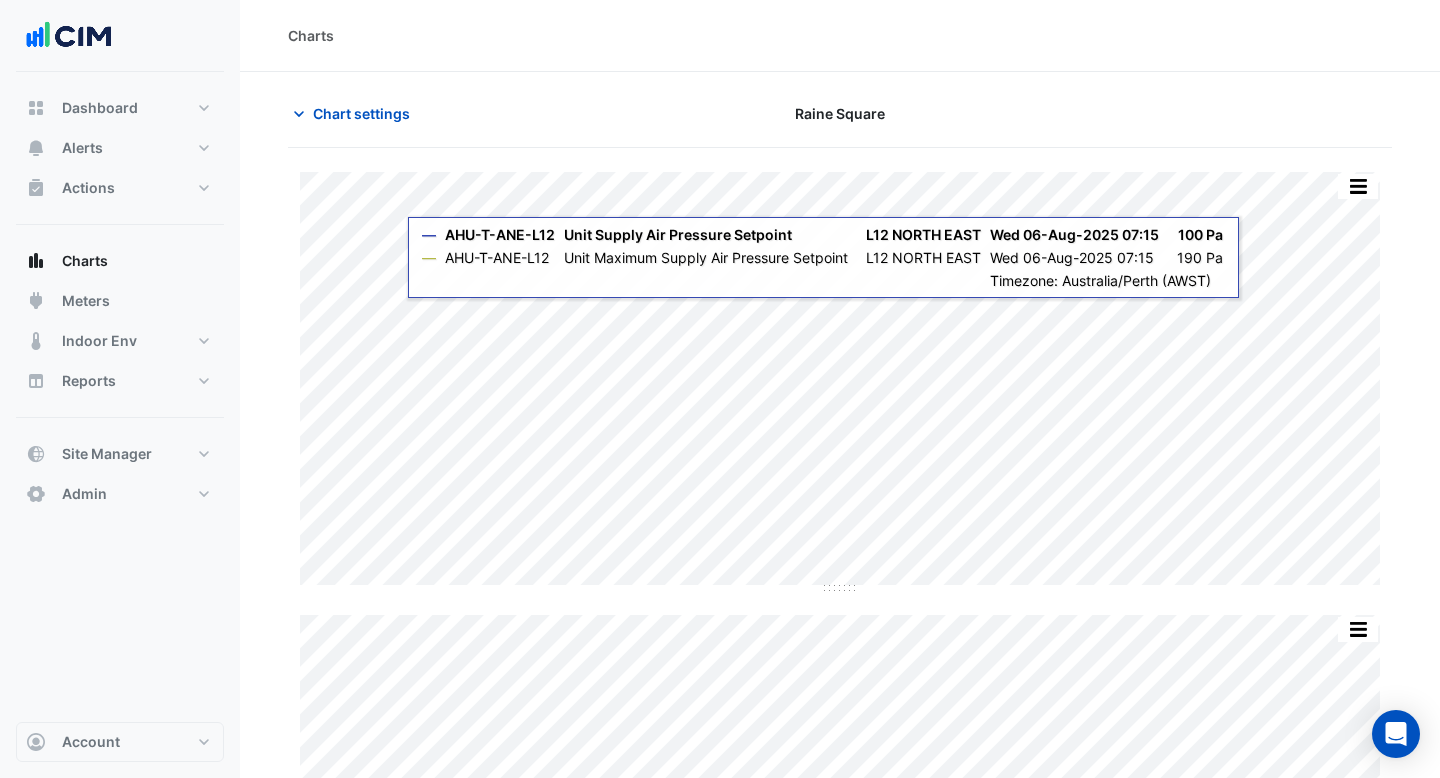click on "Split by Equip Split All Split None Print Save as JPEG Save as PNG Pivot Data Table Export CSV - Flat Export CSV - Pivot Select Chart Type Select Timezone    —    AHU-T-ANE-L12    Unit Supply Air Pressure Setpoint       L12 NORTH EAST    Wed 06-Aug-2025 07:15       100 Pa       —    AHU-T-ANE-L12    Unit Maximum Supply Air Pressure Setpoint       L12 NORTH EAST    Wed 06-Aug-2025 07:15       190 Pa    Timezone: Australia/Perth (AWST)
Split by Equip Split All Split None Print Save as JPEG Save as PNG Pivot Data Table Export CSV - Flat Export CSV - Pivot Select Chart Type Select Timezone    —    AHU-T-ANE-L12    Unit Supply Air Temperature Setpoint       L12 NORTH EAST    Thu 07-Aug-2025 18:00       21.93 °C       —    AHU-T-ANE-L12    Unit Mixed Air Temperature       L12 NORTH EAST    Thu 07-Aug-2025 18:00       21.77 °C       —    AHU-T-ANE-L12    Unit Early Morning Warm Up Supply Air Temperature Setpoint       L12 NORTH EAST" 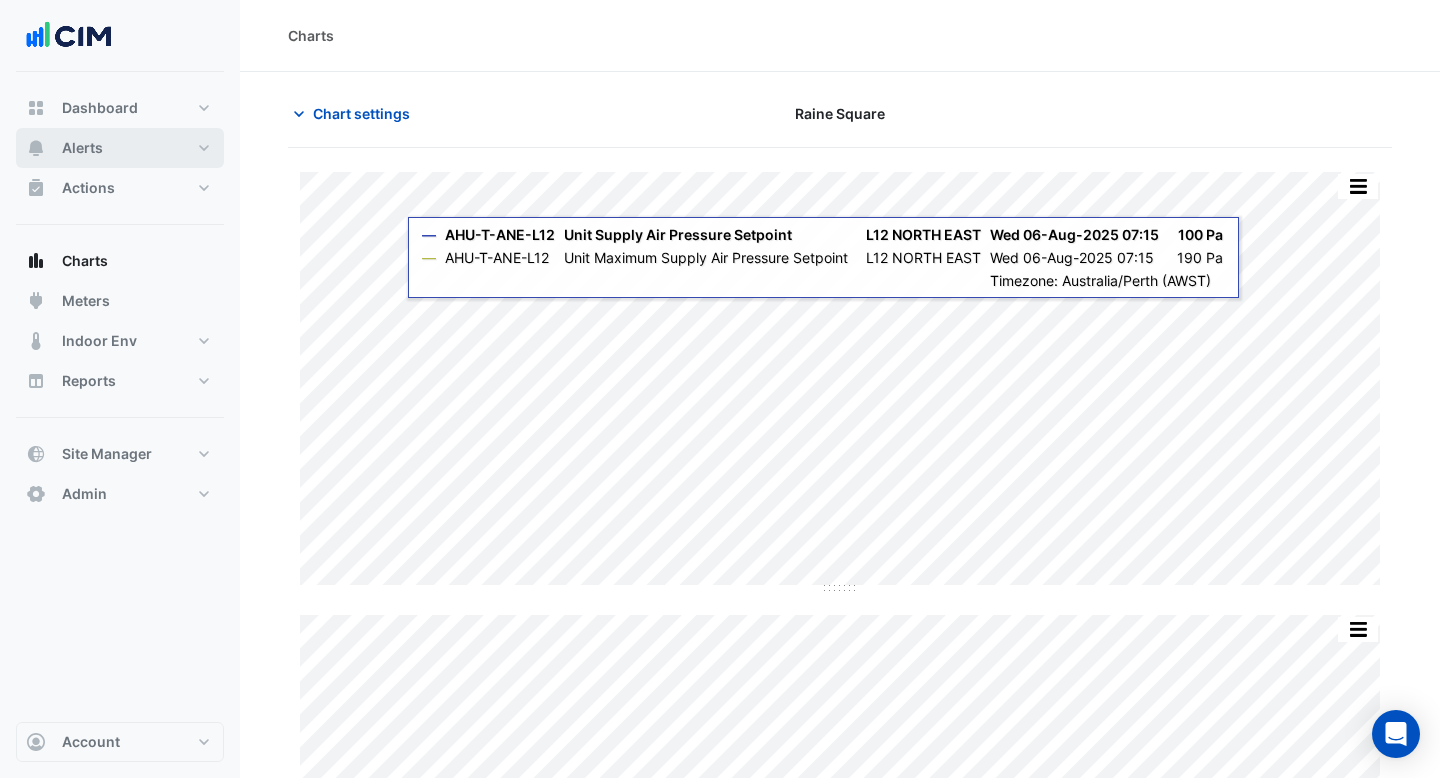 click on "Alerts" at bounding box center [120, 148] 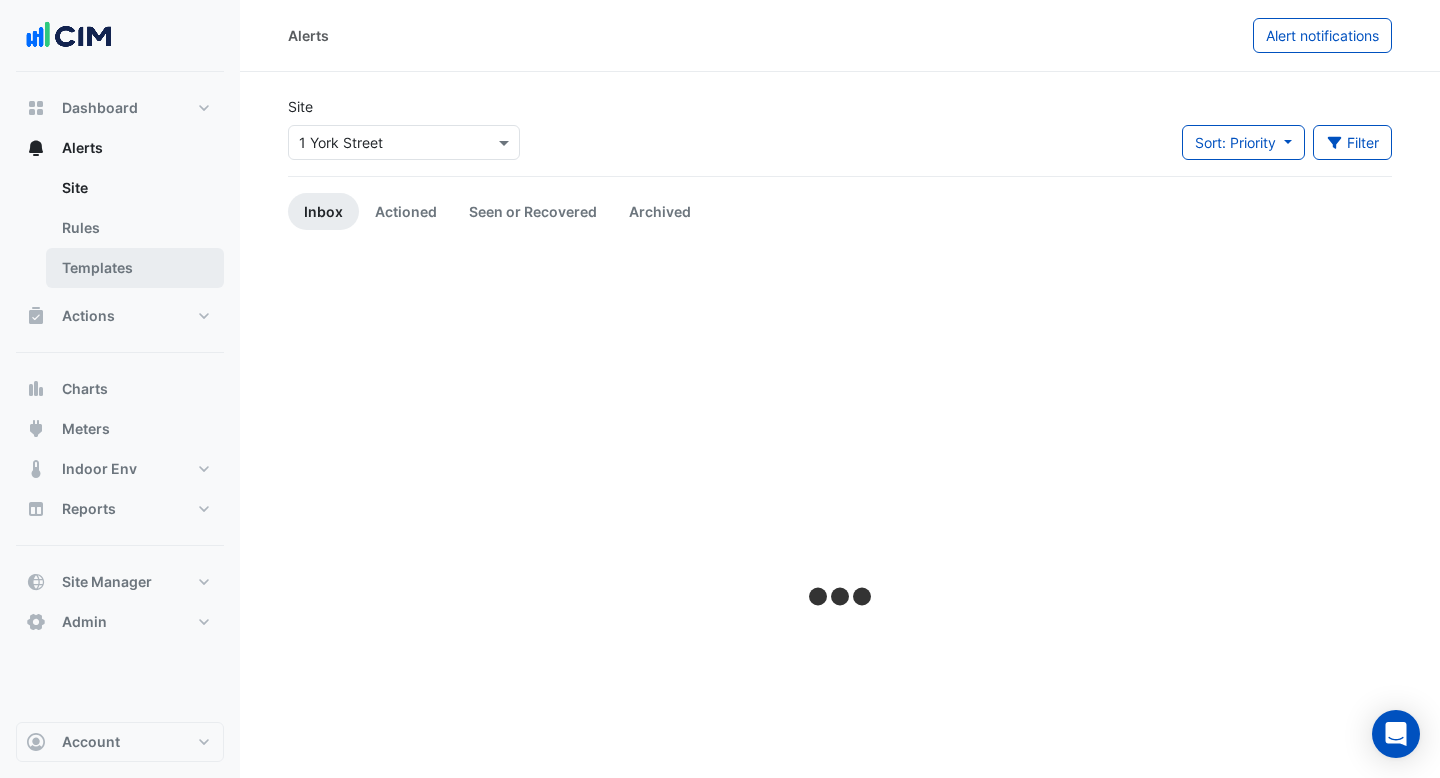 click on "Templates" at bounding box center [135, 268] 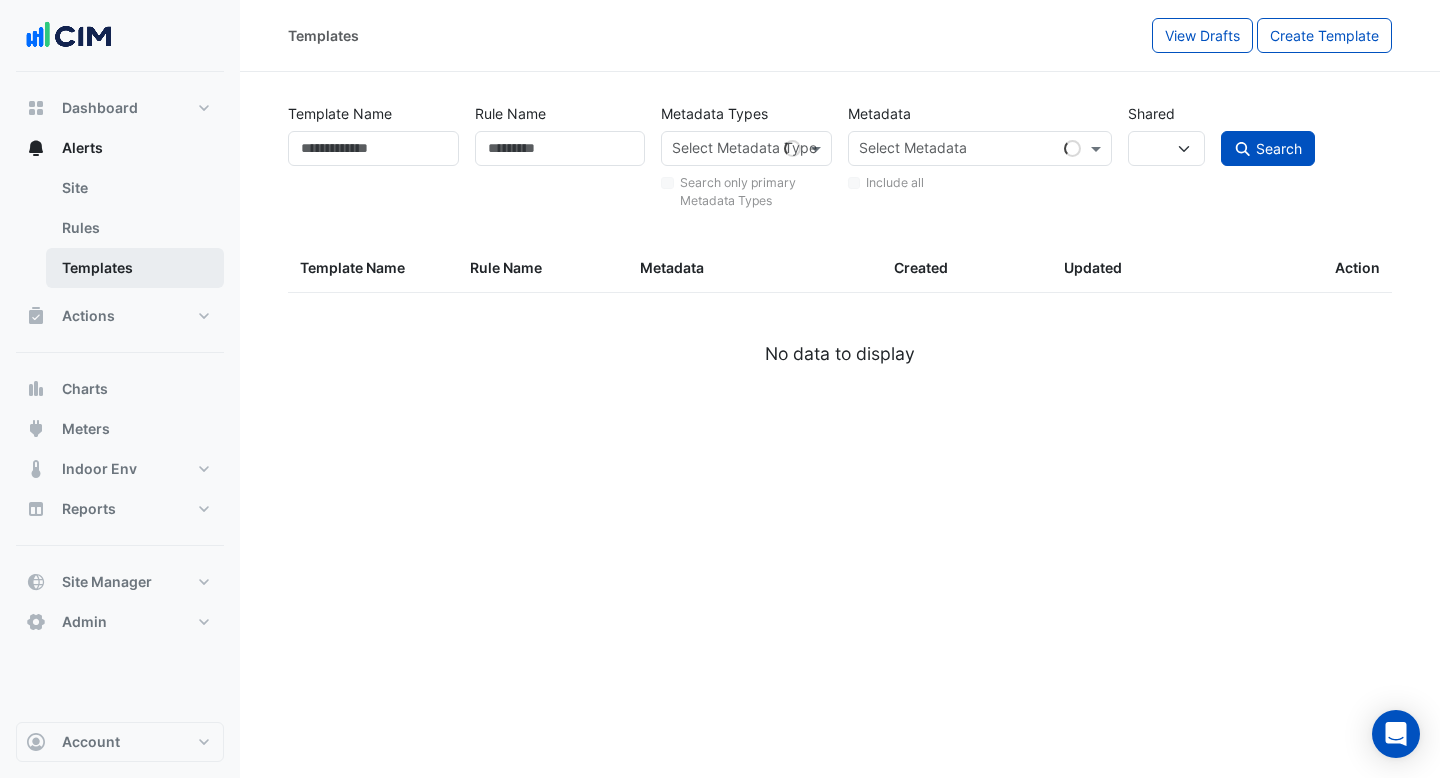 select 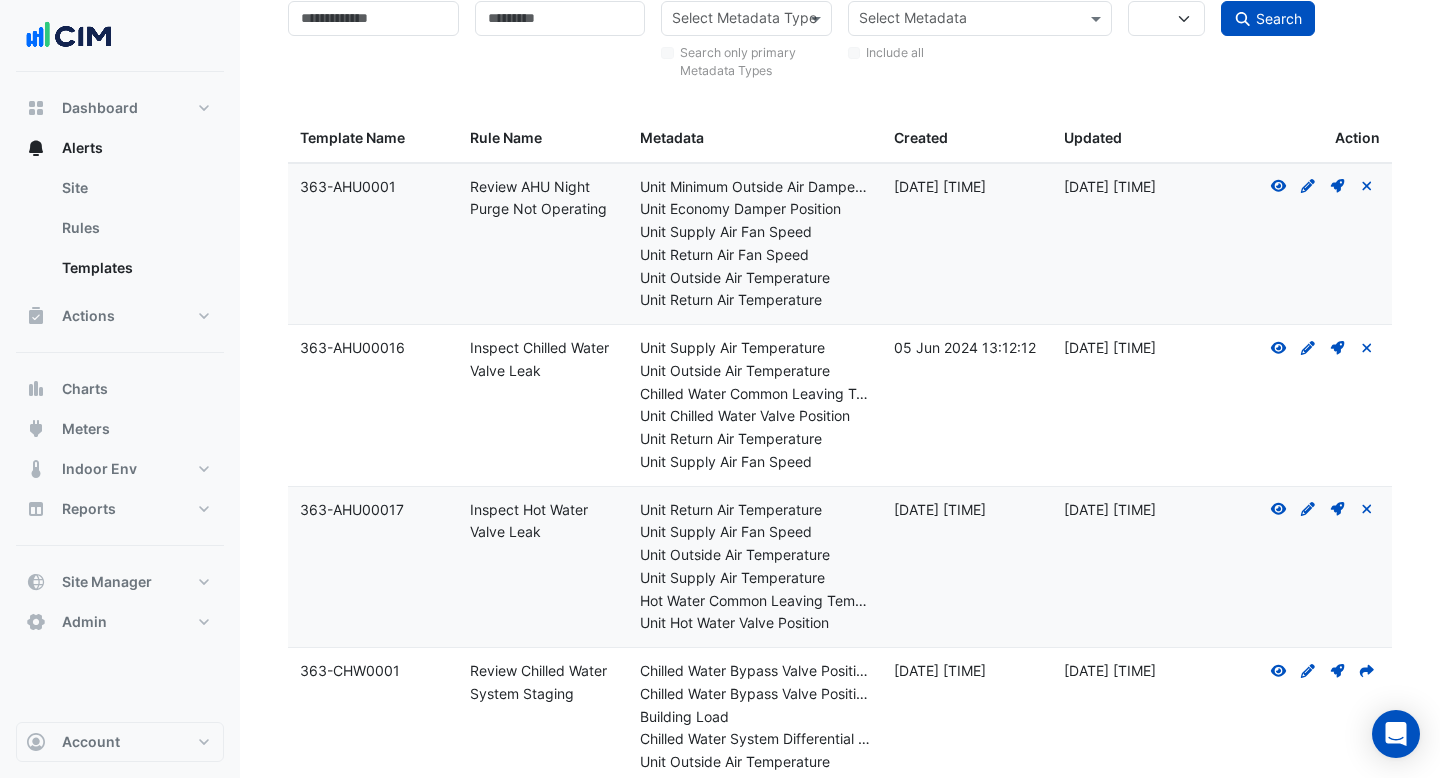 scroll, scrollTop: 132, scrollLeft: 0, axis: vertical 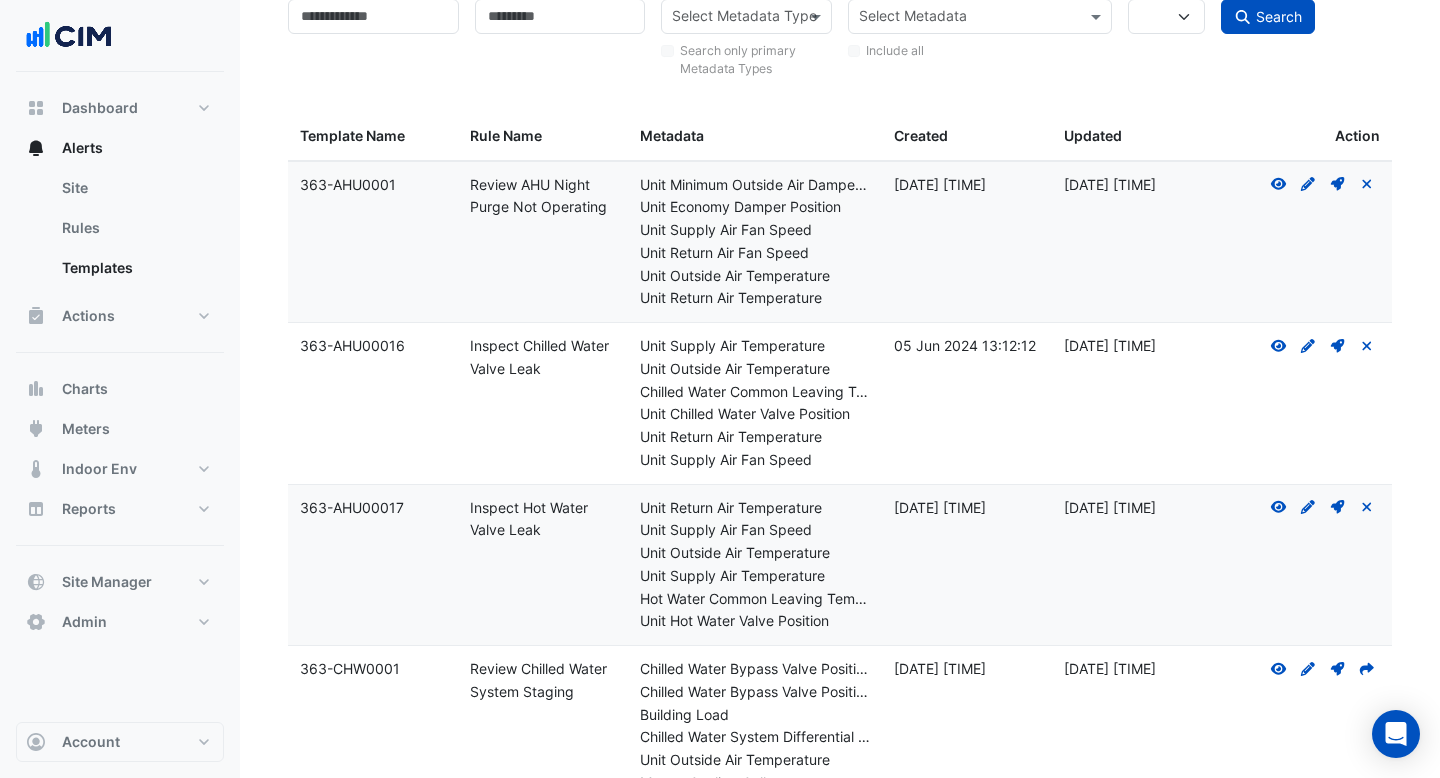drag, startPoint x: 548, startPoint y: 377, endPoint x: 469, endPoint y: 349, distance: 83.81527 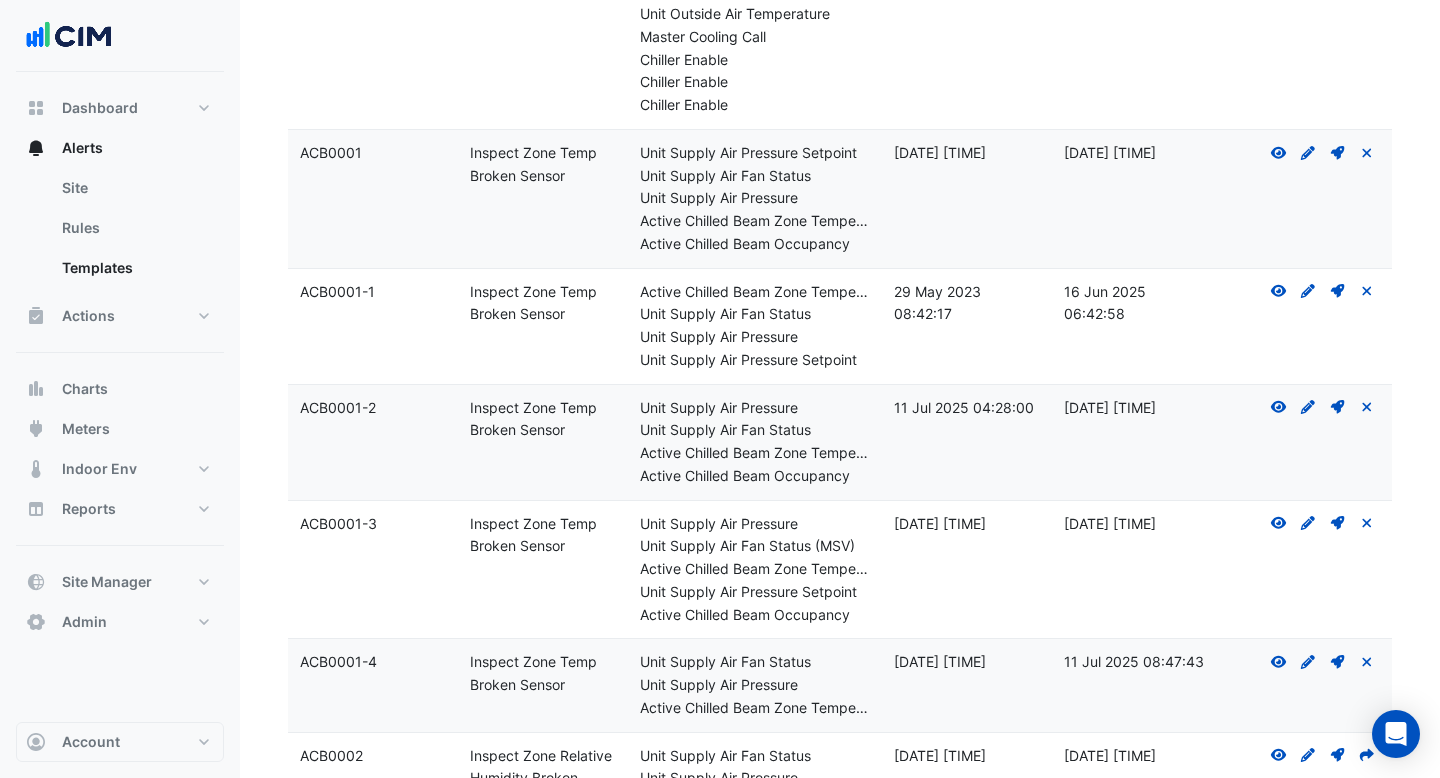 scroll, scrollTop: 996, scrollLeft: 0, axis: vertical 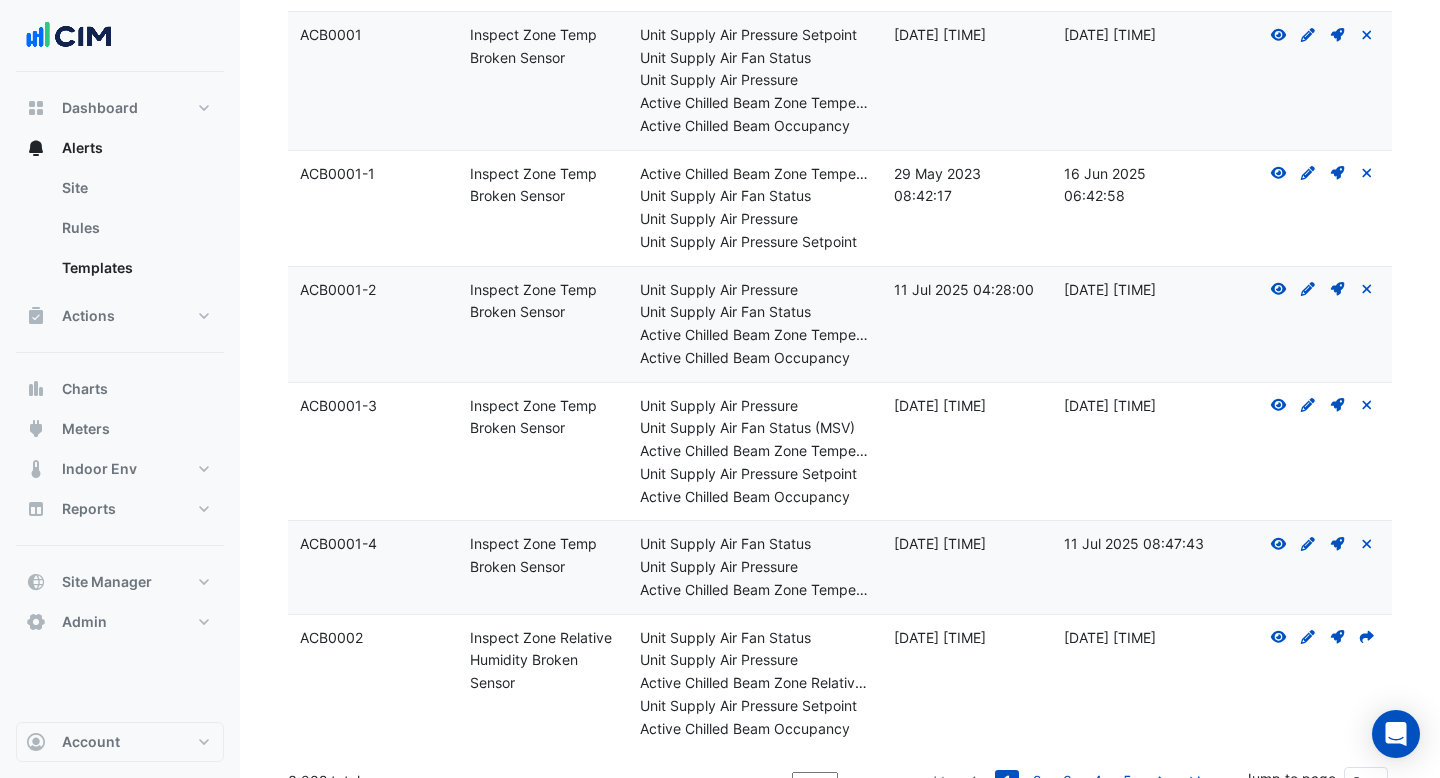 drag, startPoint x: 592, startPoint y: 428, endPoint x: 472, endPoint y: 400, distance: 123.22337 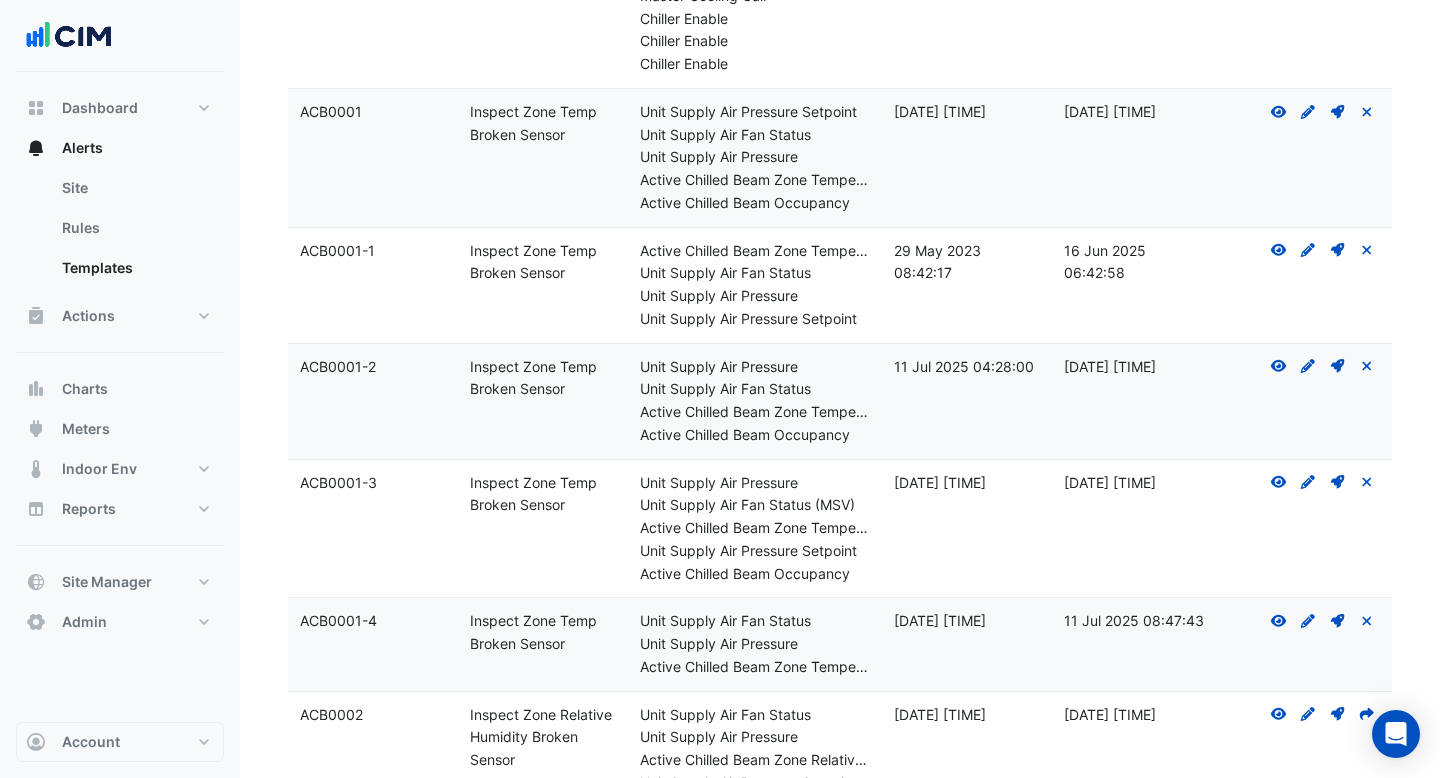 scroll, scrollTop: 909, scrollLeft: 0, axis: vertical 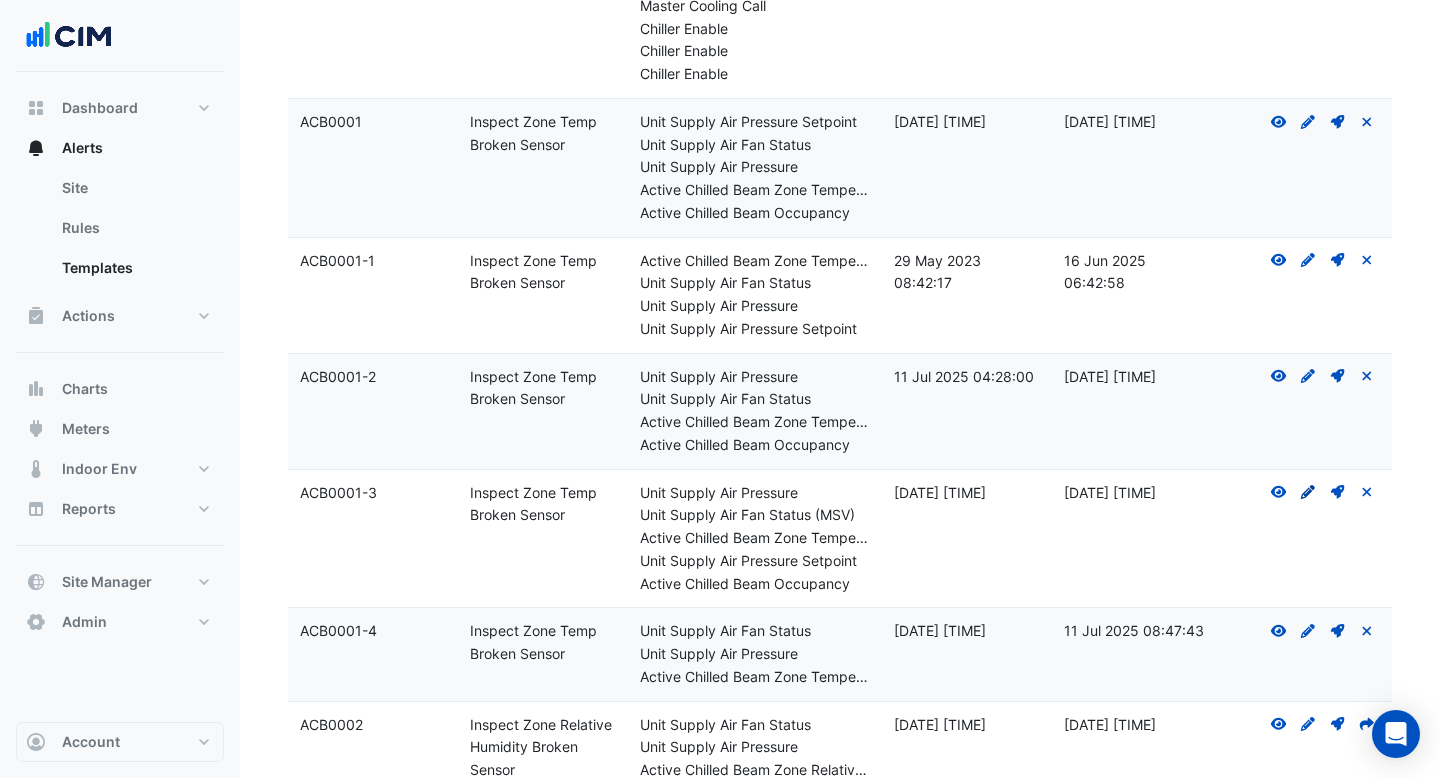 click on "Create Draft - to edit a template, you first need to create a draft, and then submit it for approval." 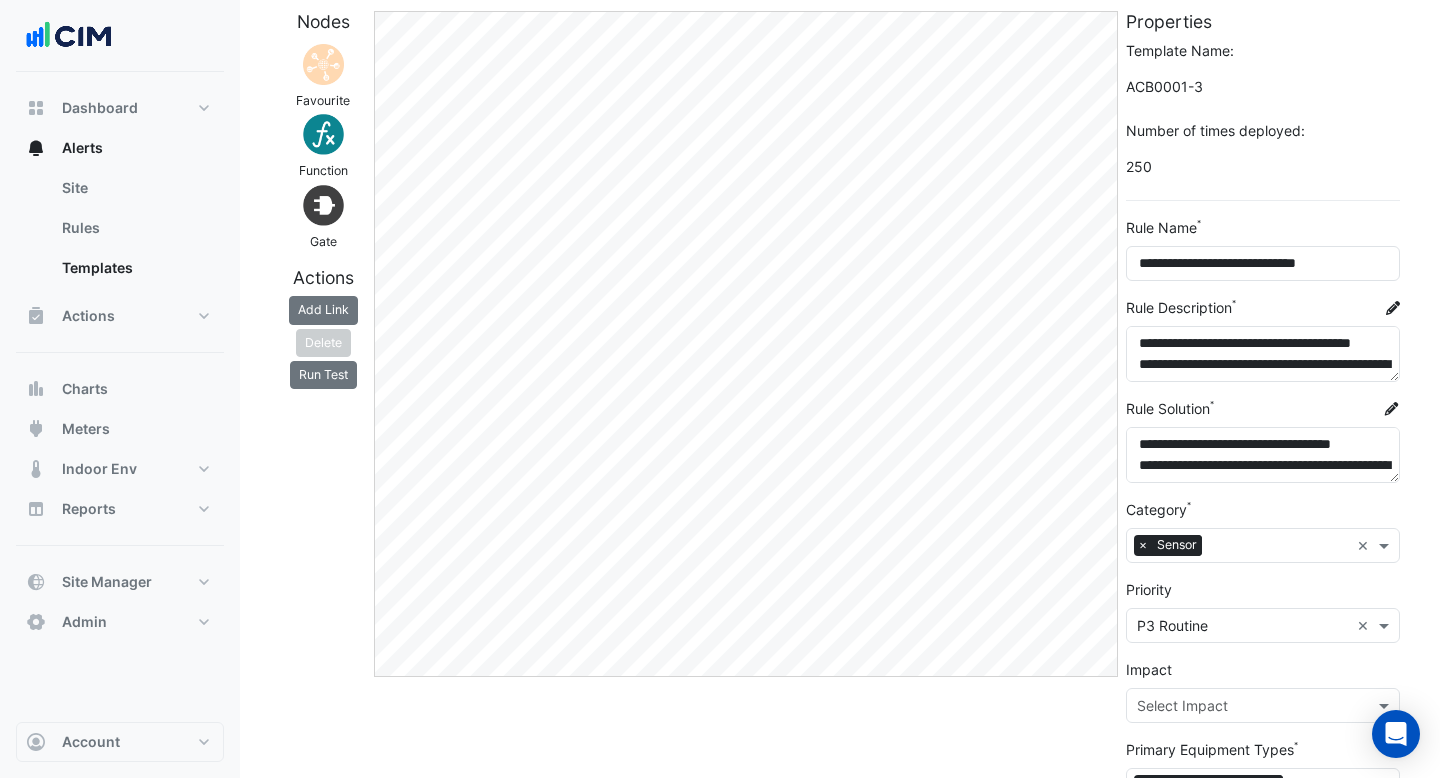 scroll, scrollTop: 83, scrollLeft: 0, axis: vertical 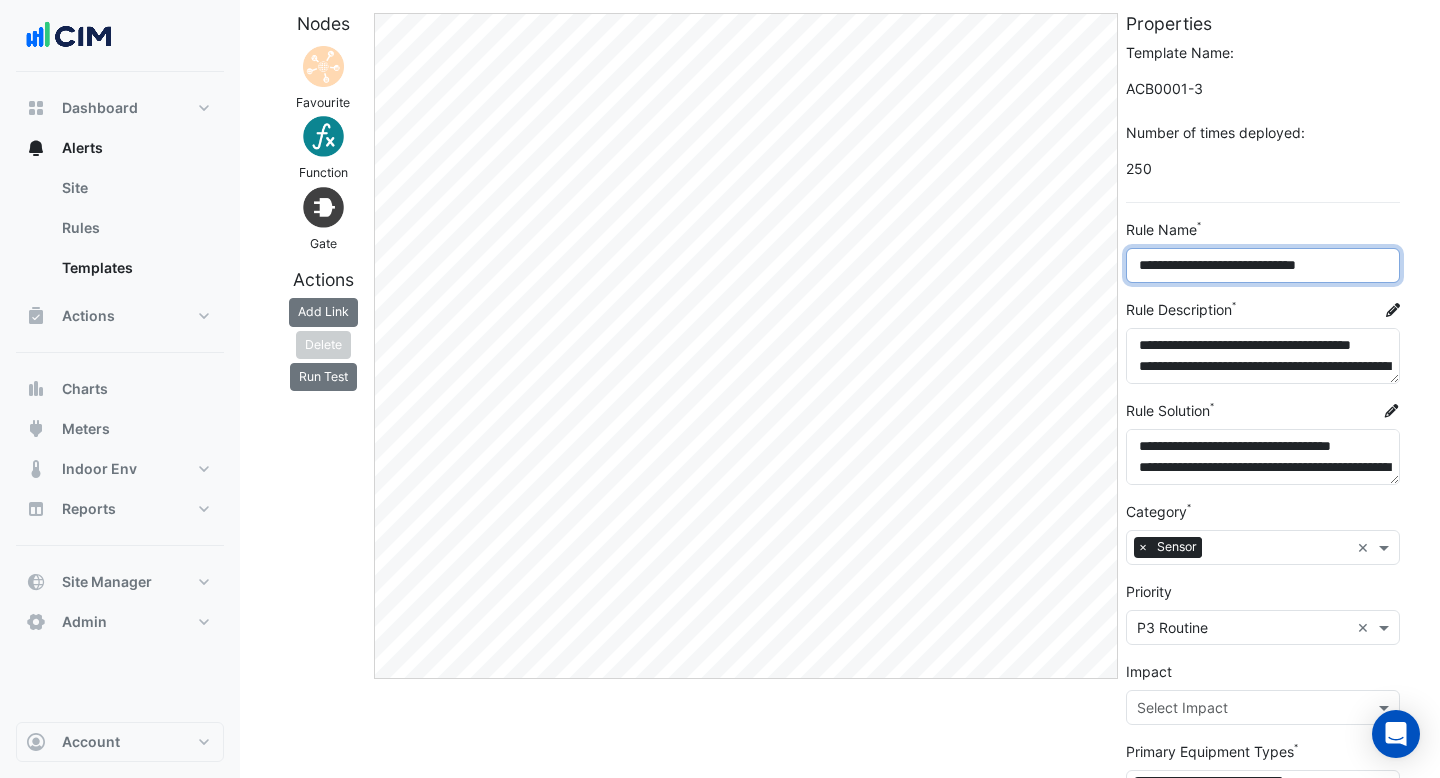 drag, startPoint x: 1375, startPoint y: 262, endPoint x: 1155, endPoint y: 264, distance: 220.0091 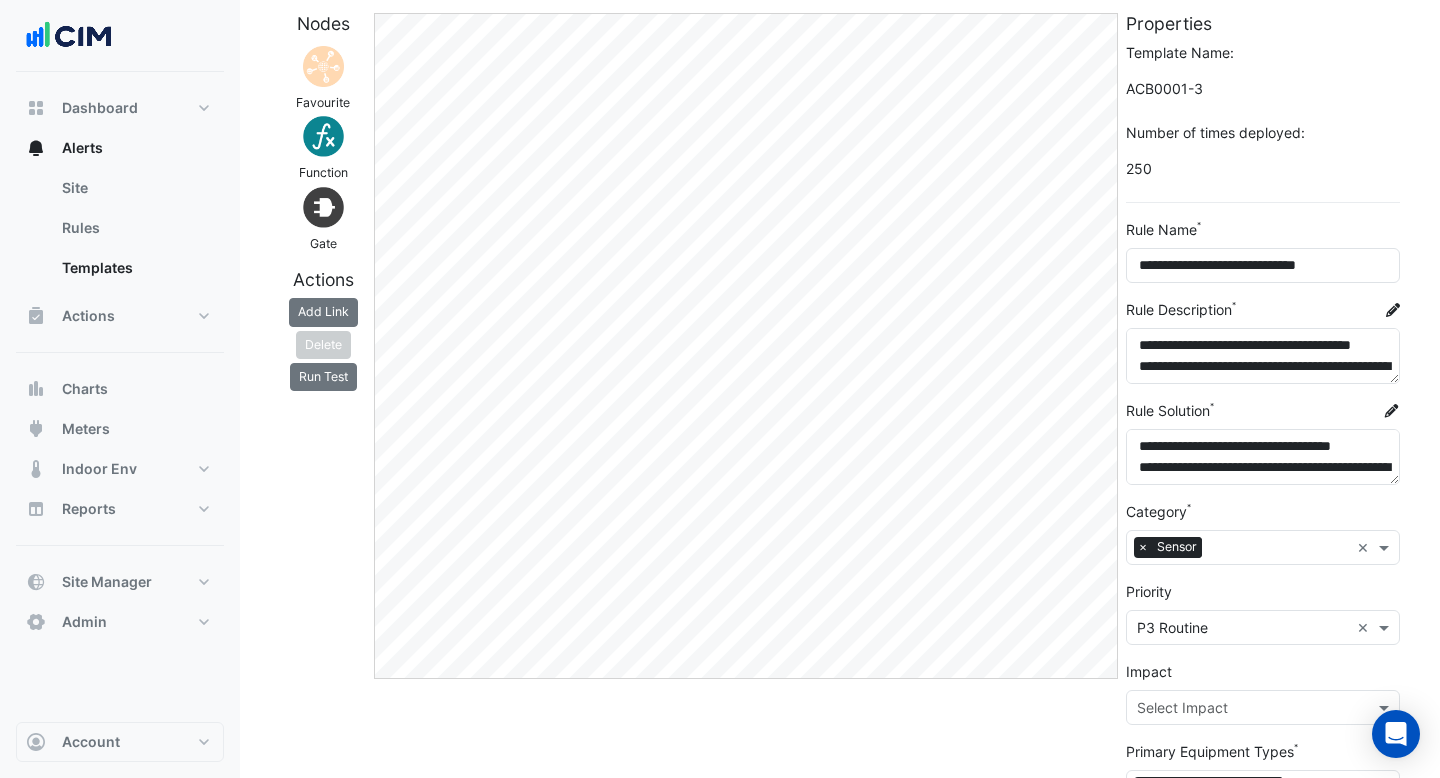 click on "**********" 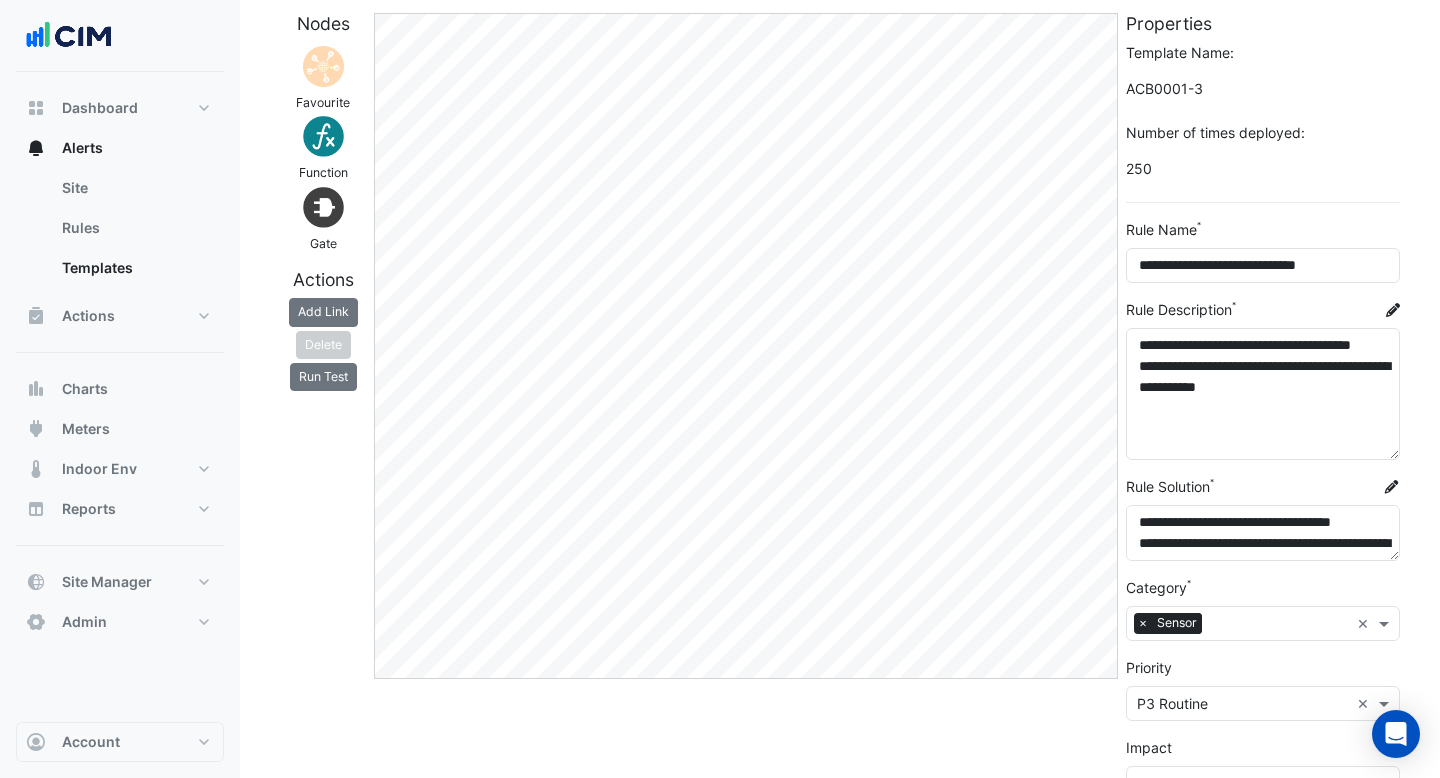 drag, startPoint x: 1394, startPoint y: 380, endPoint x: 1394, endPoint y: 457, distance: 77 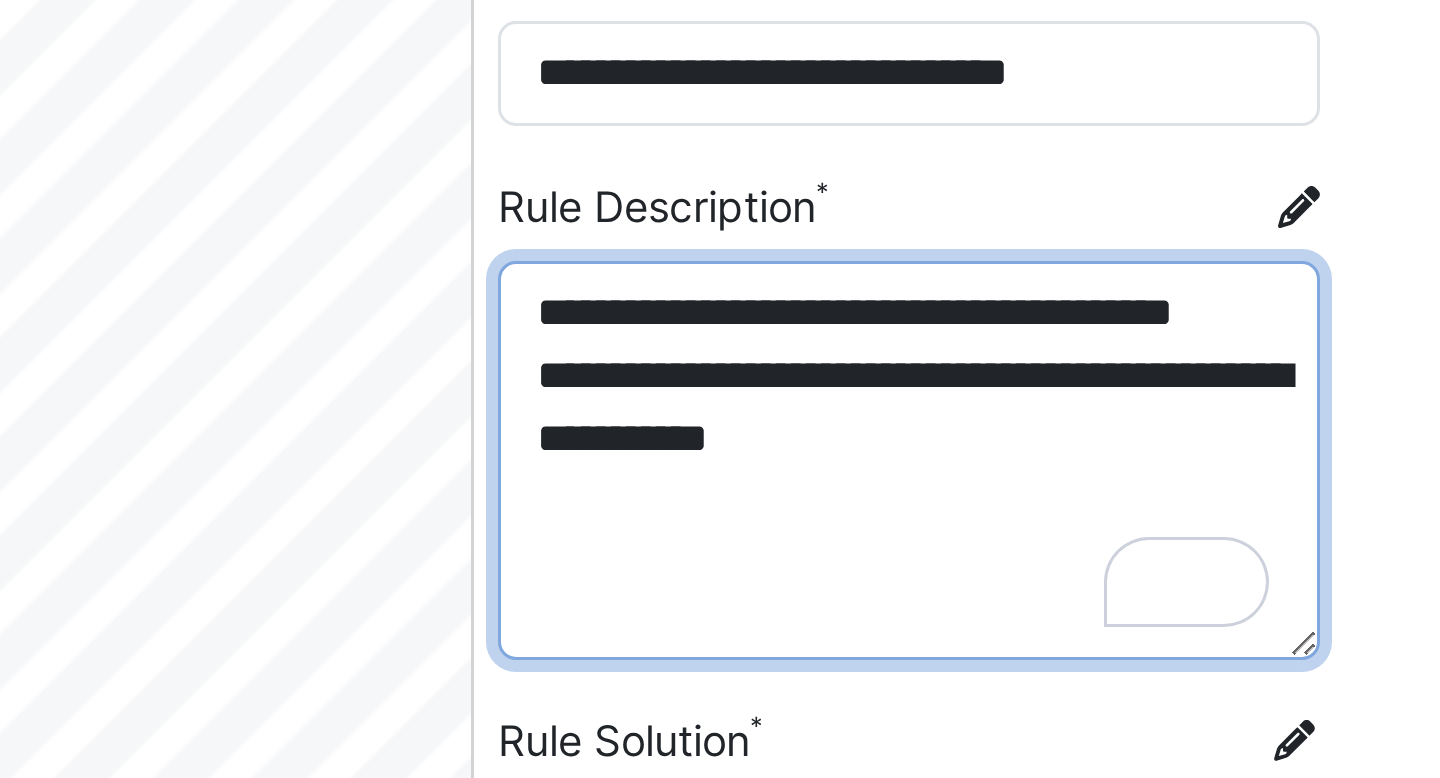 drag, startPoint x: 1338, startPoint y: 404, endPoint x: 1244, endPoint y: 388, distance: 95.35198 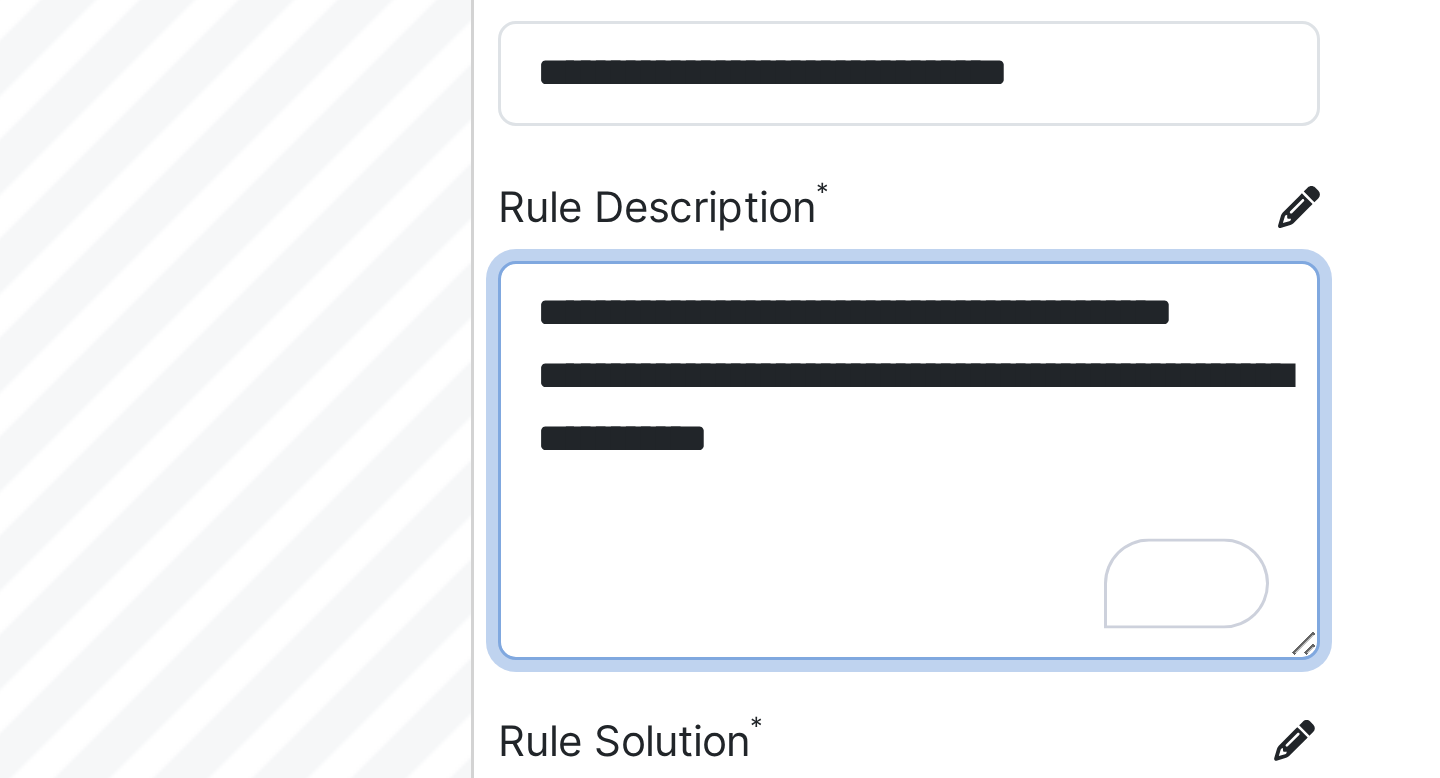 click on "**********" at bounding box center [1263, 394] 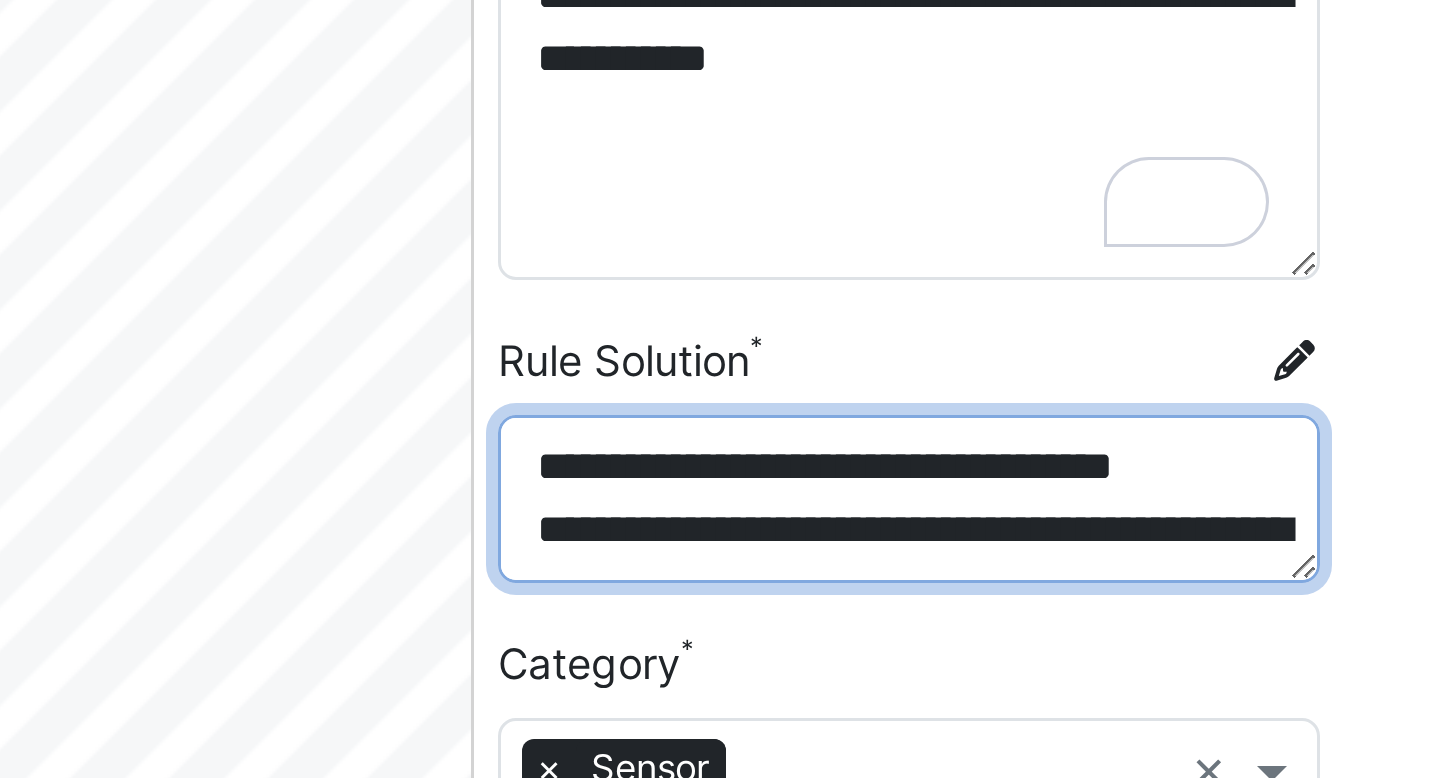 click on "**********" at bounding box center [1263, 534] 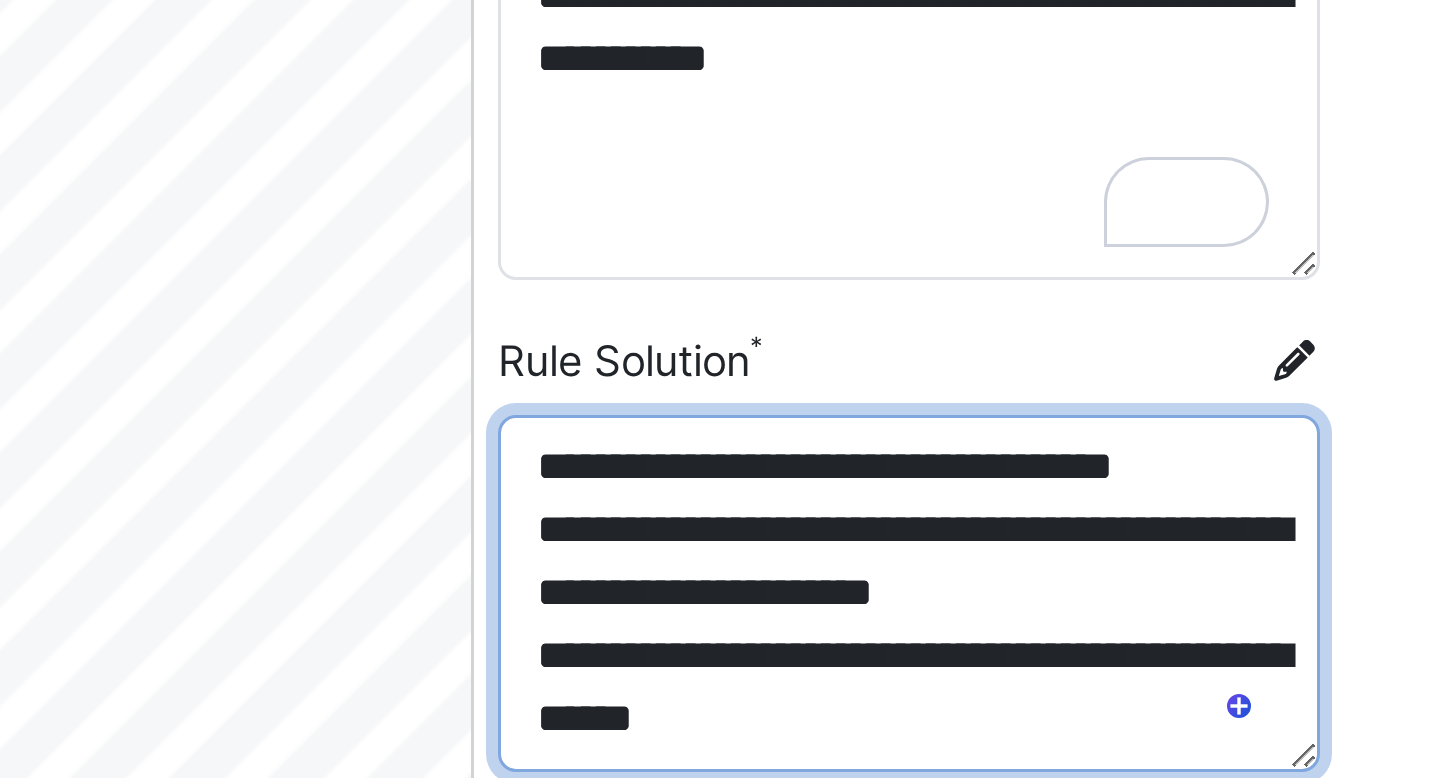 drag, startPoint x: 1395, startPoint y: 556, endPoint x: 1393, endPoint y: 620, distance: 64.03124 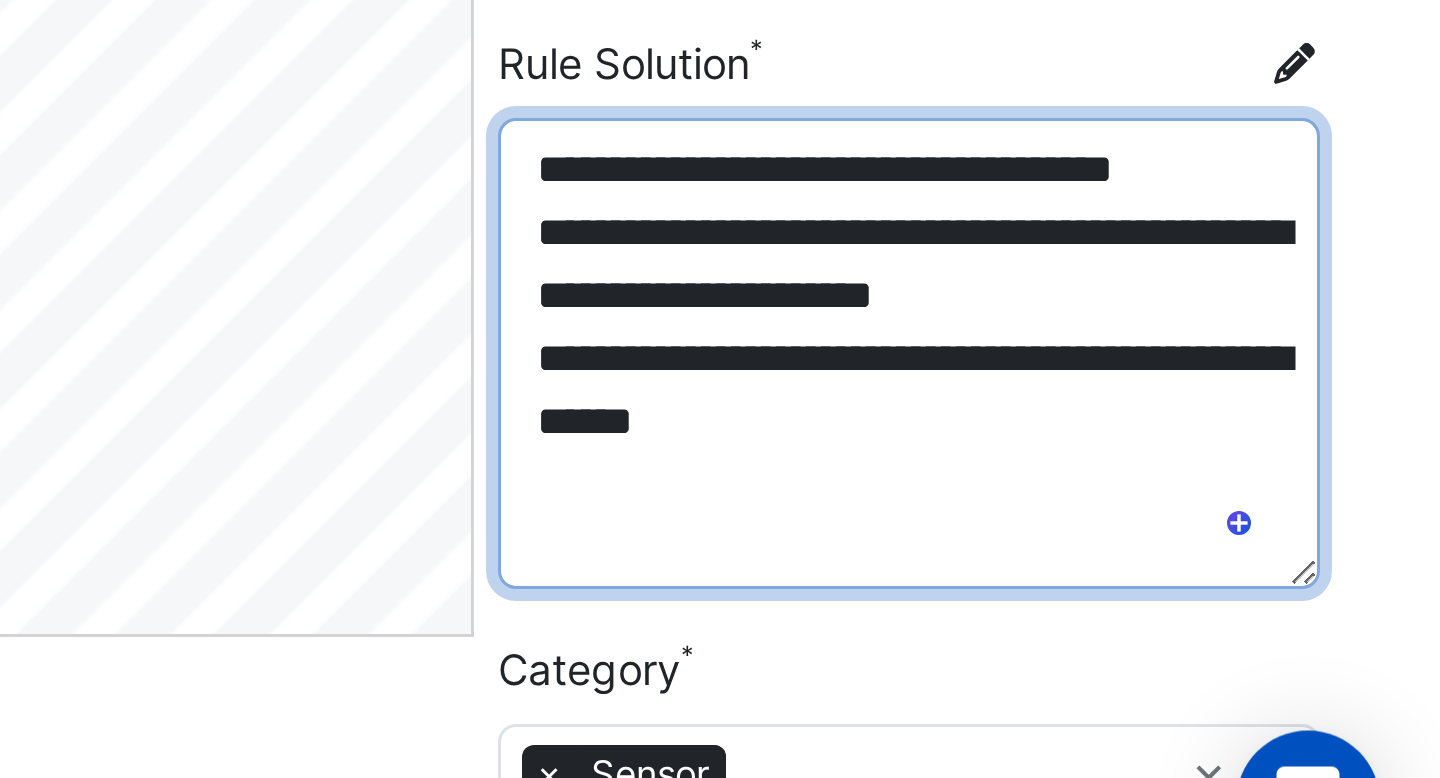 drag, startPoint x: 1397, startPoint y: 622, endPoint x: 1396, endPoint y: 659, distance: 37.01351 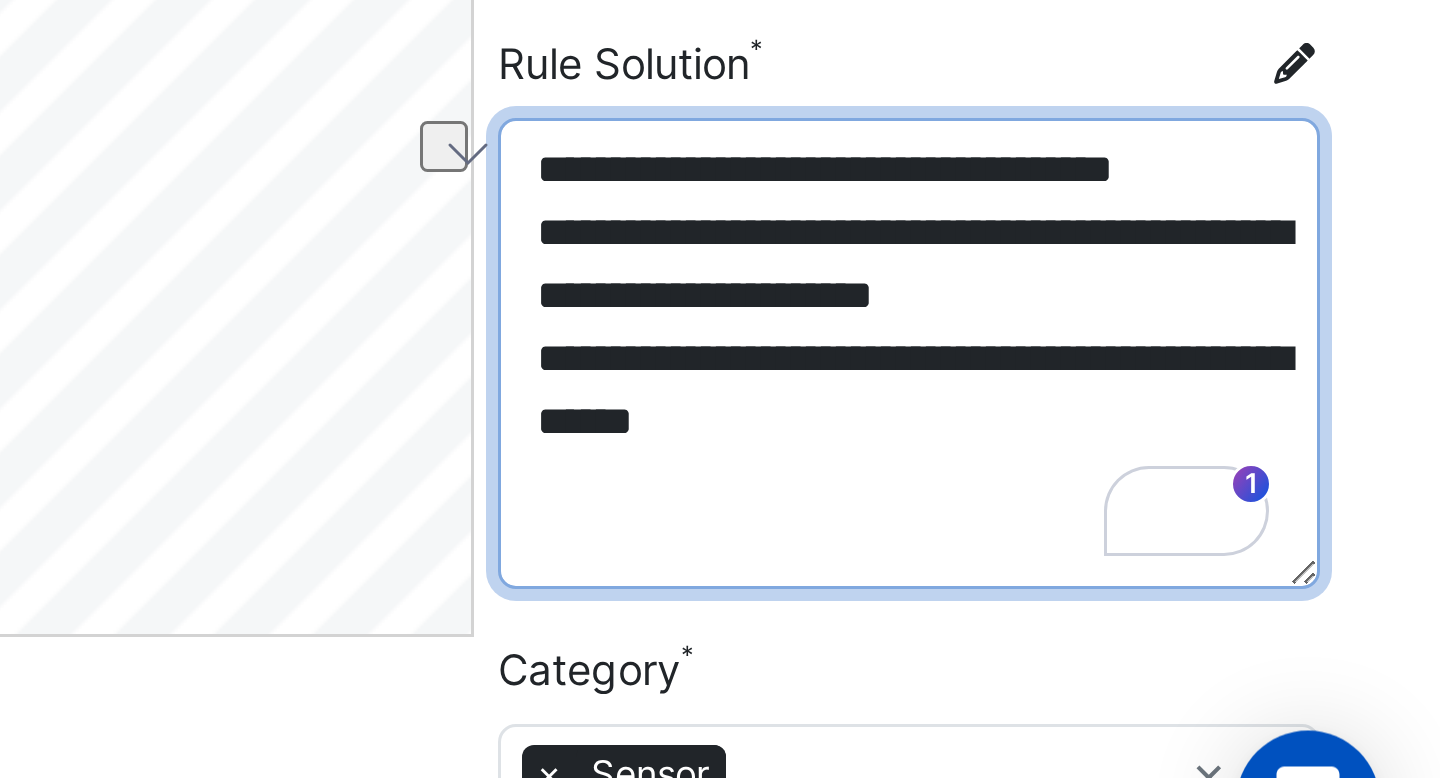 drag, startPoint x: 1154, startPoint y: 524, endPoint x: 1311, endPoint y: 516, distance: 157.20369 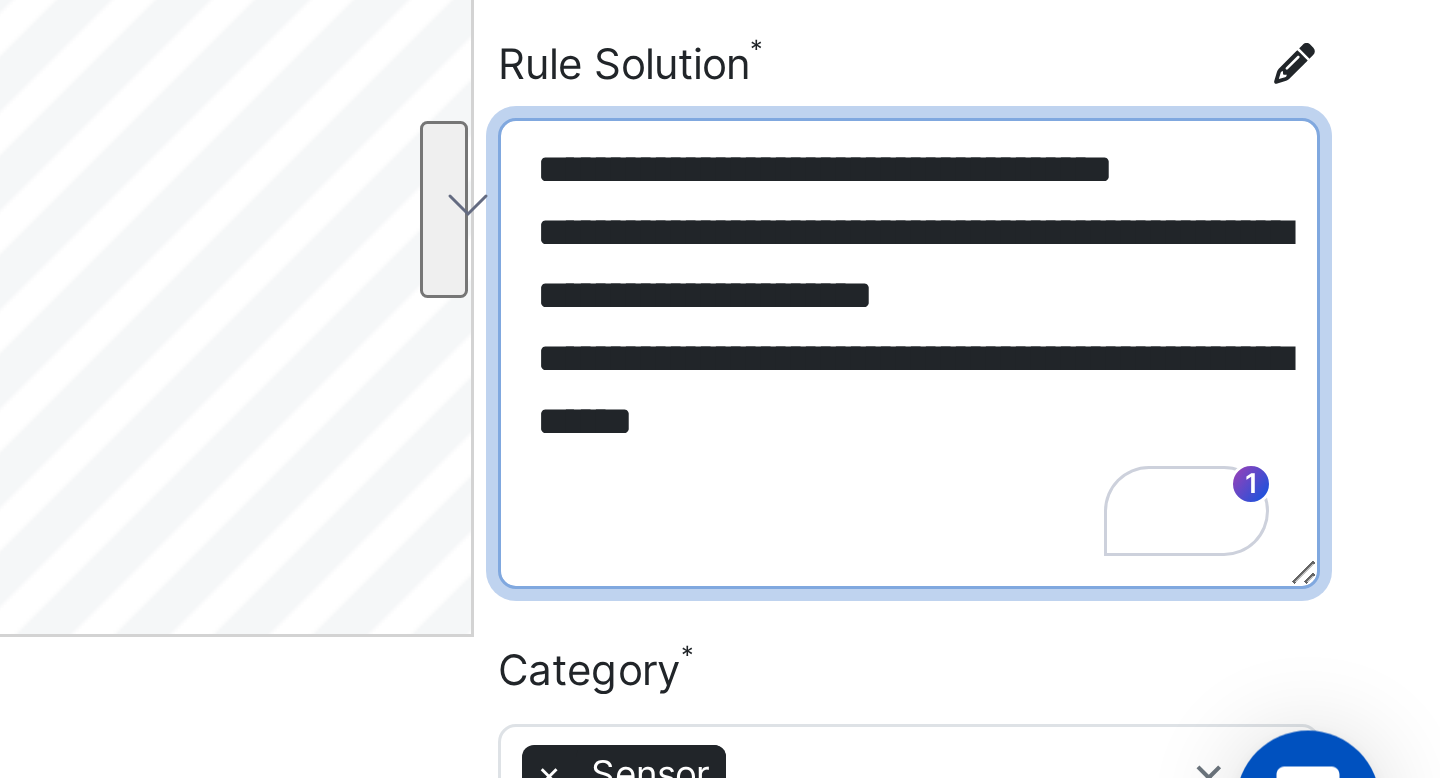 drag, startPoint x: 1199, startPoint y: 589, endPoint x: 1156, endPoint y: 547, distance: 60.108234 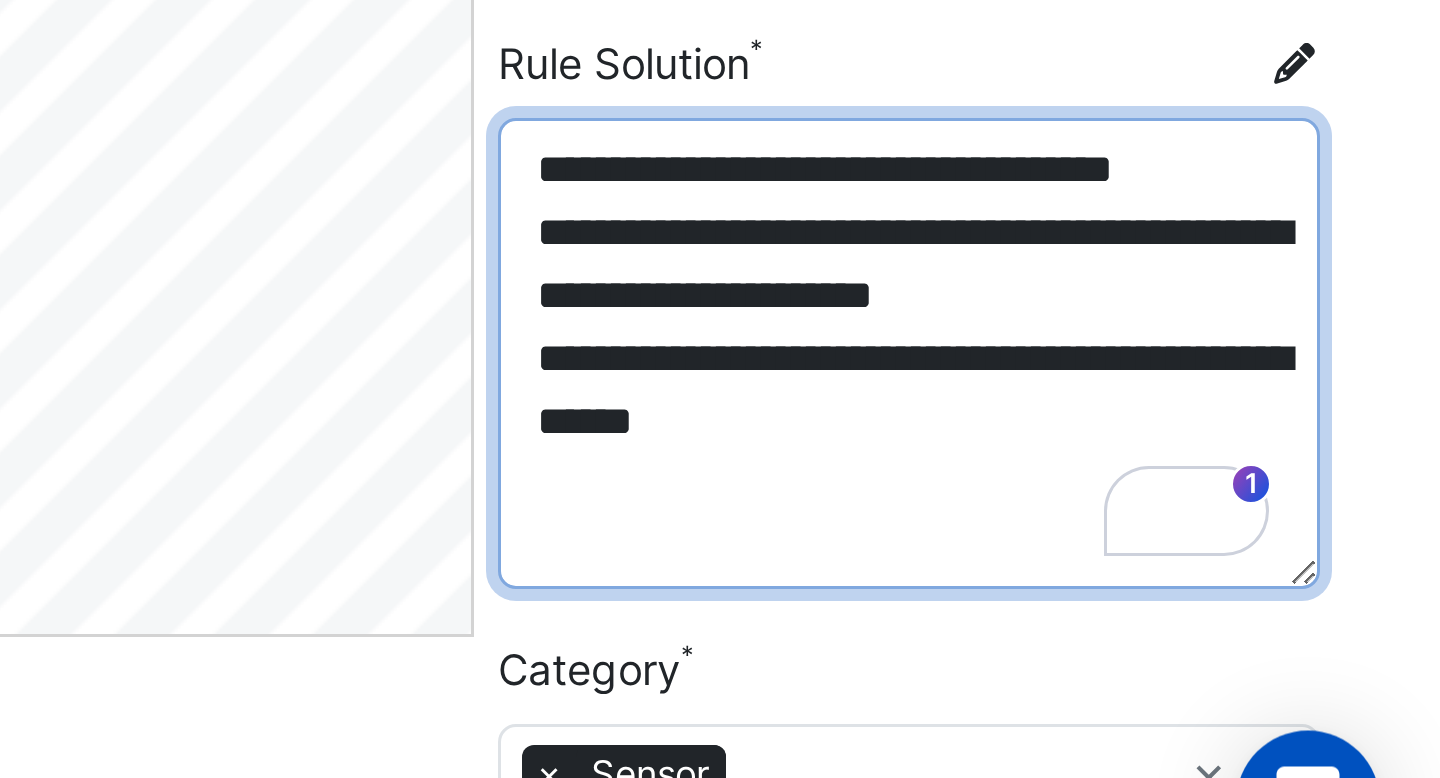 drag, startPoint x: 1288, startPoint y: 629, endPoint x: 1162, endPoint y: 606, distance: 128.082 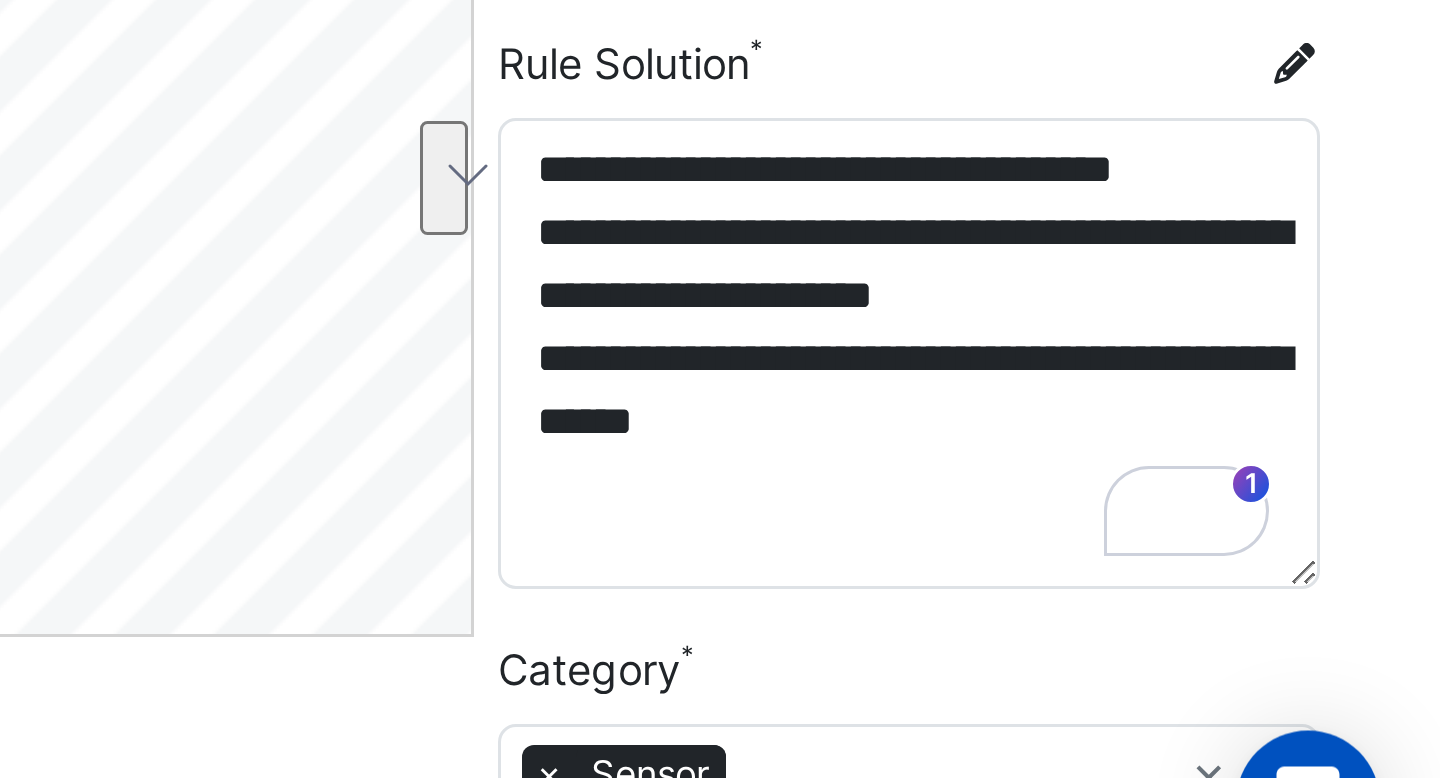 click on "**********" 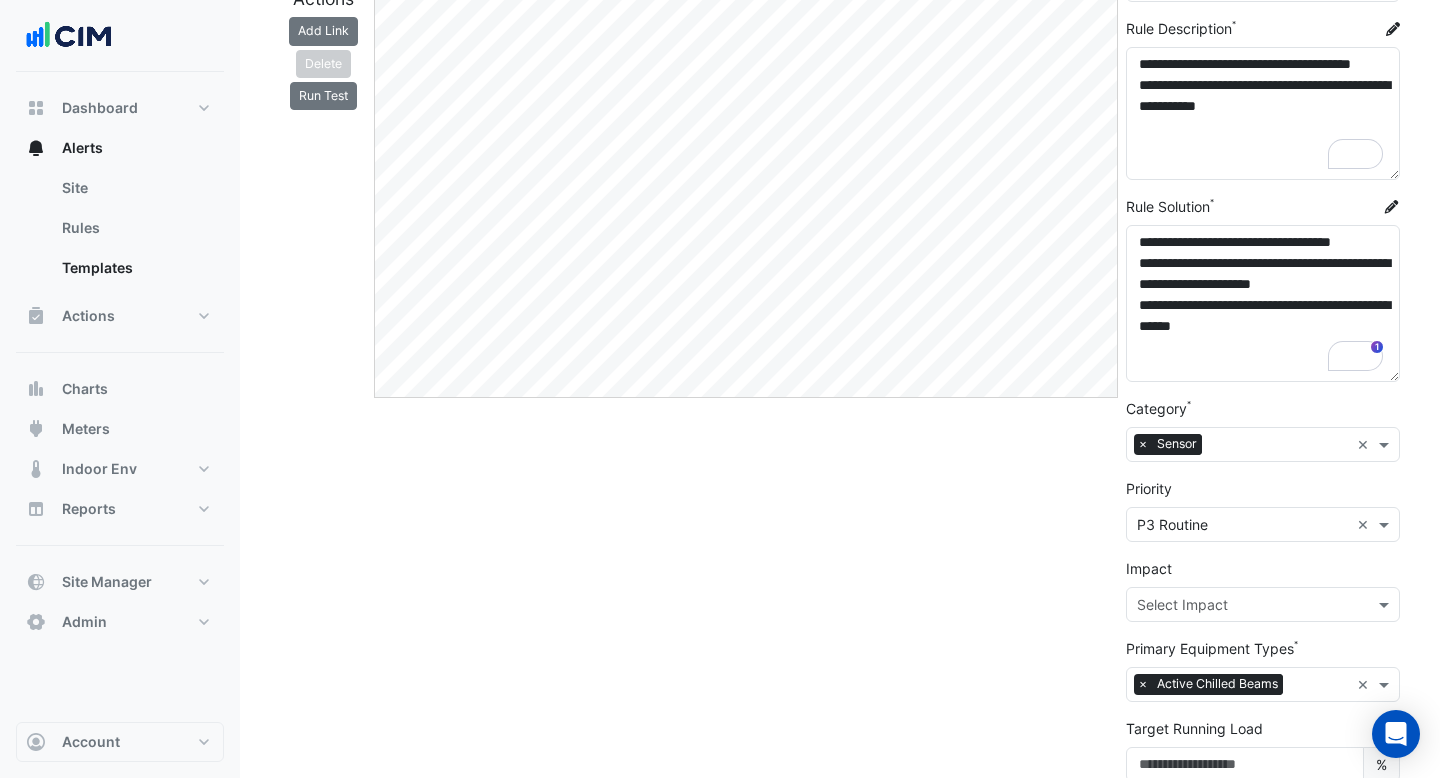 scroll, scrollTop: 171, scrollLeft: 0, axis: vertical 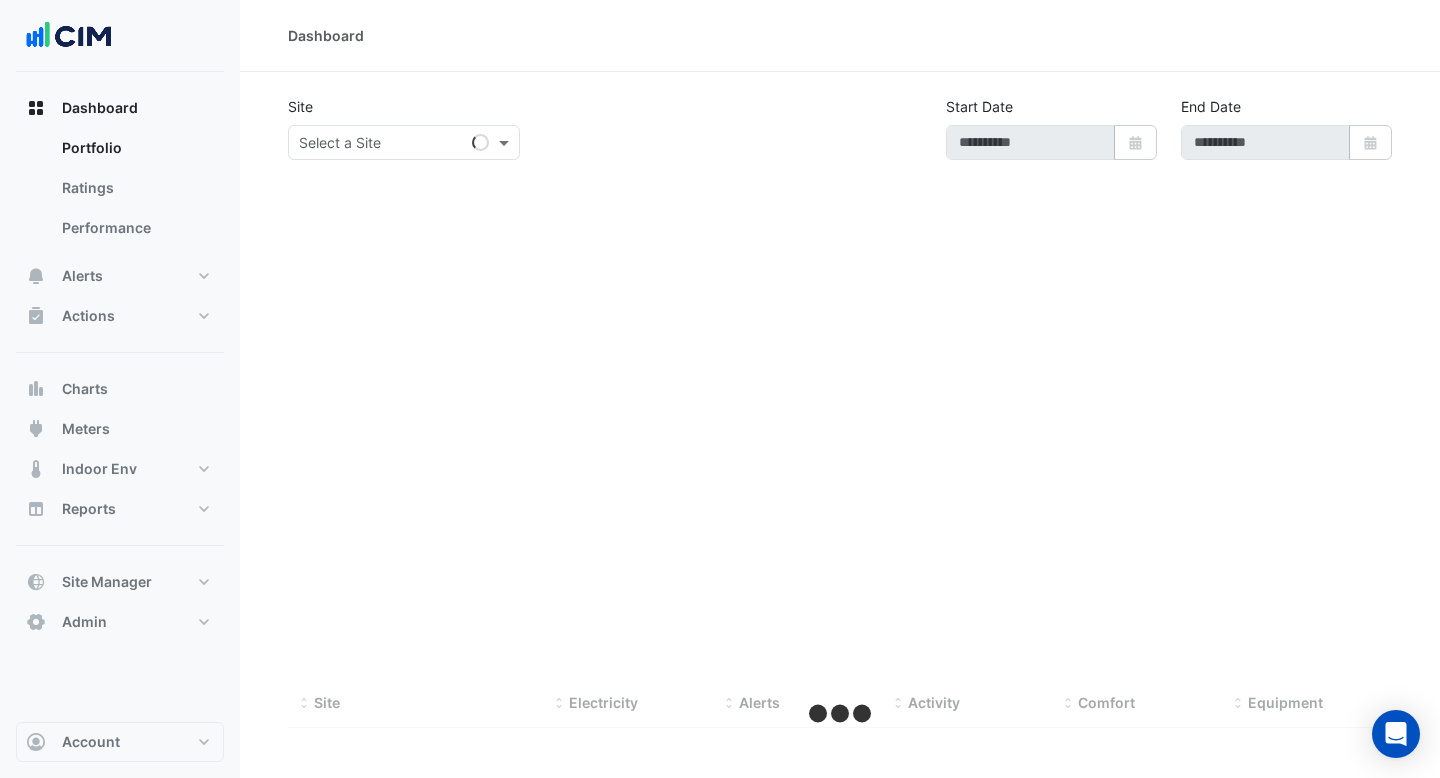 type on "**********" 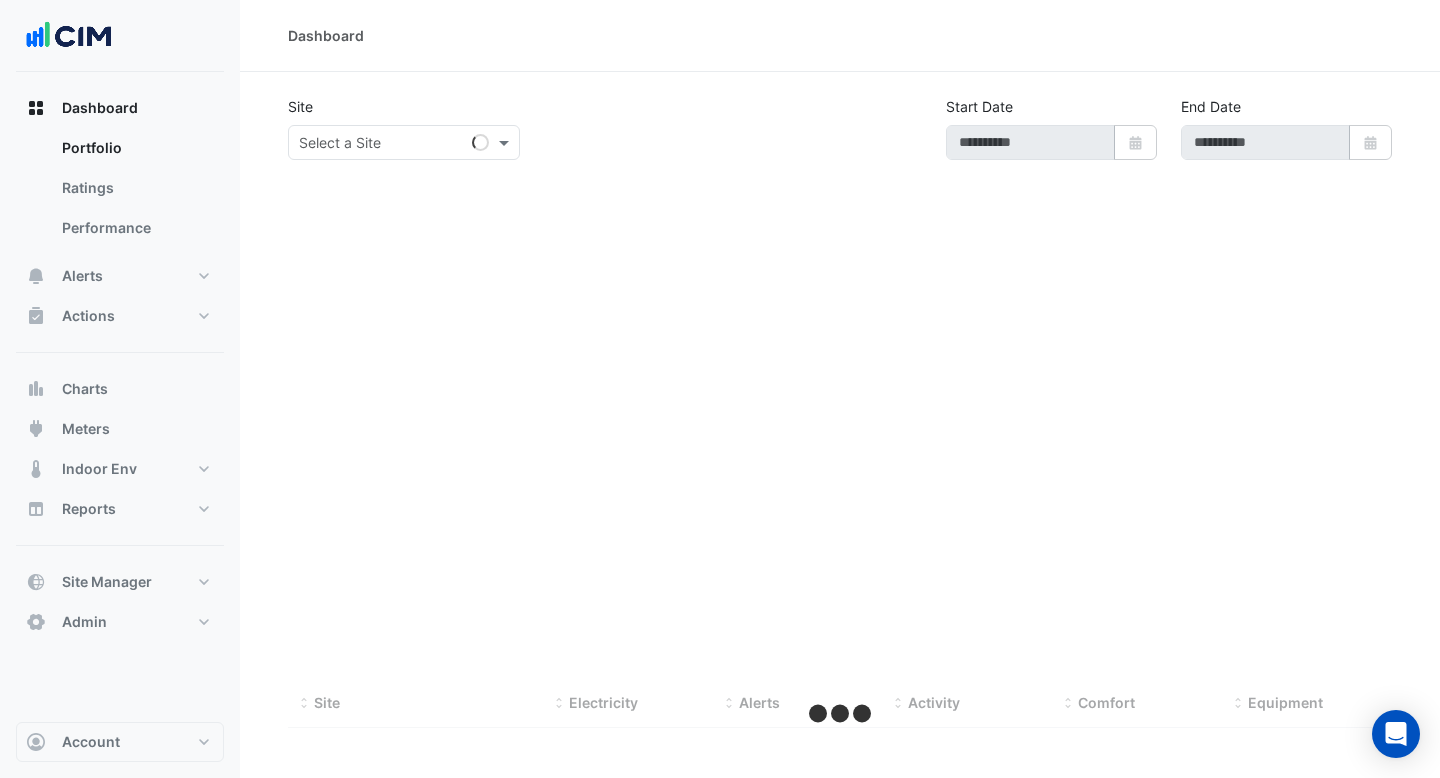 type on "**********" 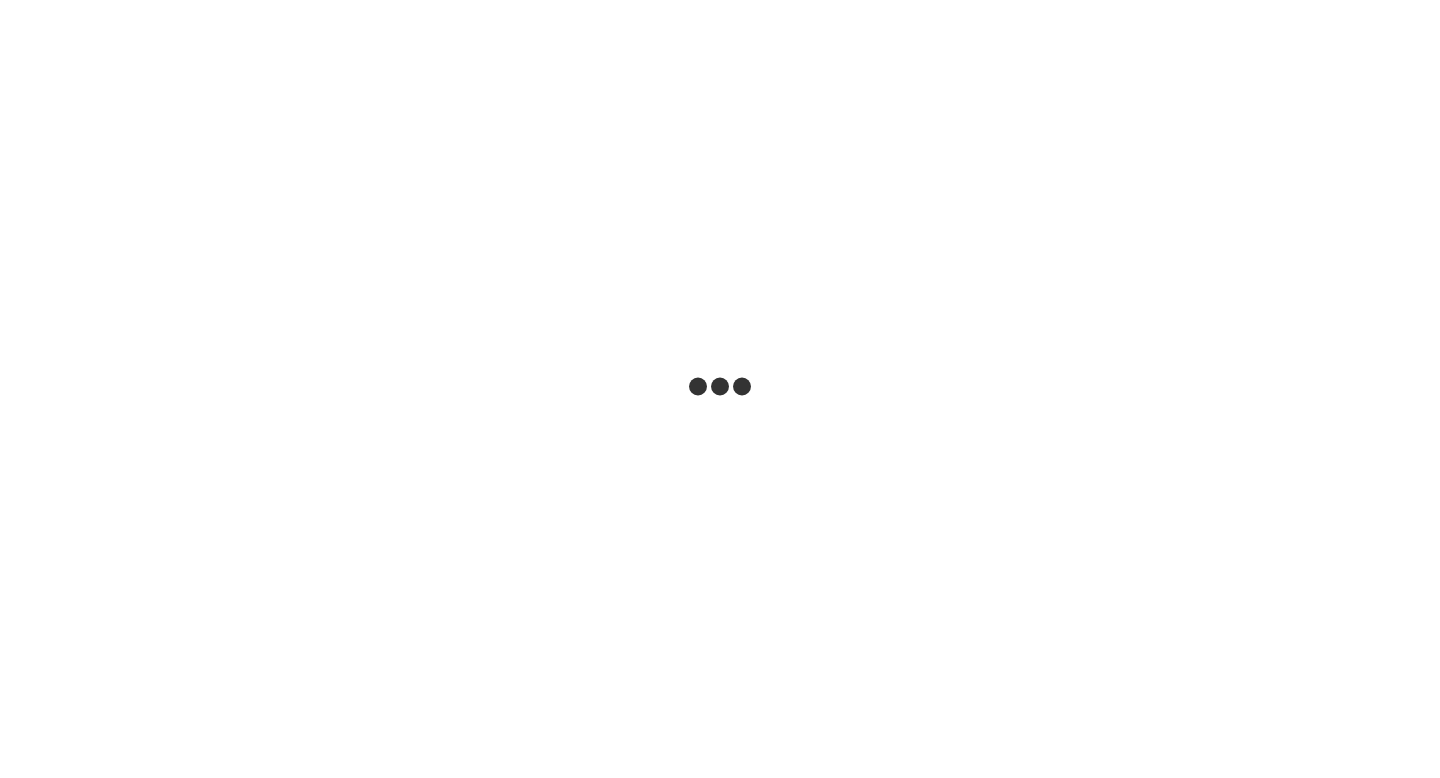 scroll, scrollTop: 0, scrollLeft: 0, axis: both 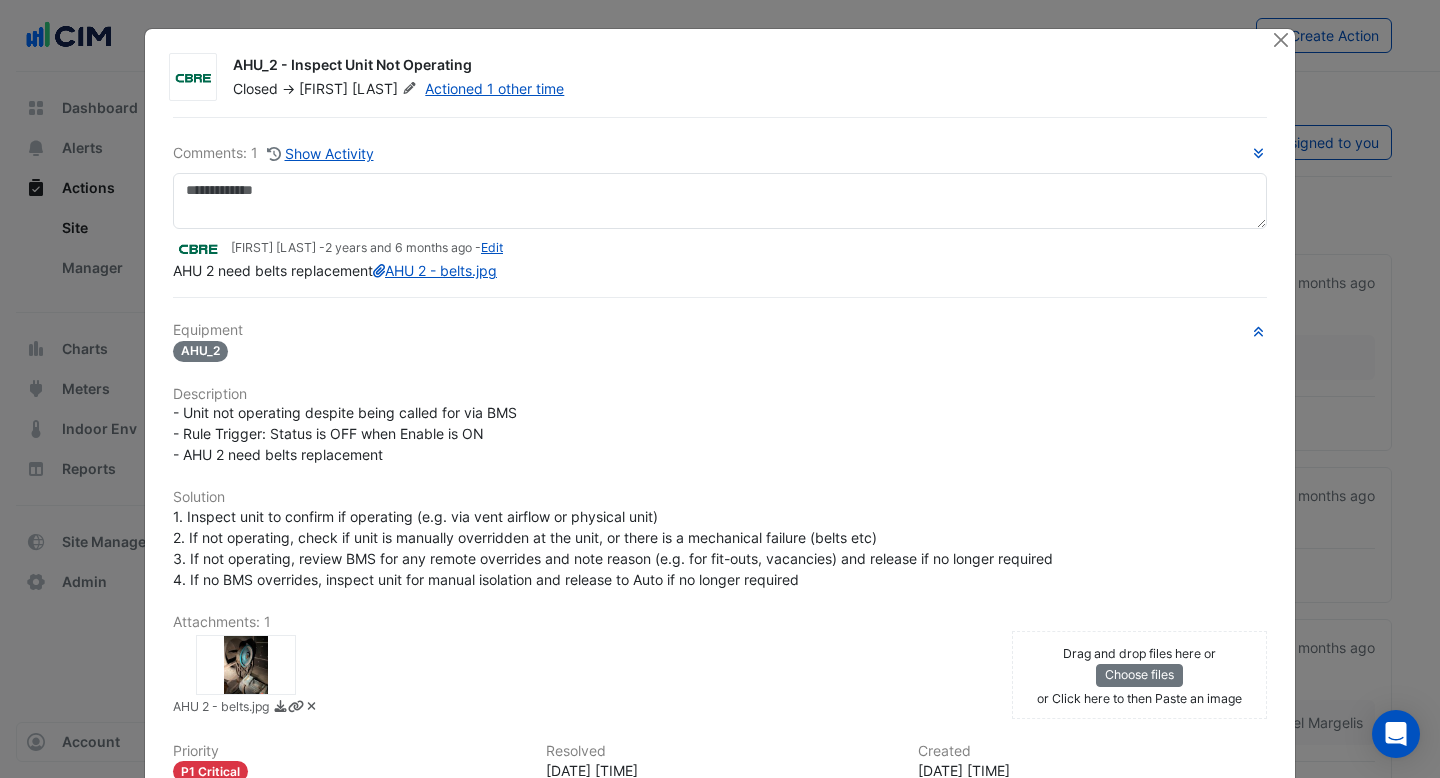 drag, startPoint x: 234, startPoint y: 62, endPoint x: 474, endPoint y: 65, distance: 240.01875 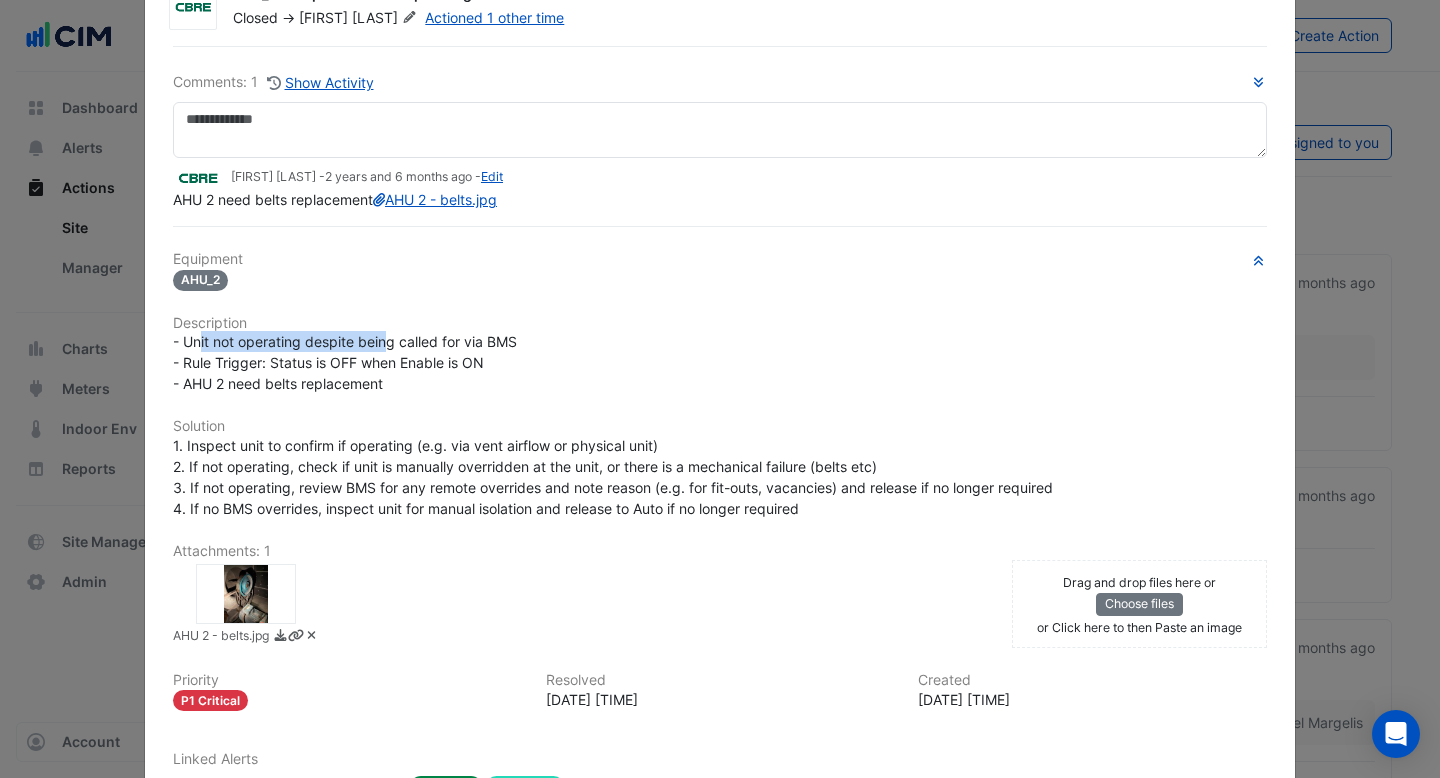 drag, startPoint x: 201, startPoint y: 378, endPoint x: 385, endPoint y: 377, distance: 184.00272 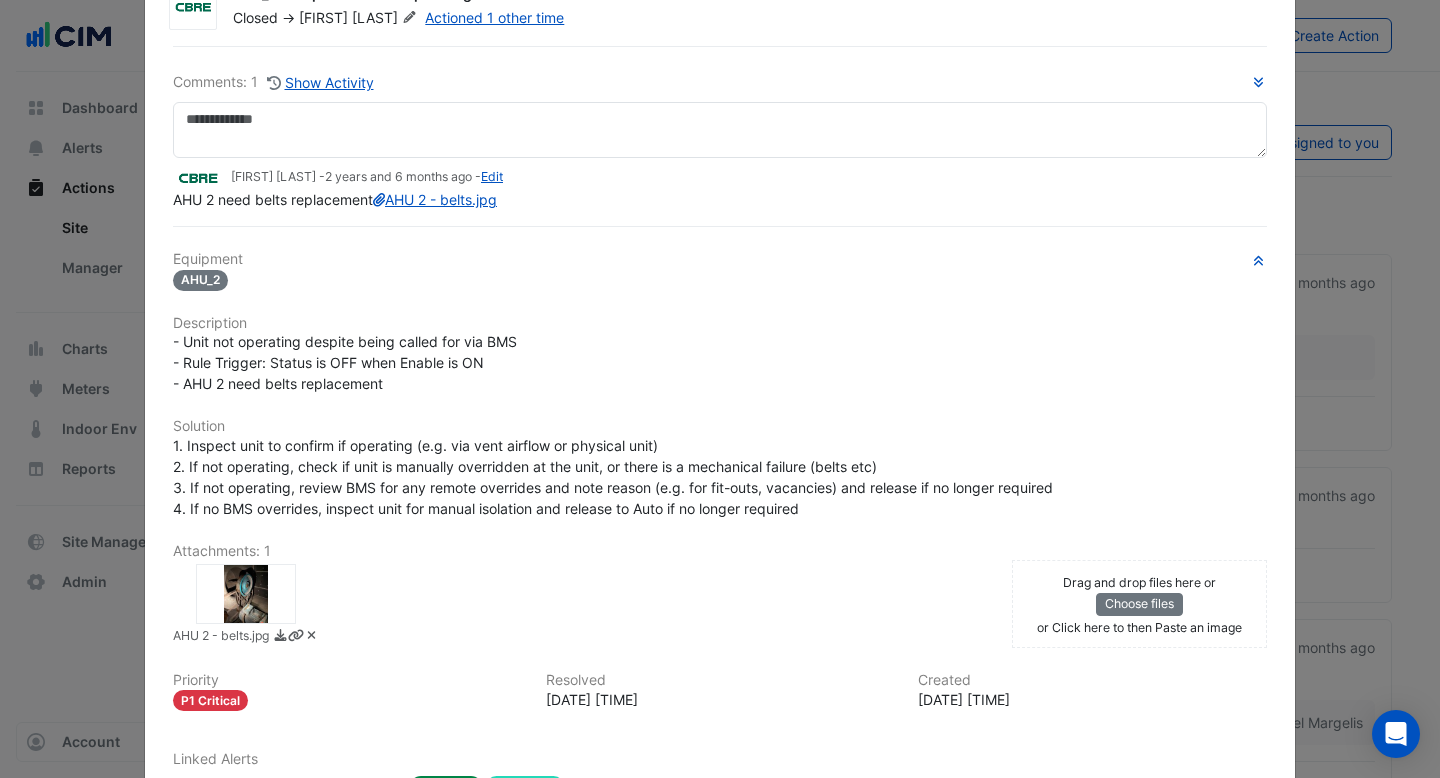 click on "- Unit not operating despite being called for via BMS
- Rule Trigger: Status is OFF when Enable is ON
- AHU 2 need belts replacement" 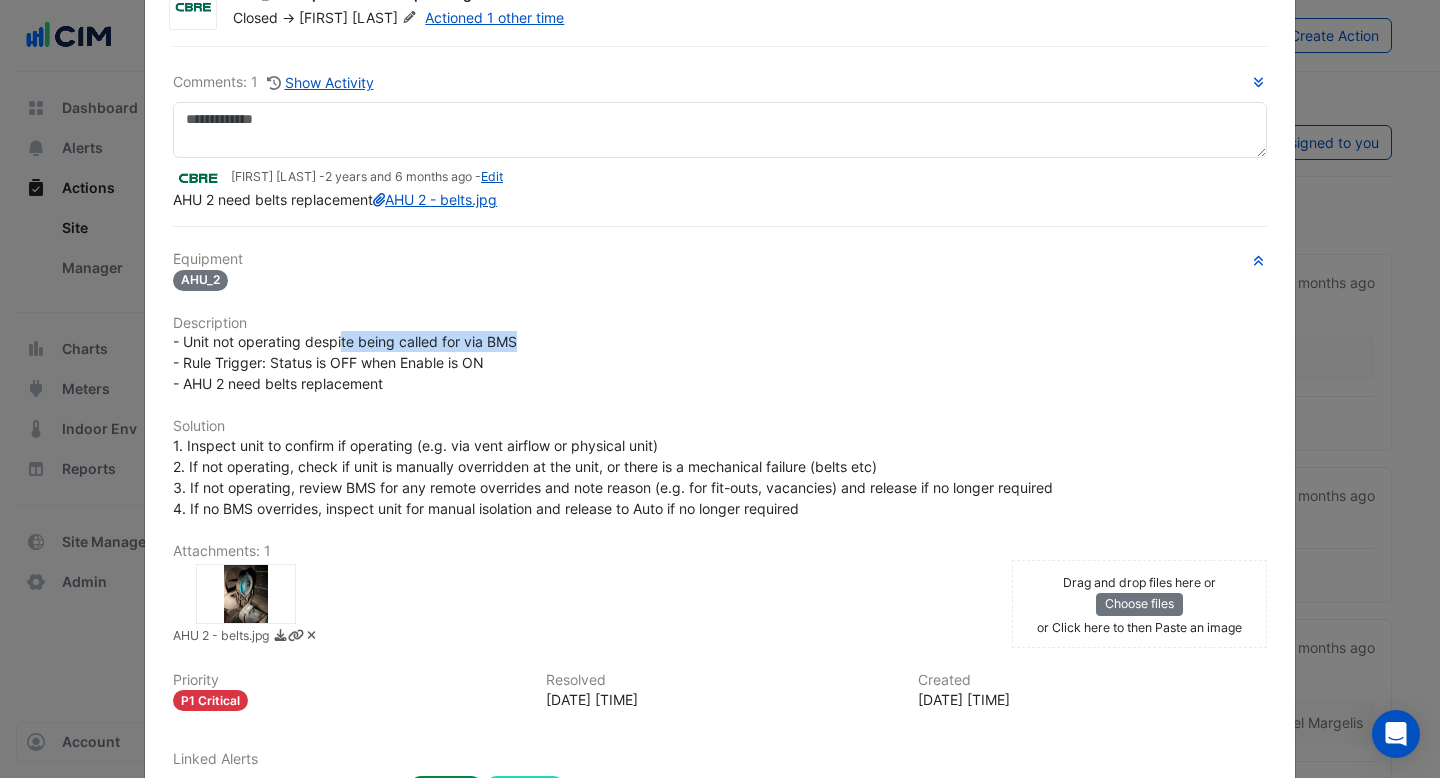 drag, startPoint x: 521, startPoint y: 377, endPoint x: 319, endPoint y: 378, distance: 202.00247 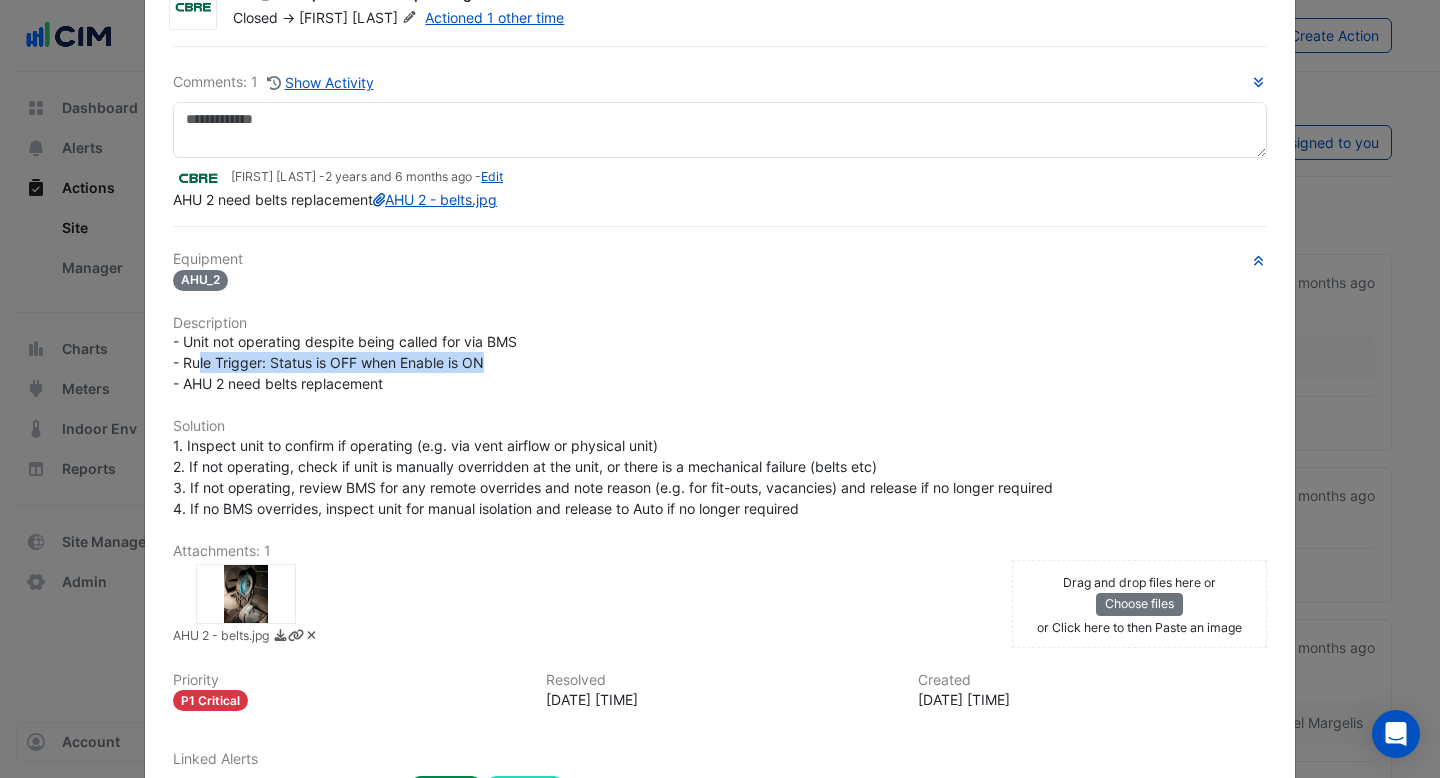 drag, startPoint x: 486, startPoint y: 398, endPoint x: 188, endPoint y: 393, distance: 298.04193 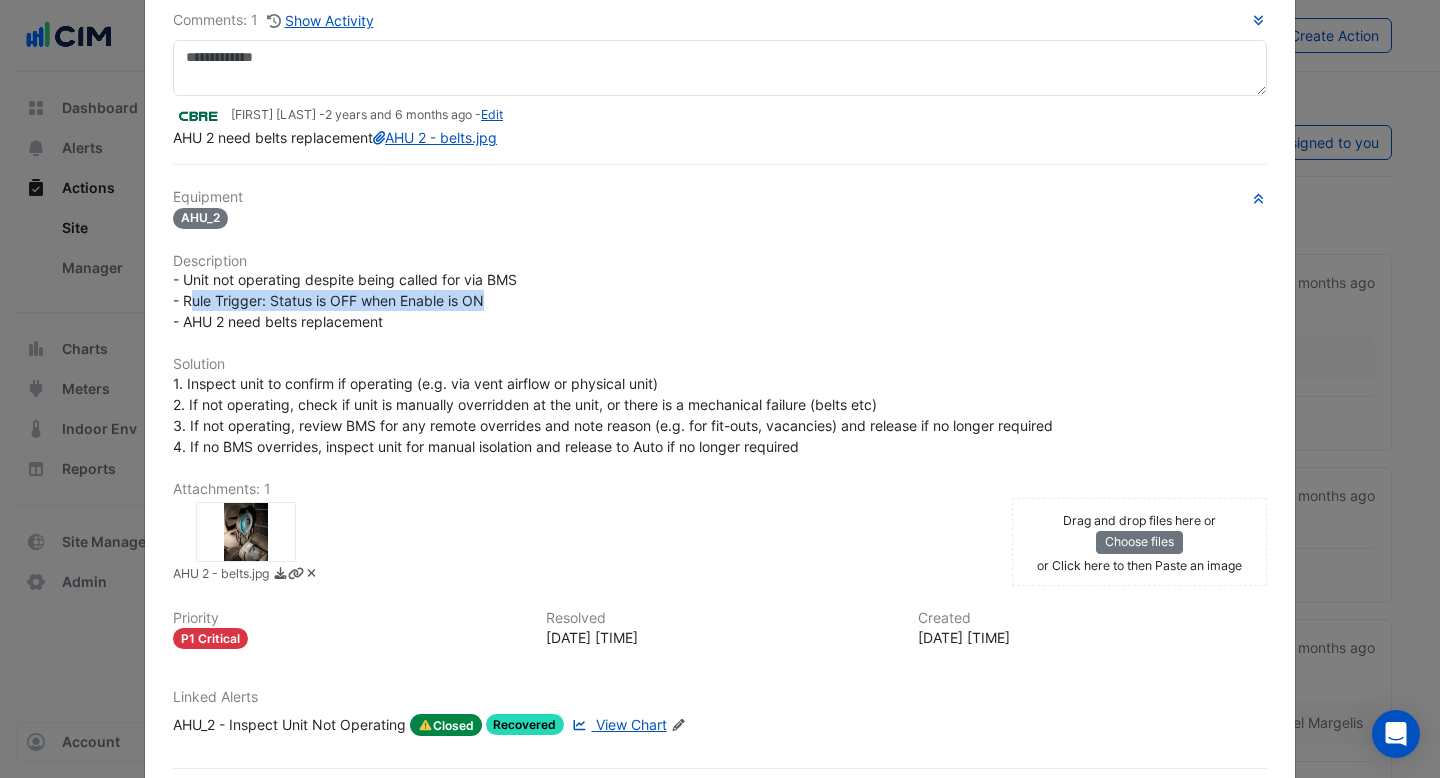 scroll, scrollTop: 267, scrollLeft: 0, axis: vertical 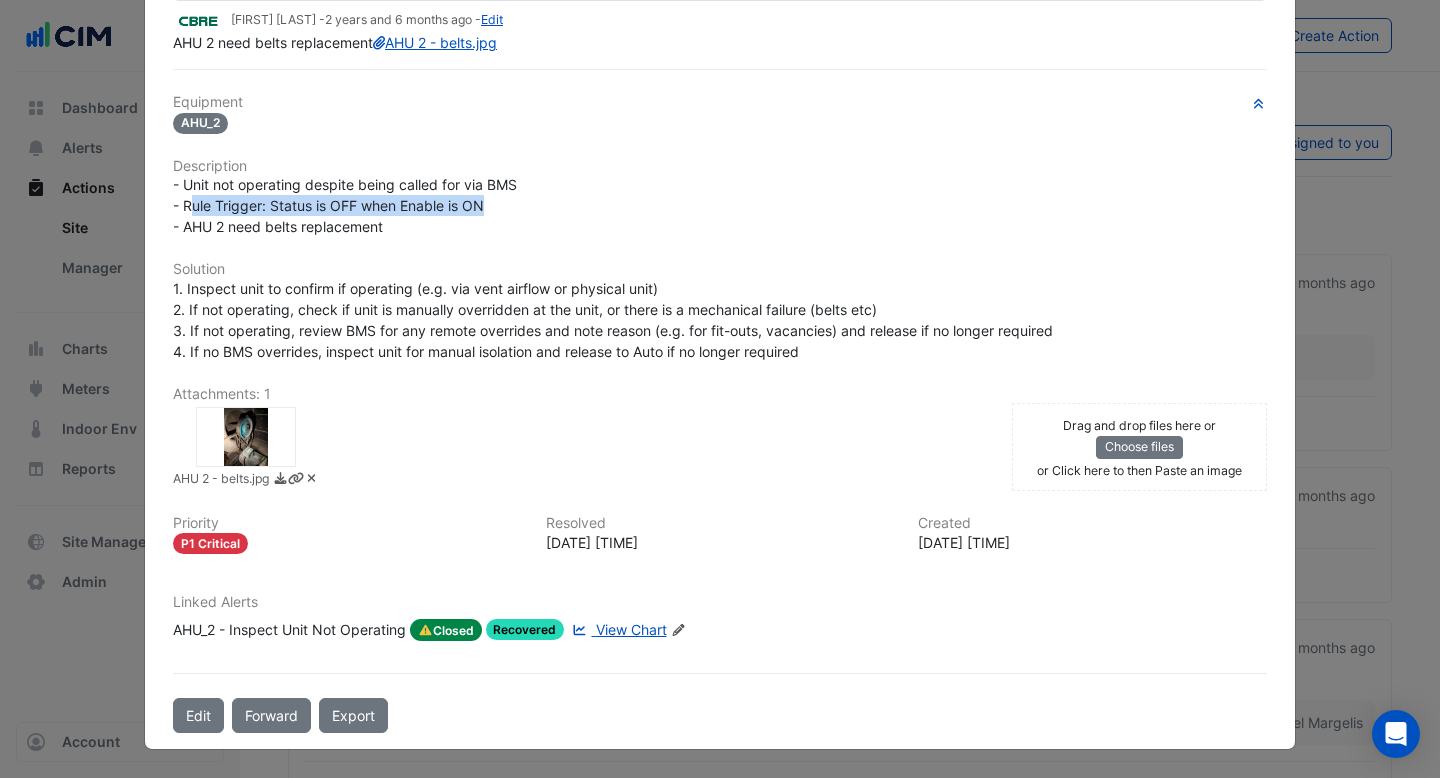 click on "View Chart" 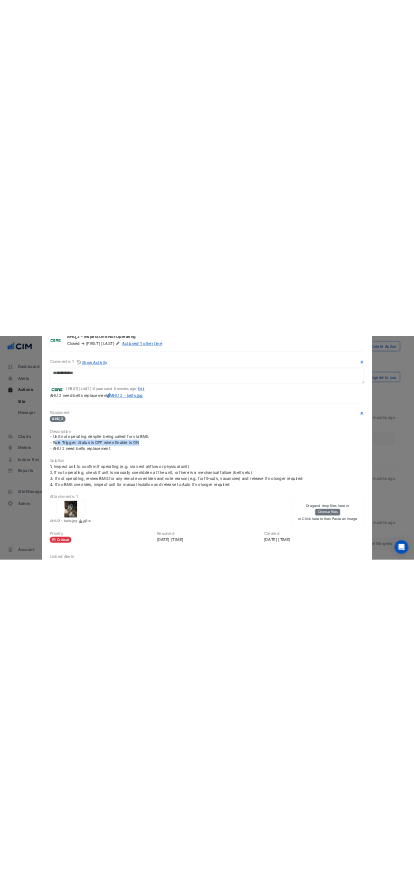 scroll, scrollTop: 0, scrollLeft: 0, axis: both 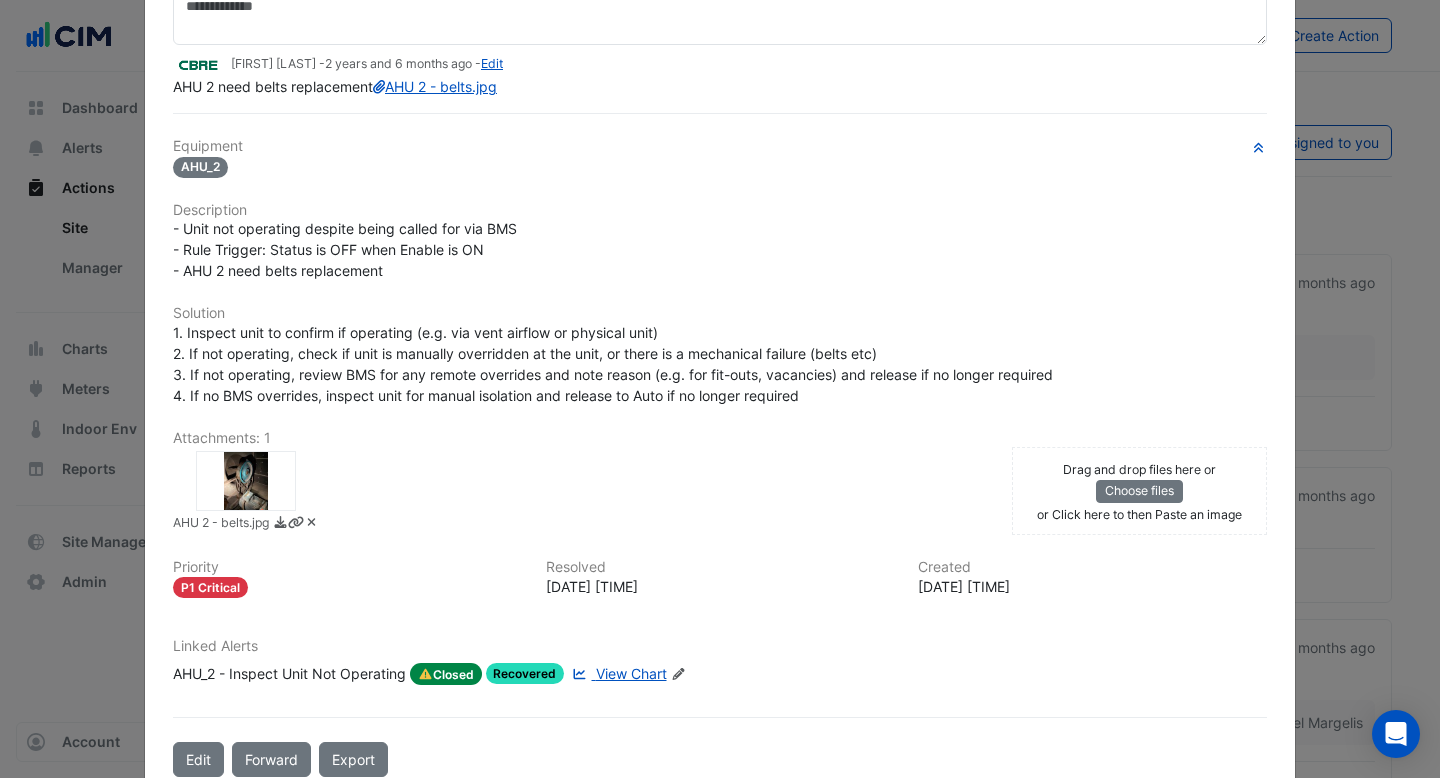 click 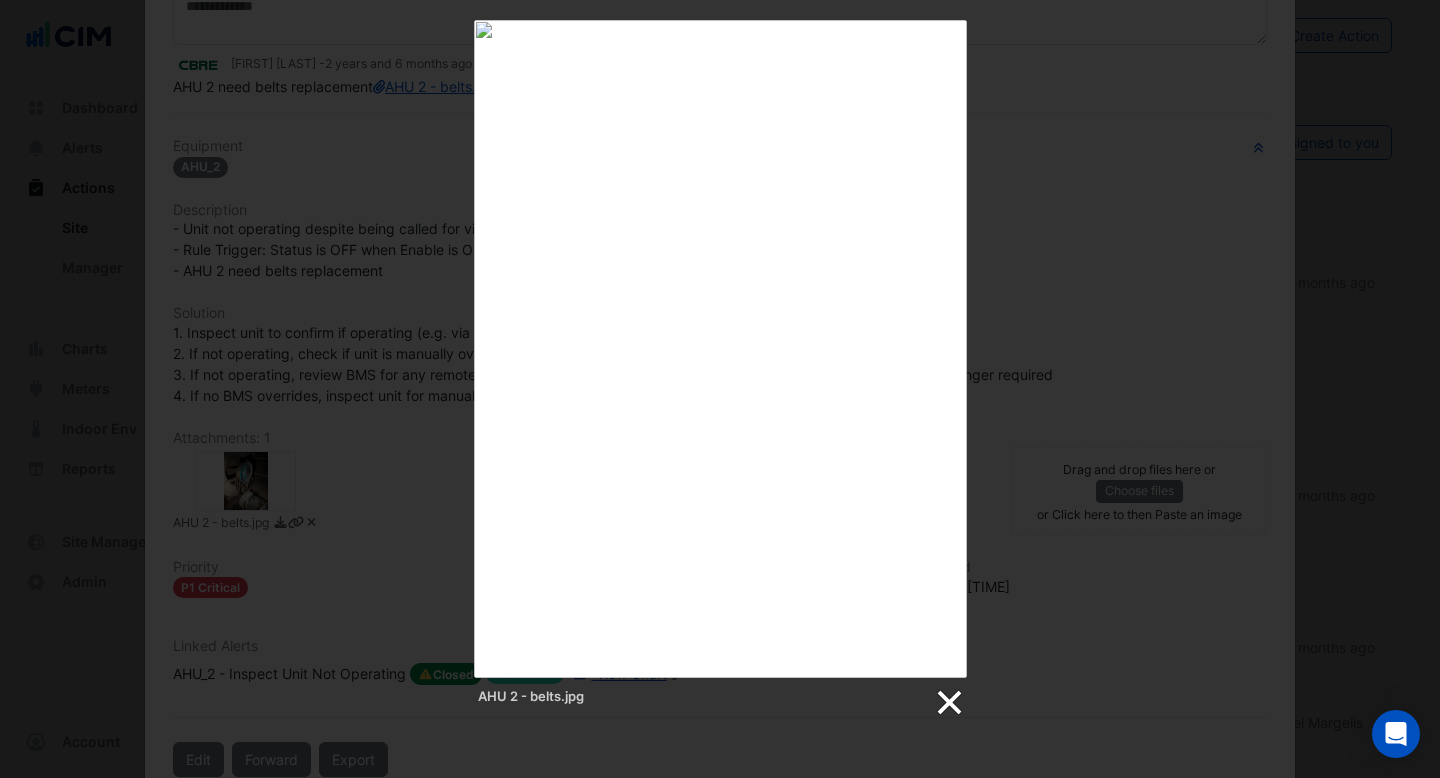 click at bounding box center (948, 703) 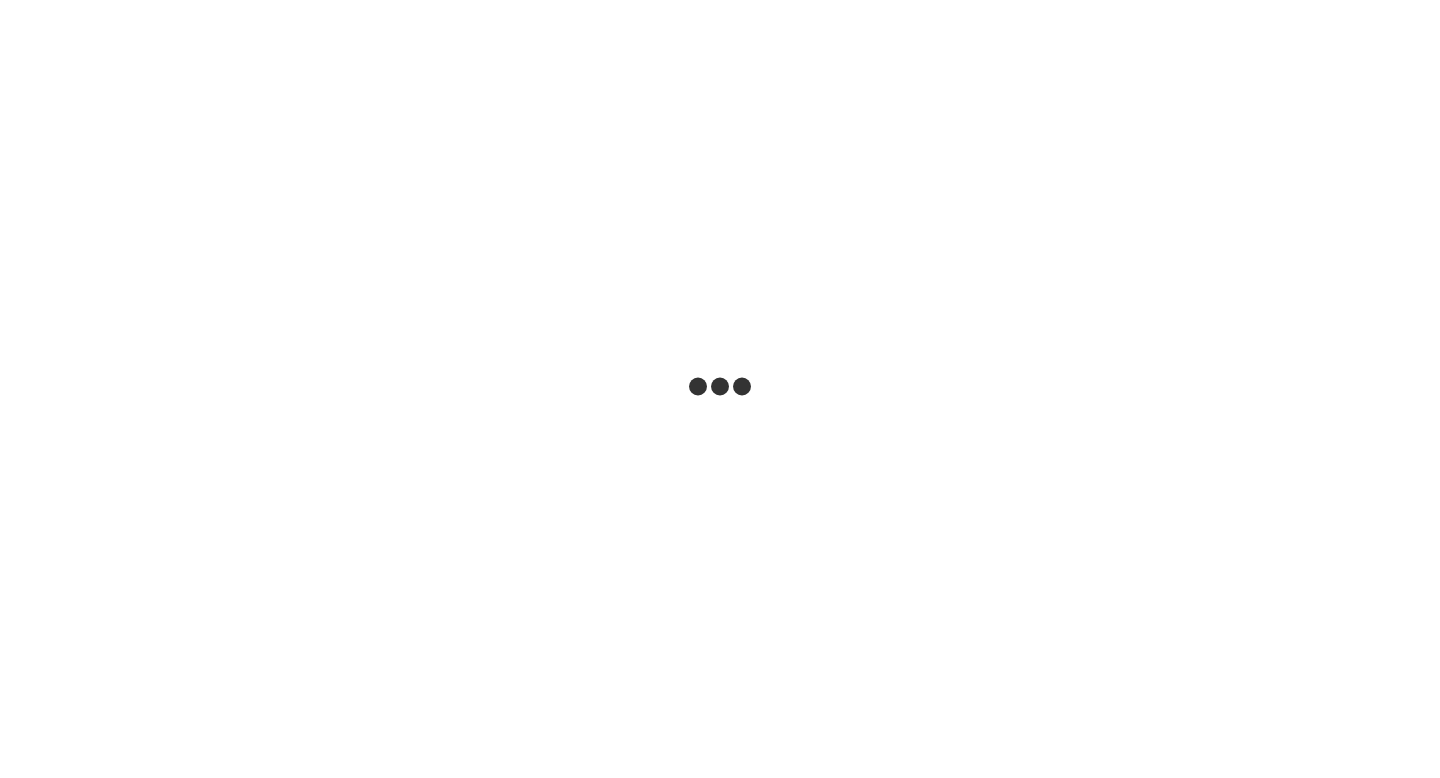 scroll, scrollTop: 0, scrollLeft: 0, axis: both 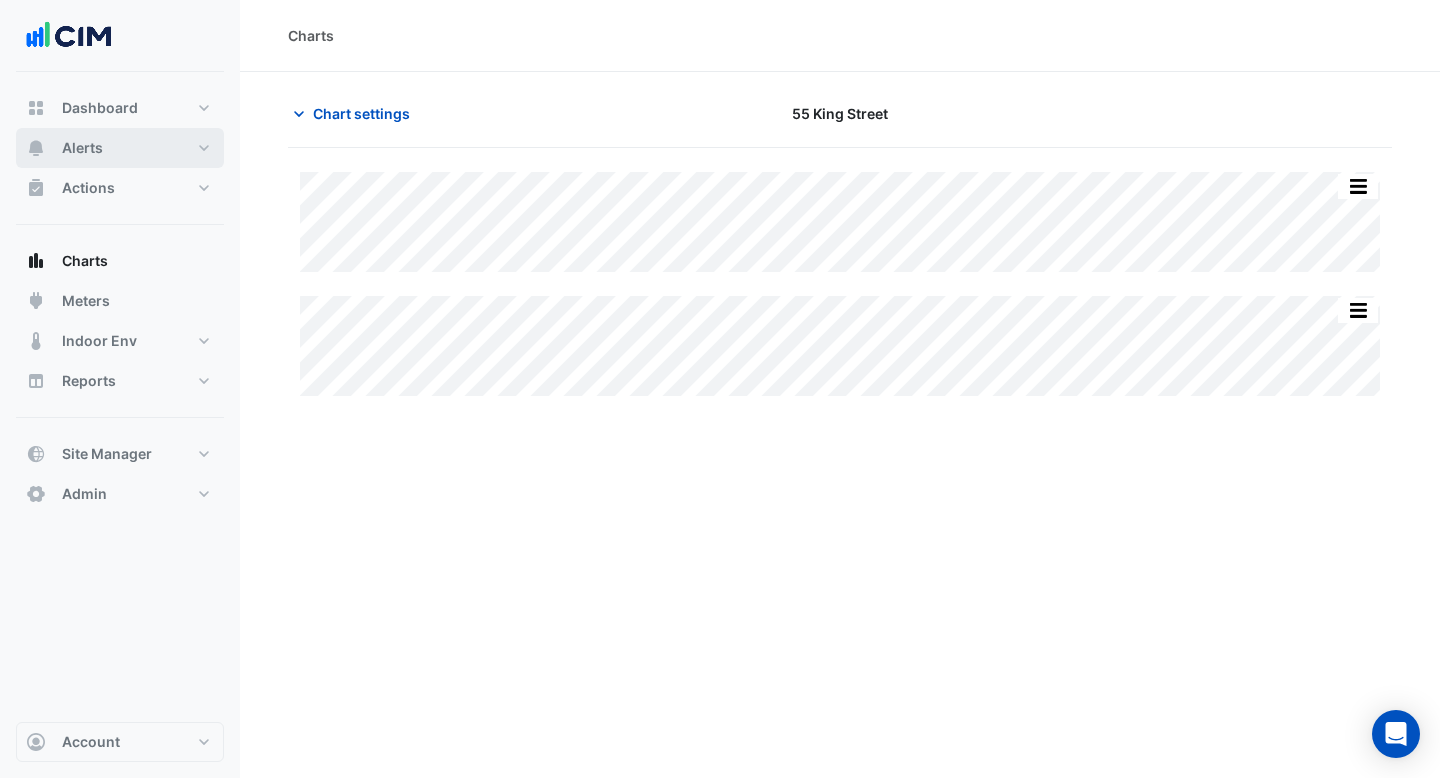 click on "Alerts" at bounding box center [120, 148] 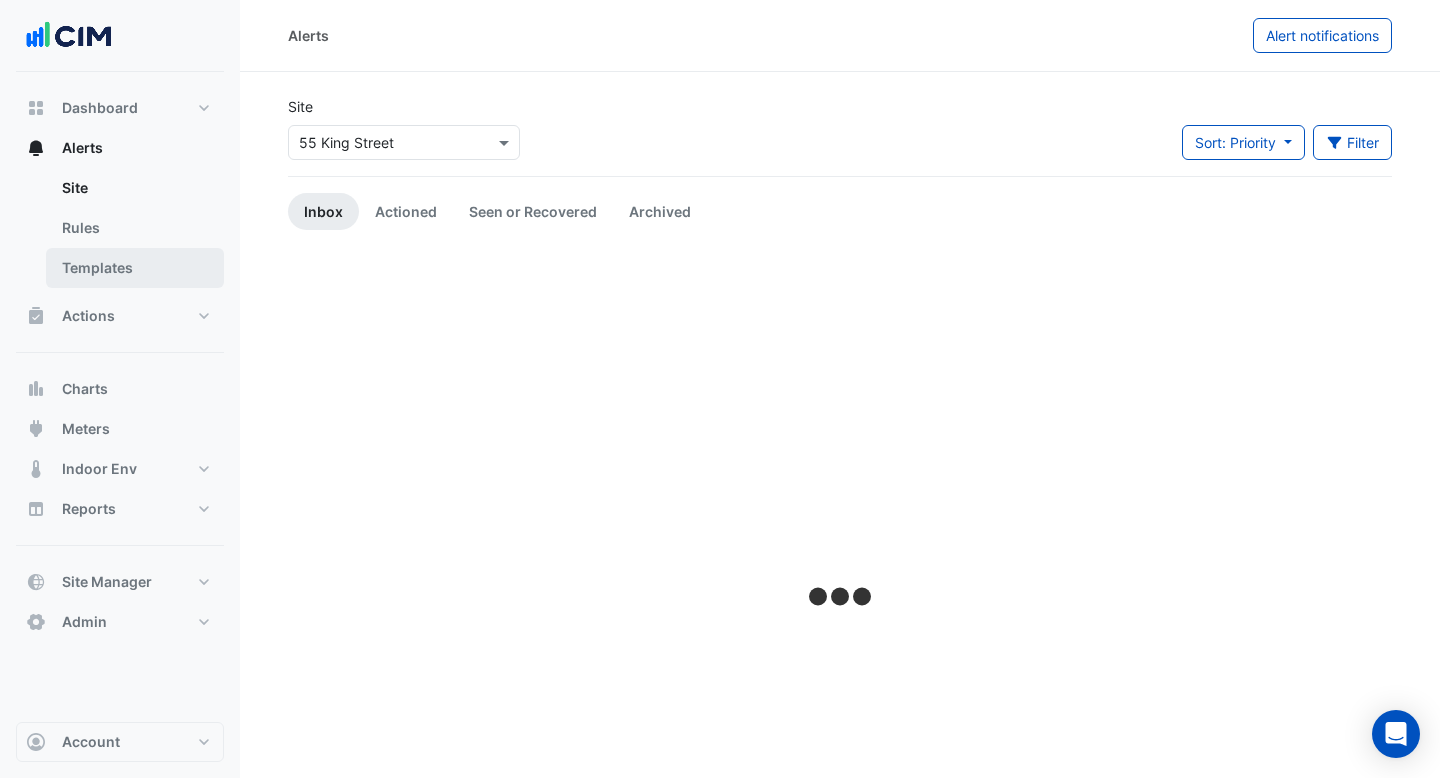 click on "Templates" at bounding box center [135, 268] 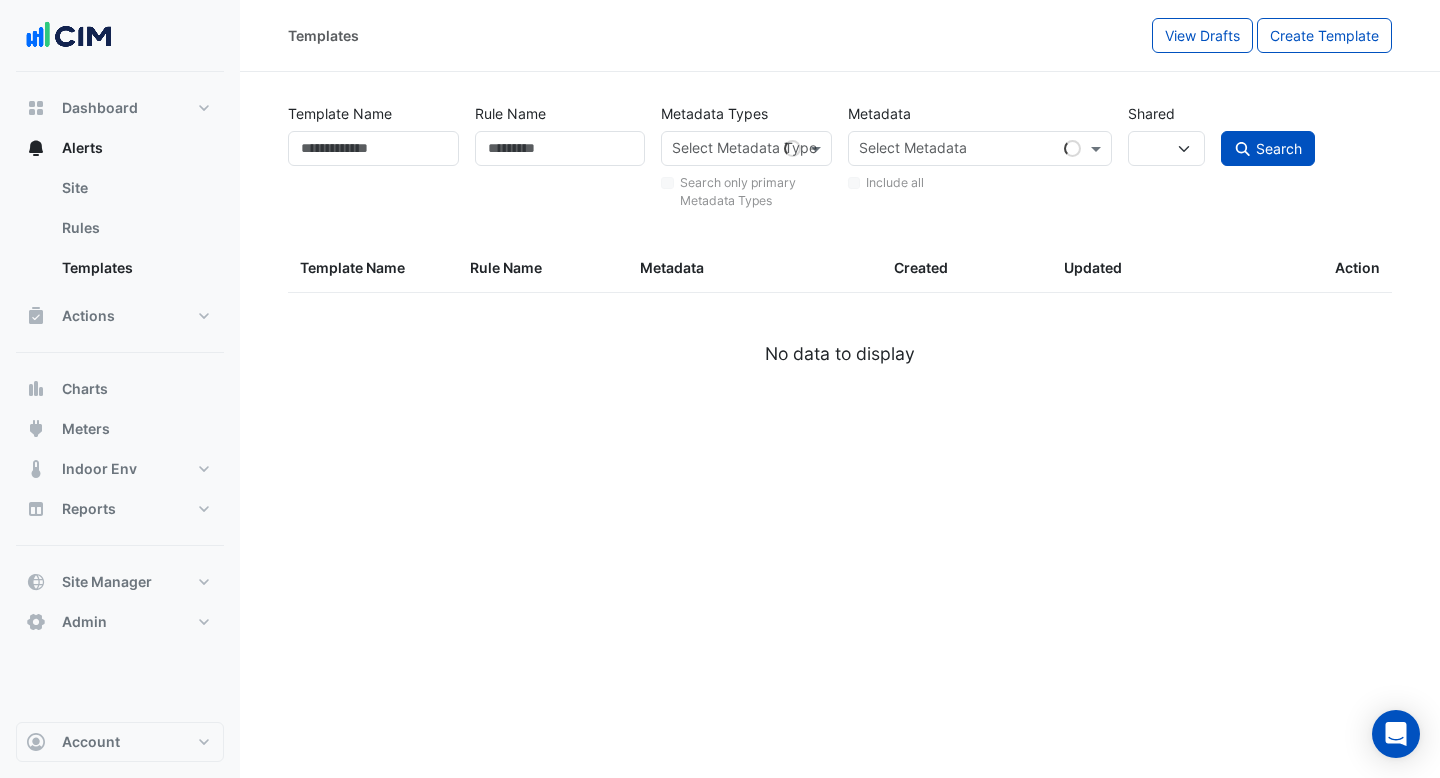 select 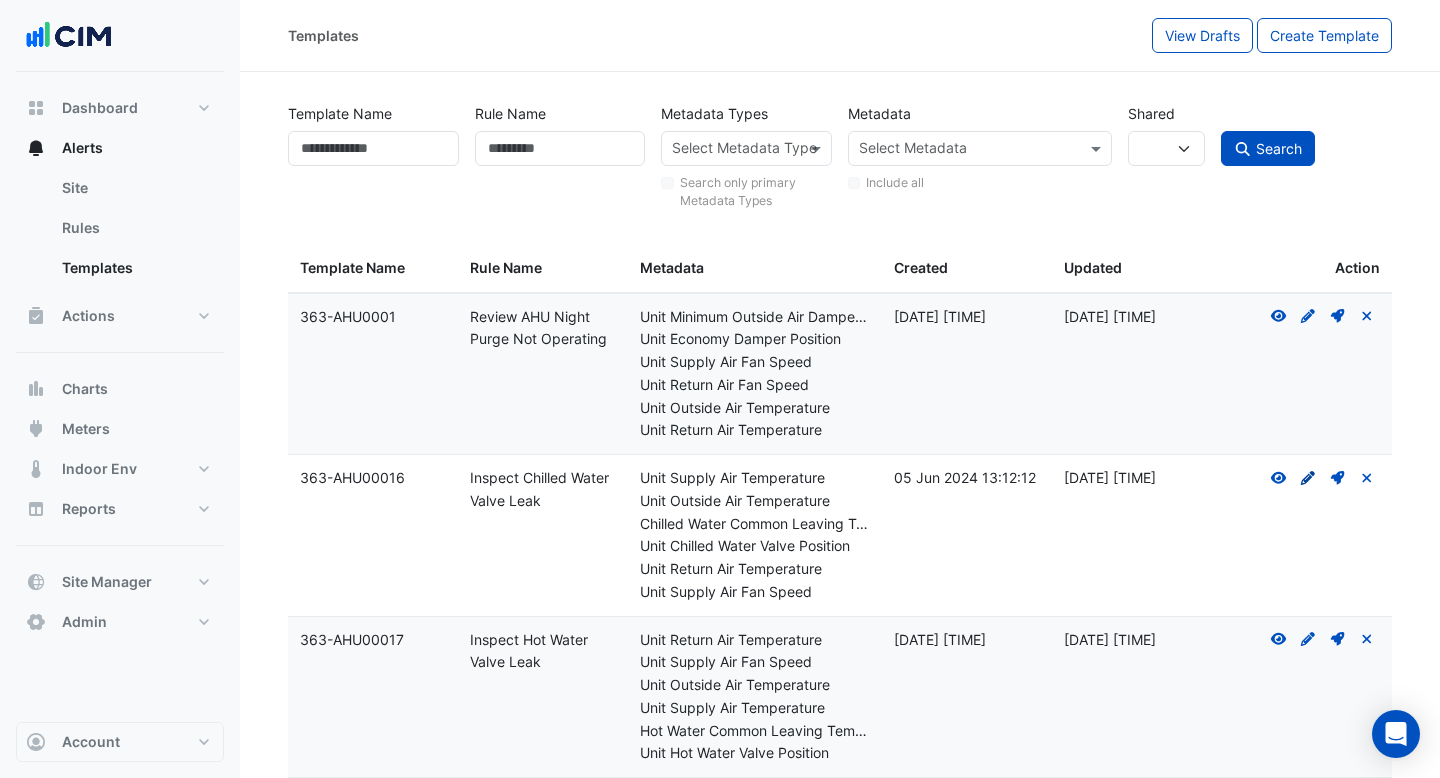 click 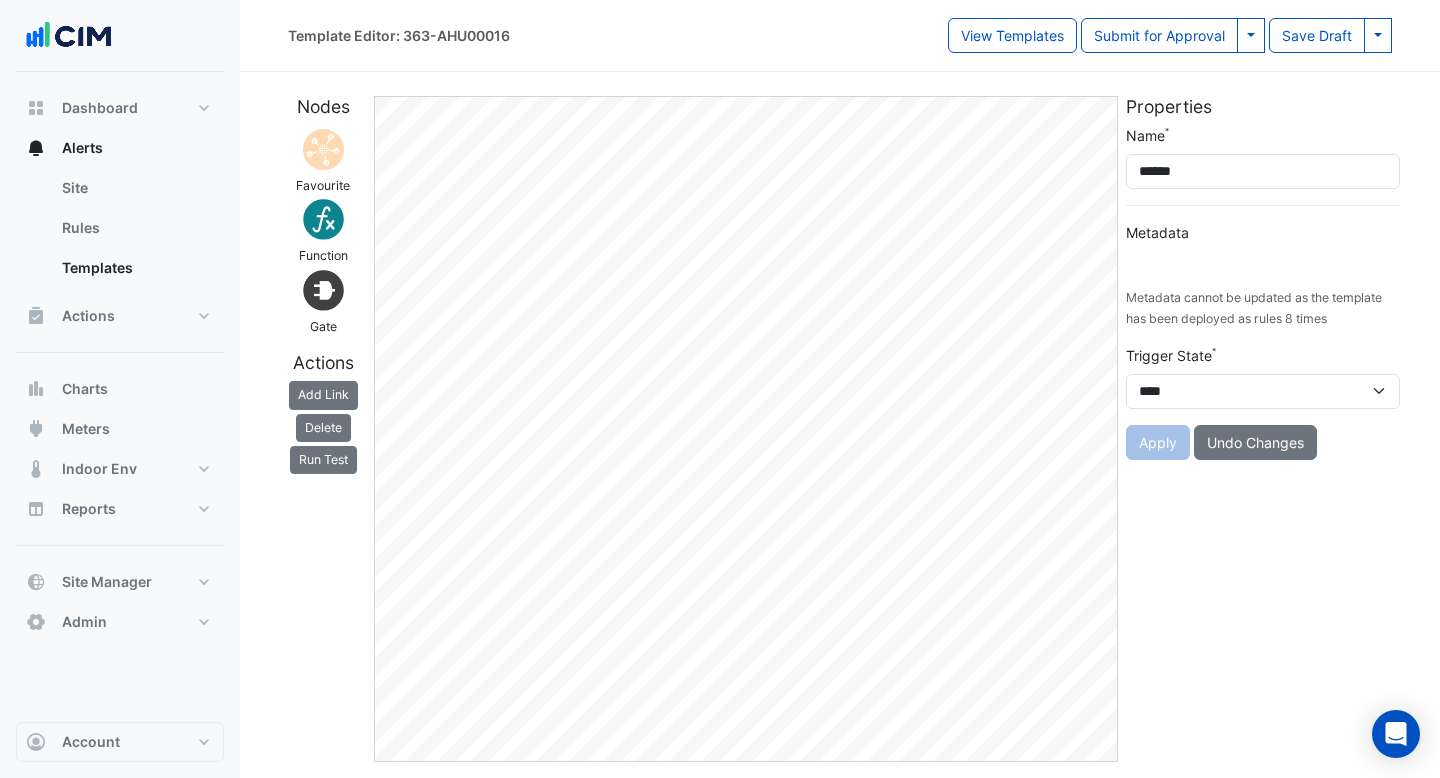 type on "**********" 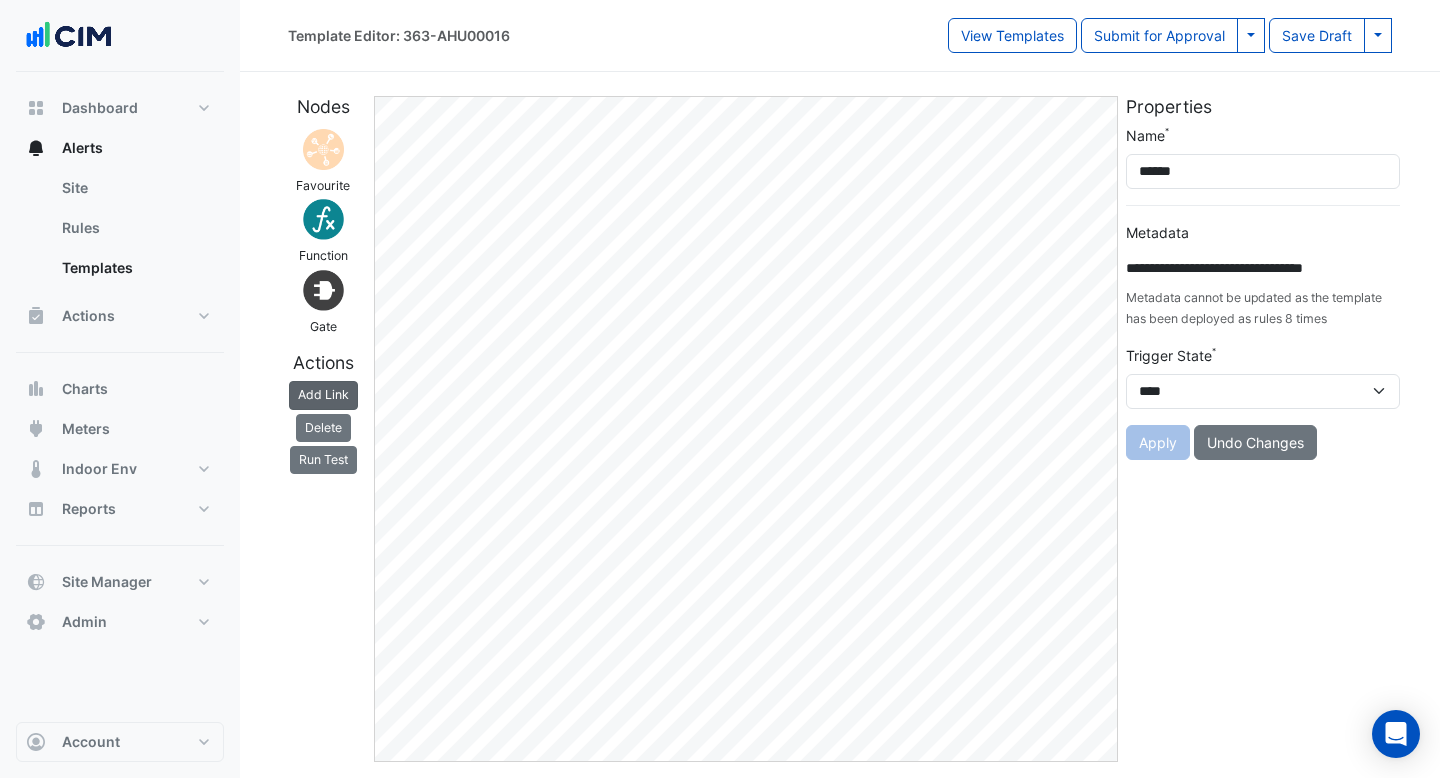 click on "Add Link" 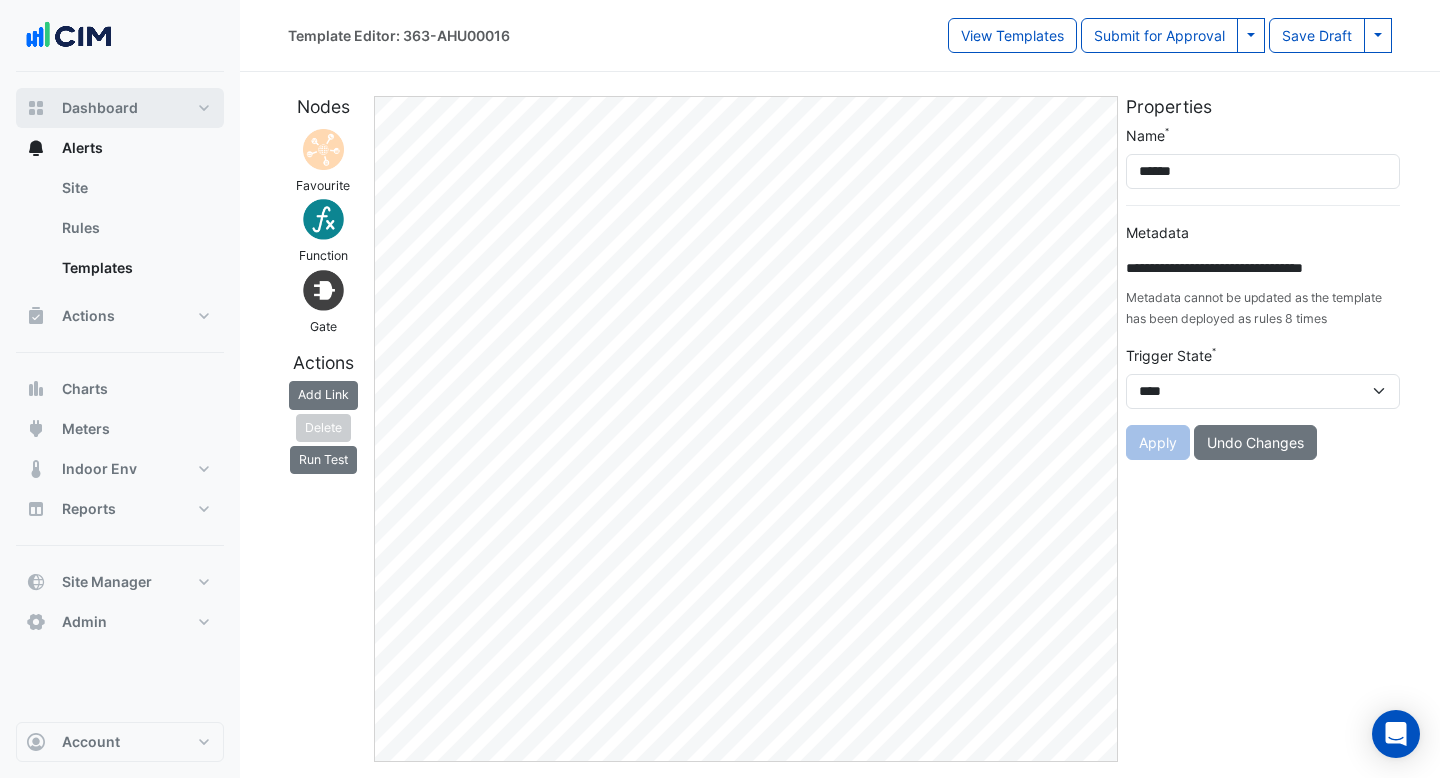 click on "Dashboard" at bounding box center (100, 108) 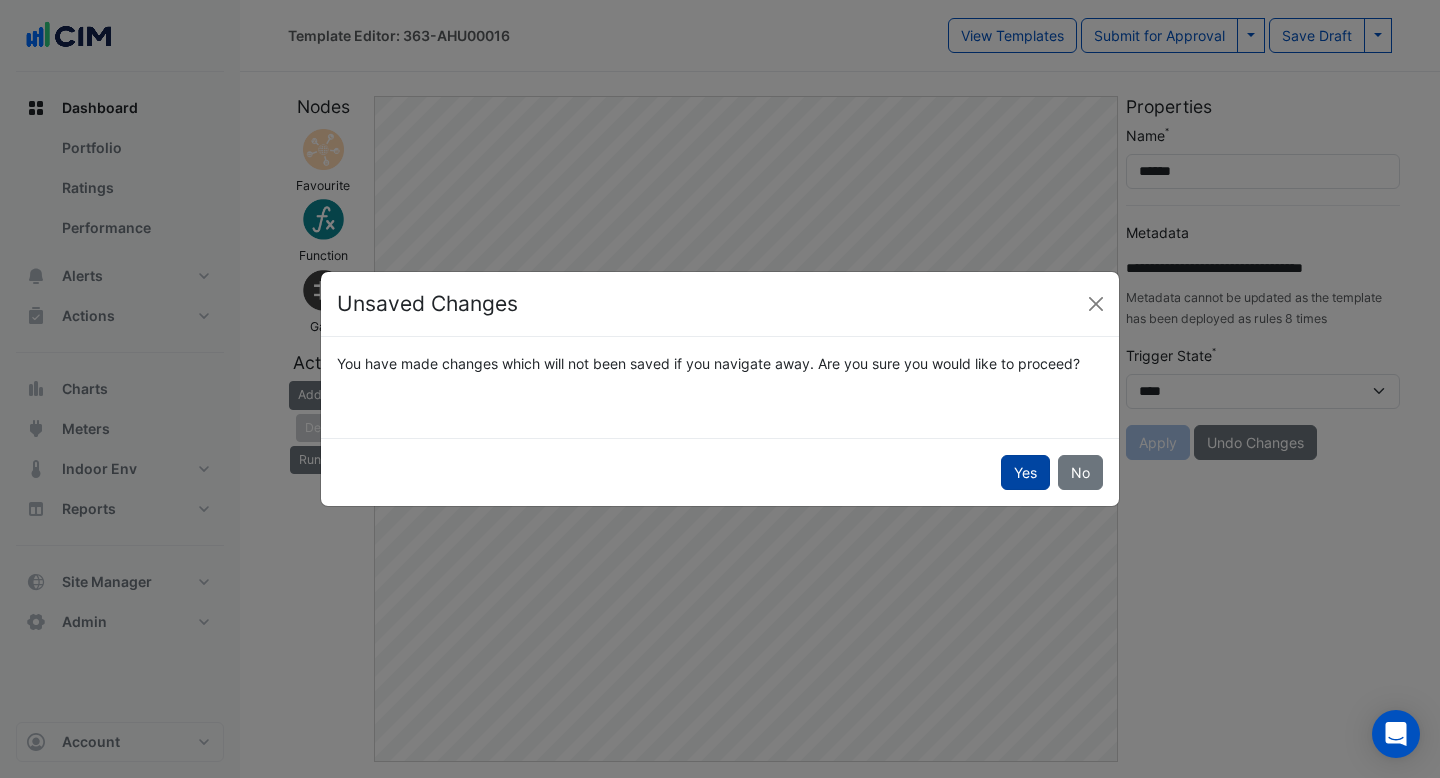 click on "Yes" 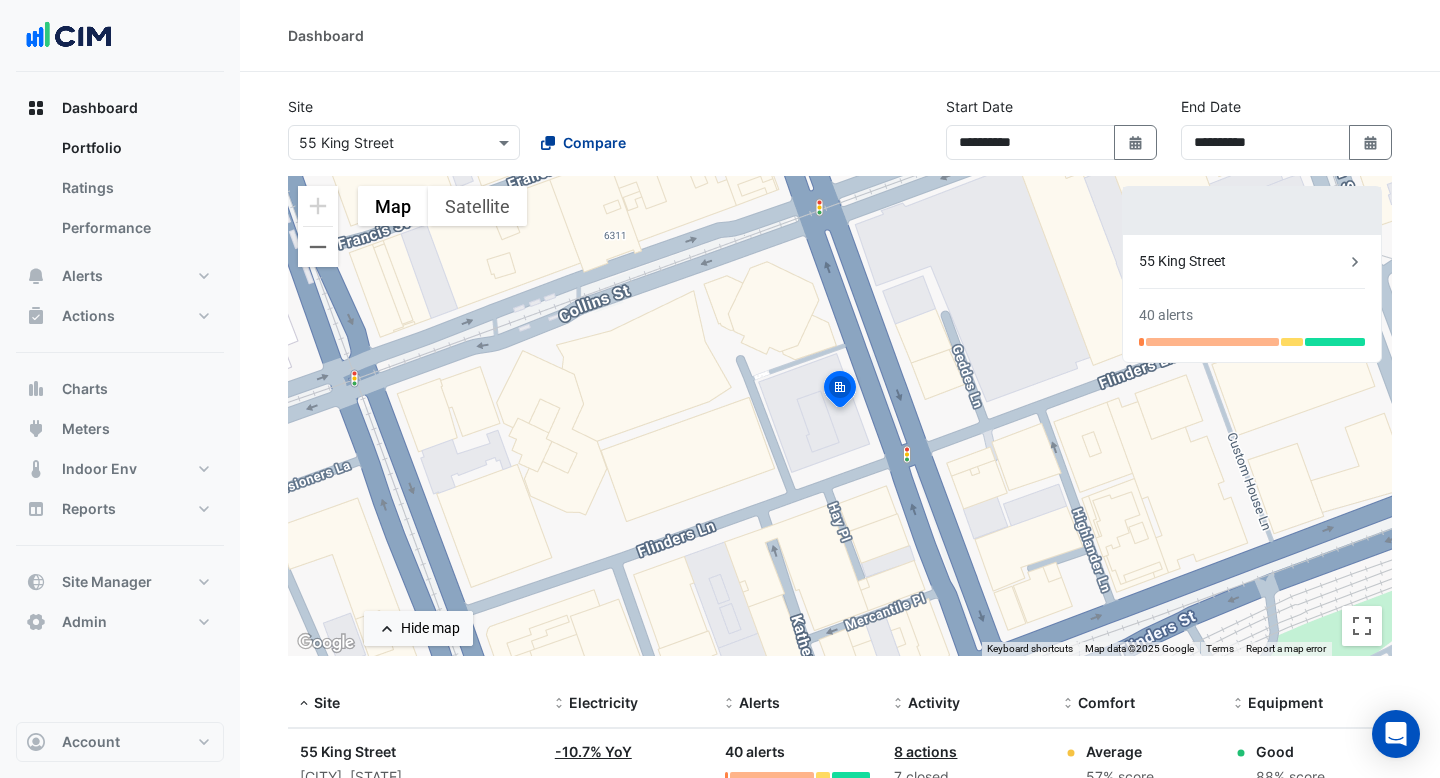 click on "Compare" at bounding box center [594, 142] 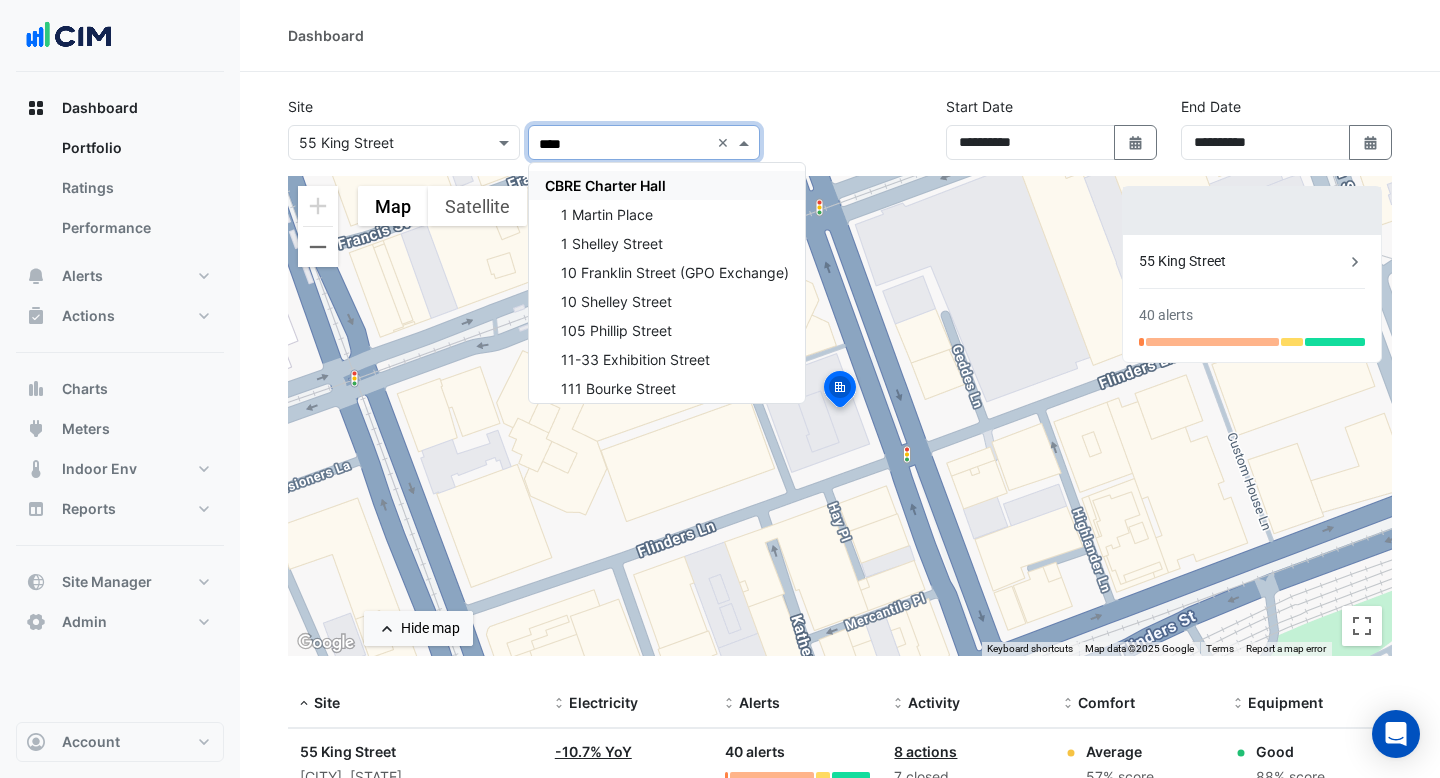 click on "CBRE Charter Hall" at bounding box center (605, 185) 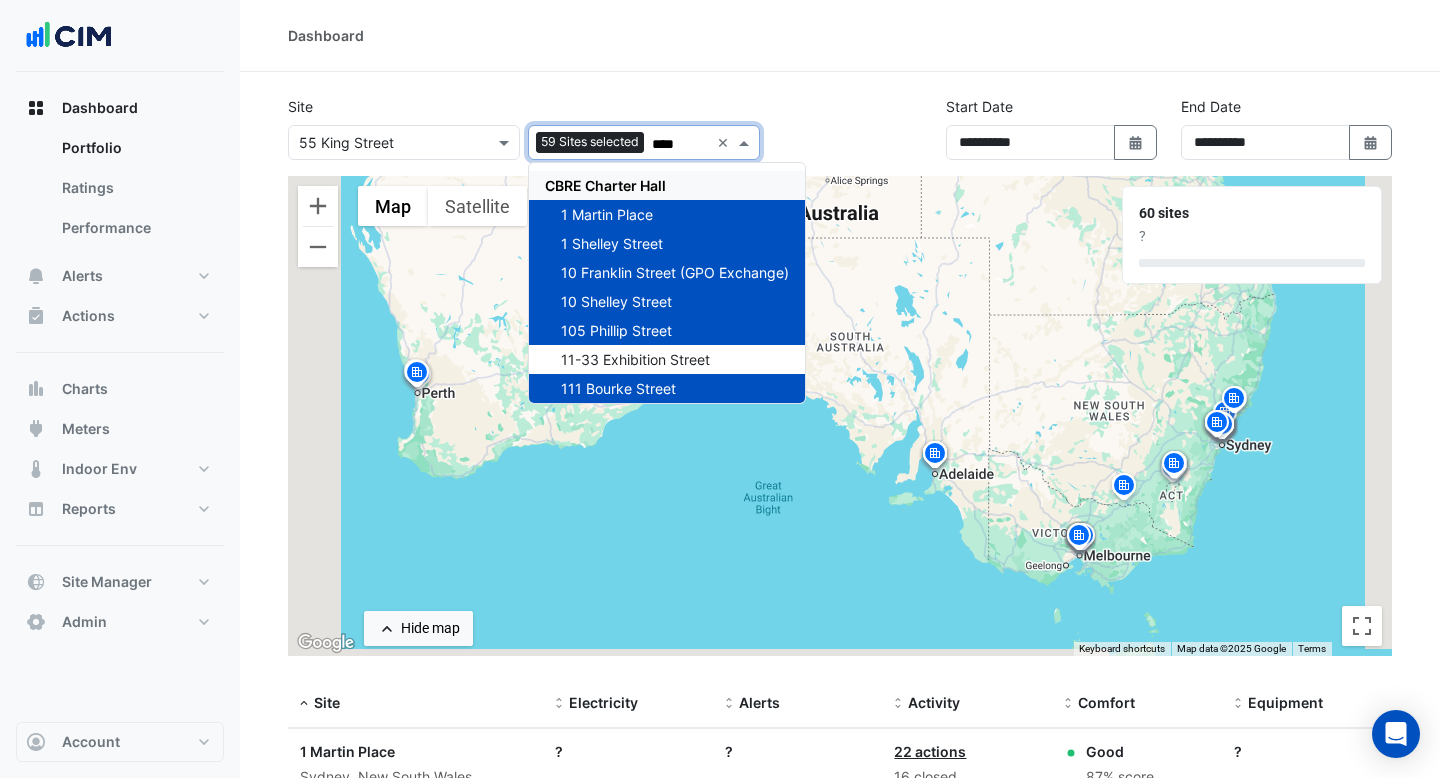 type on "****" 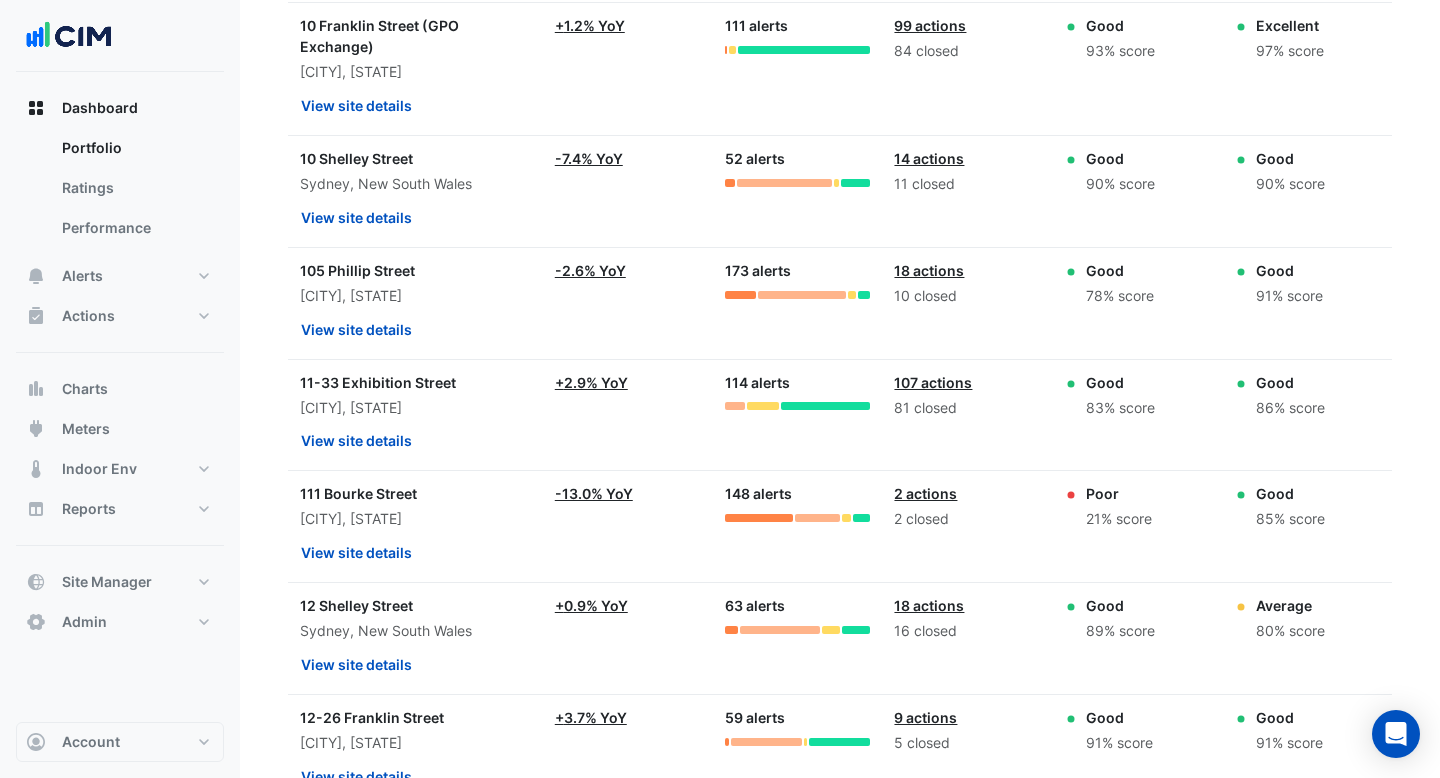 scroll, scrollTop: 1206, scrollLeft: 0, axis: vertical 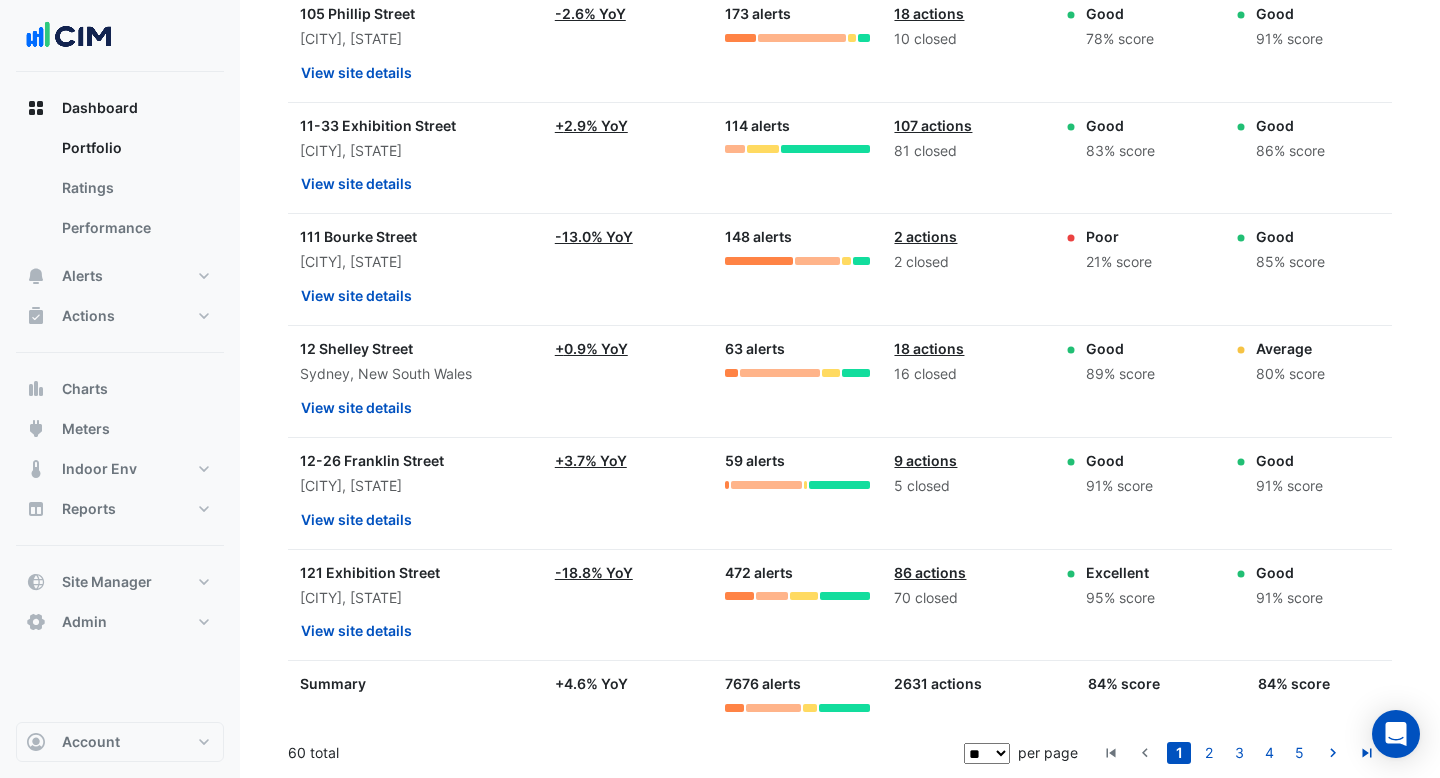 click on "** ** ** ***" 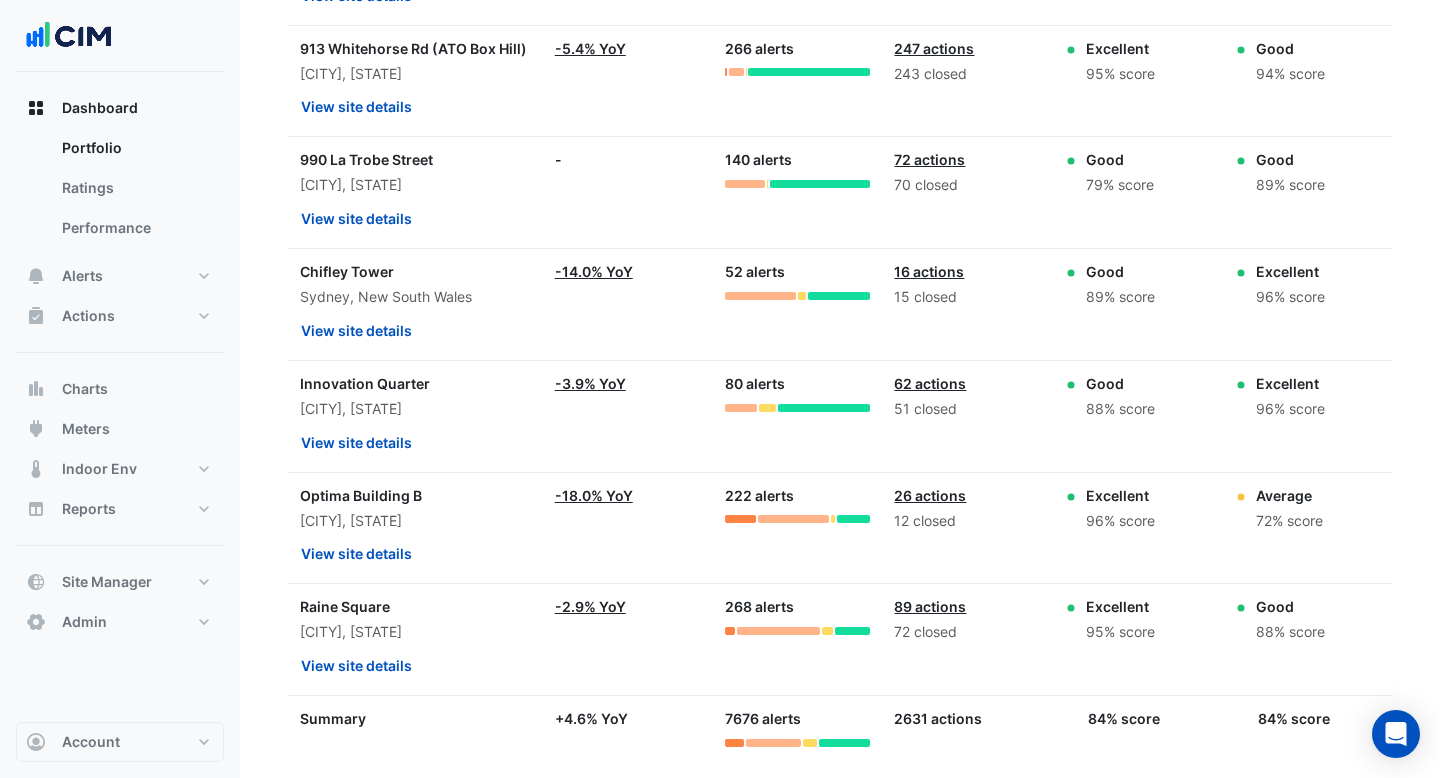 scroll, scrollTop: 6930, scrollLeft: 0, axis: vertical 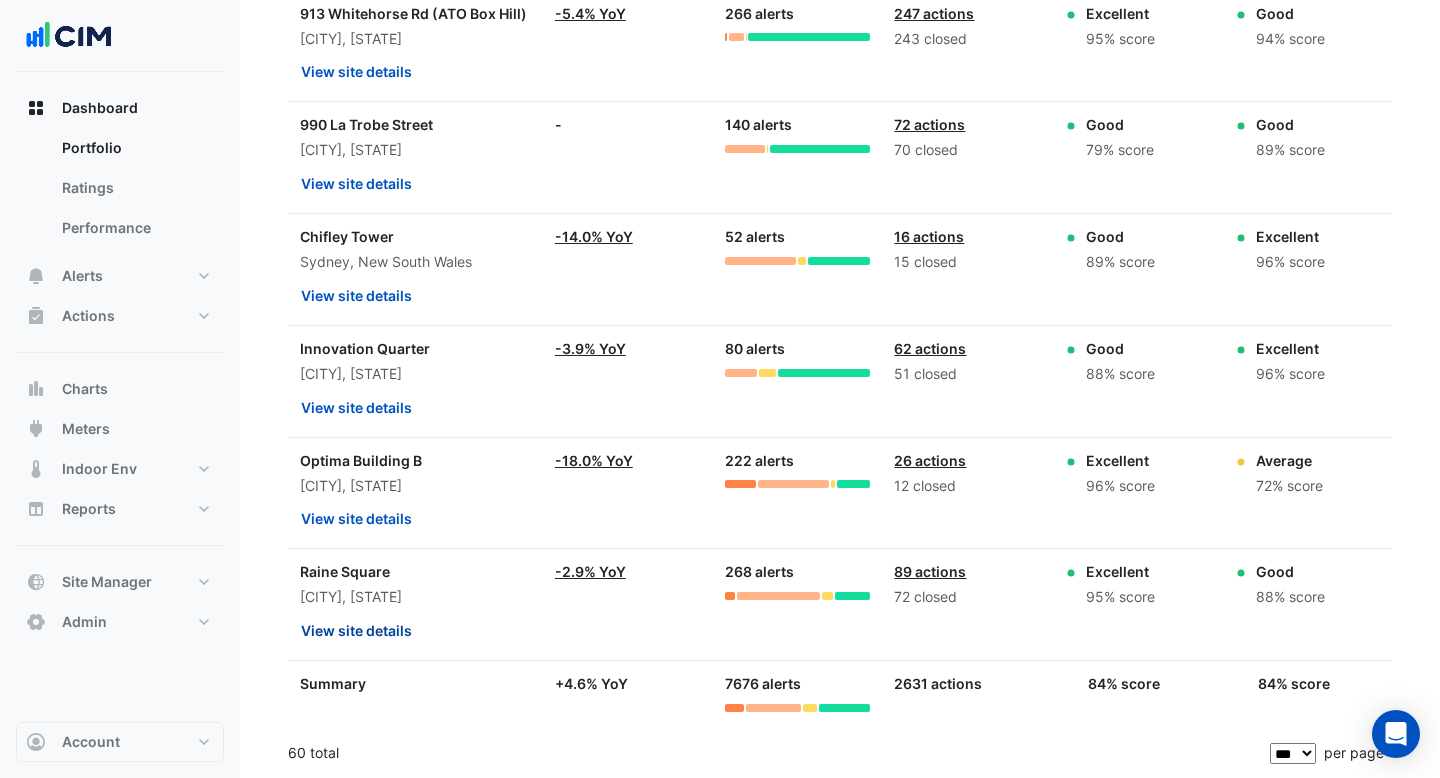 click on "View site details" 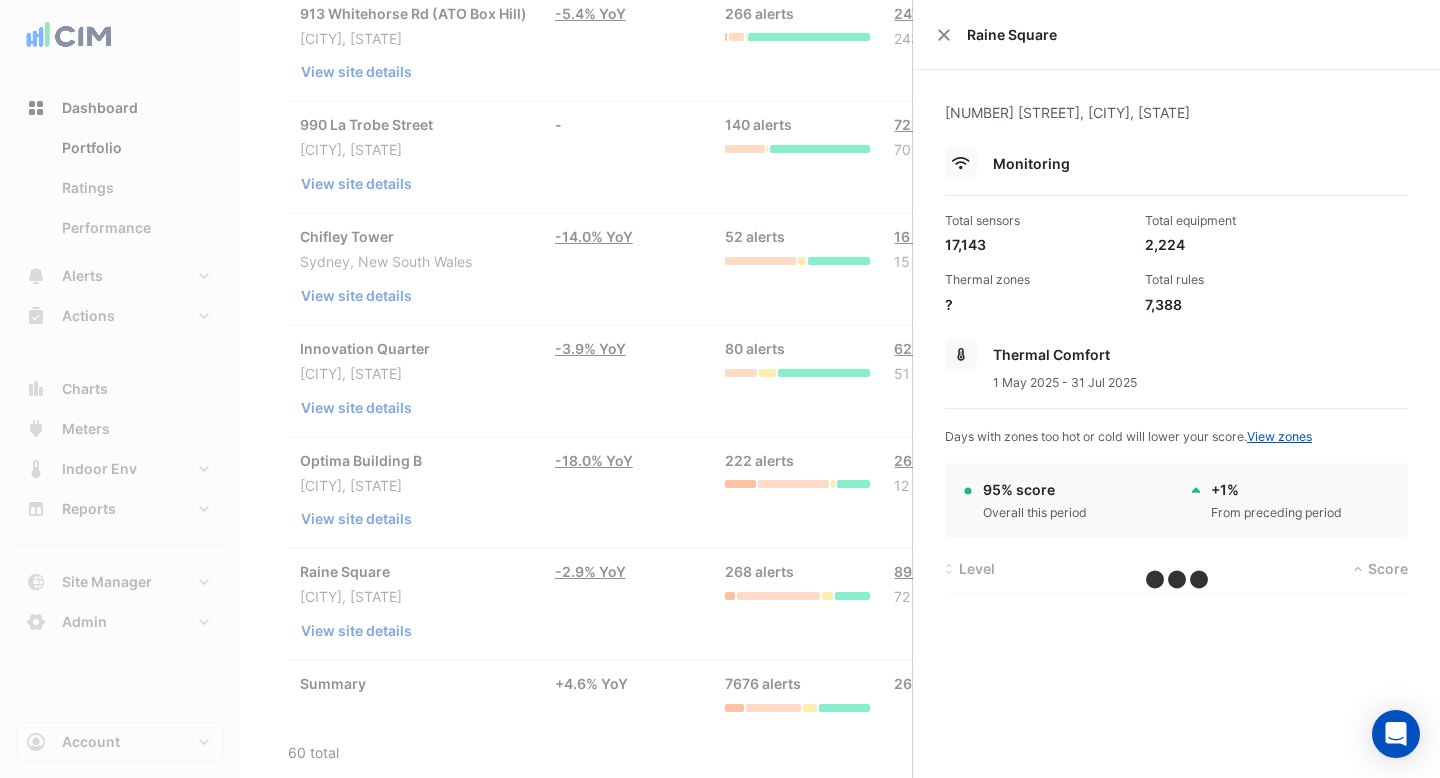 drag, startPoint x: 1184, startPoint y: 113, endPoint x: 950, endPoint y: 113, distance: 234 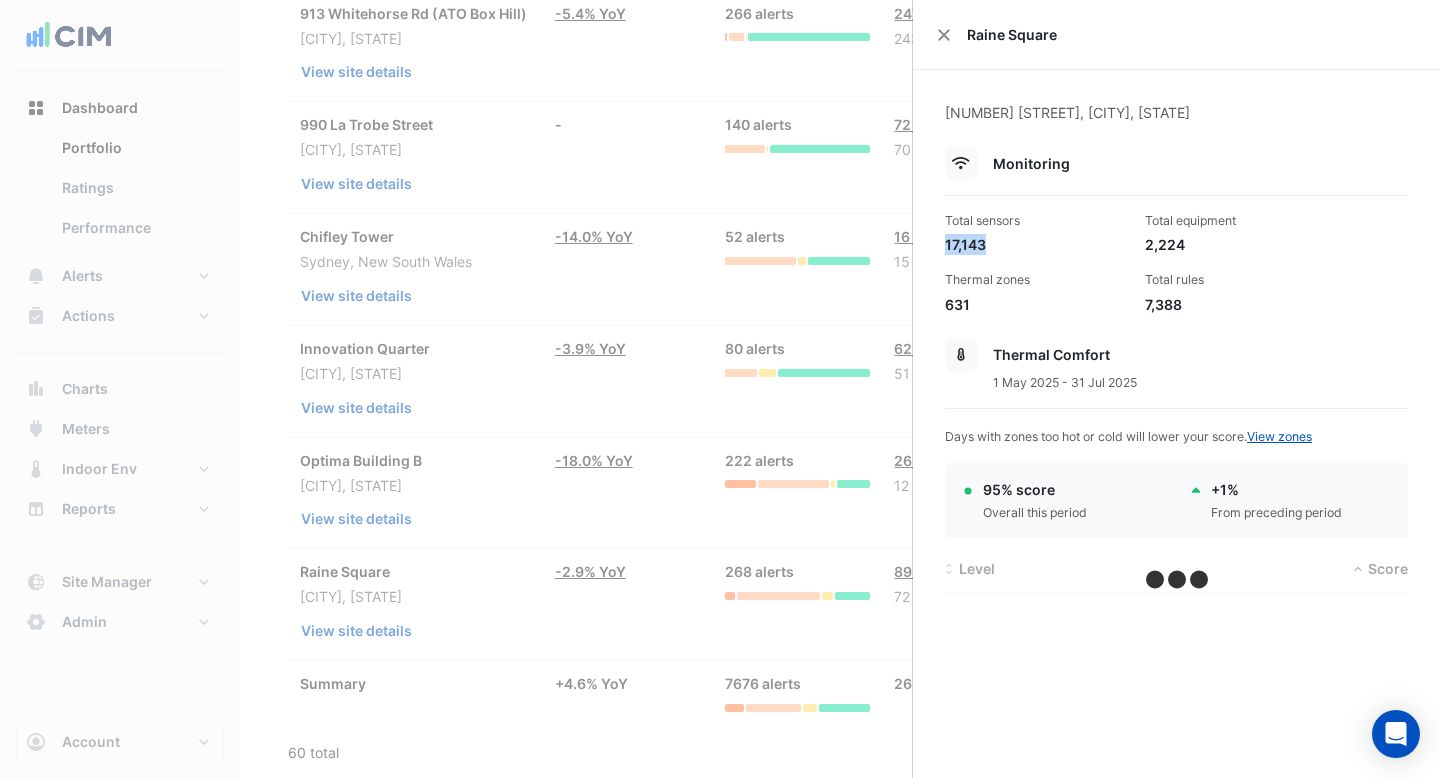 drag, startPoint x: 986, startPoint y: 243, endPoint x: 948, endPoint y: 243, distance: 38 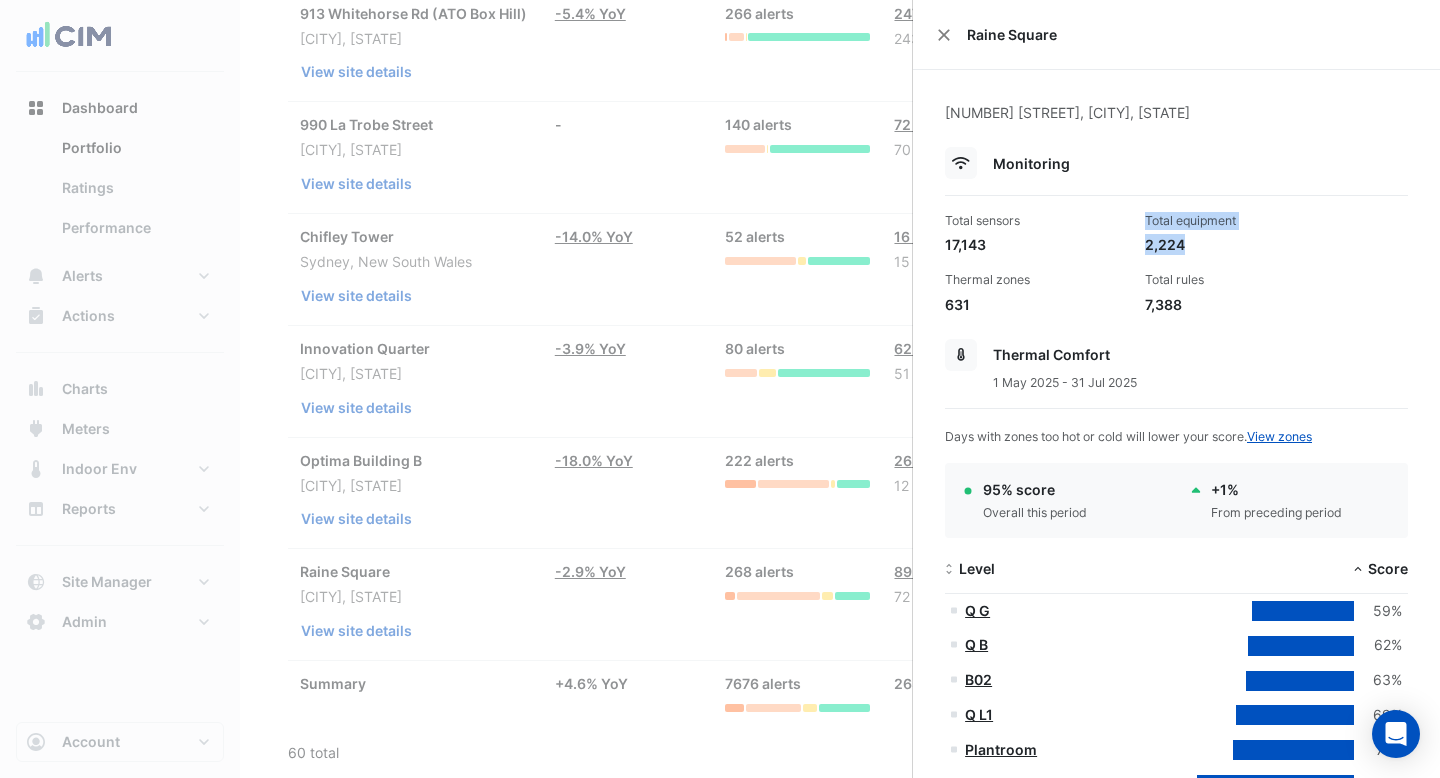 drag, startPoint x: 1182, startPoint y: 244, endPoint x: 1121, endPoint y: 244, distance: 61 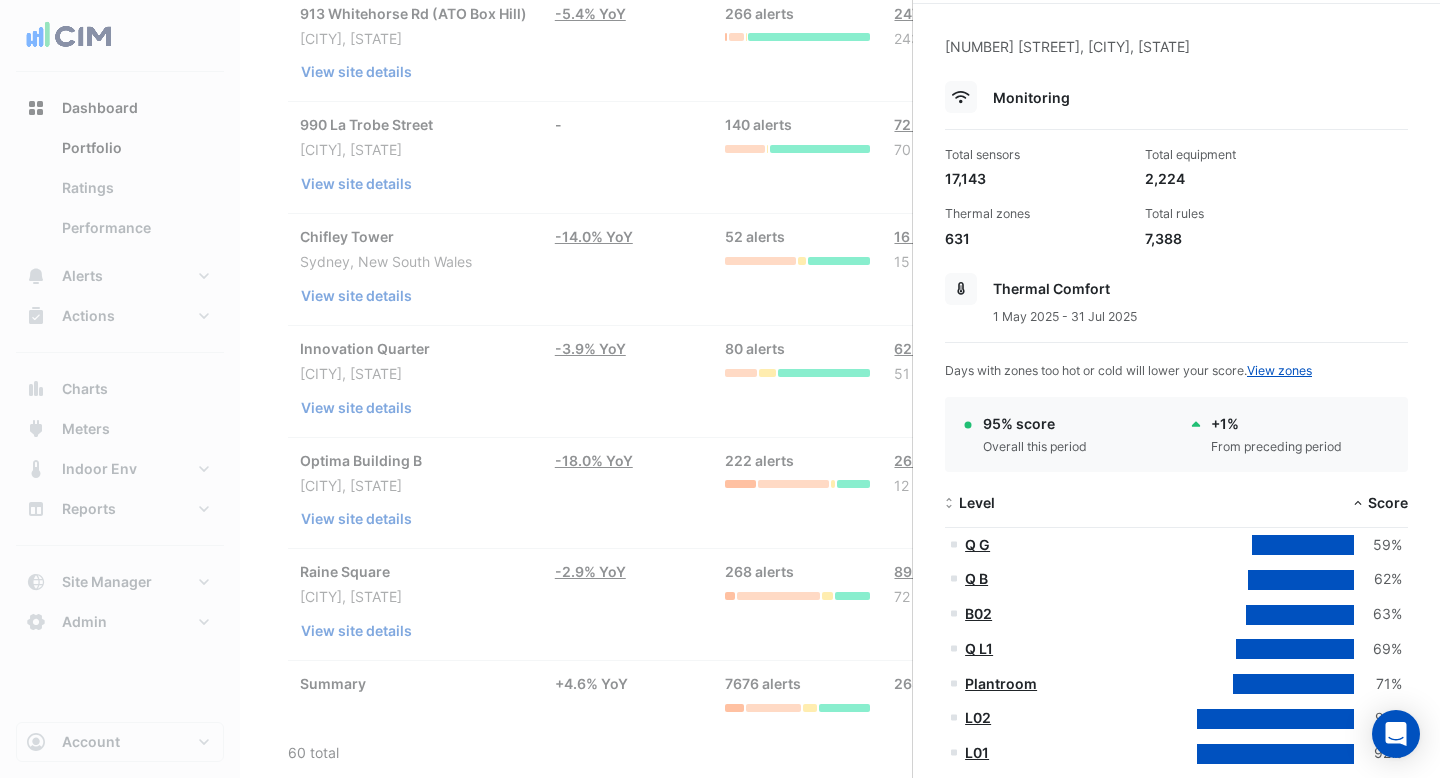 scroll, scrollTop: 132, scrollLeft: 0, axis: vertical 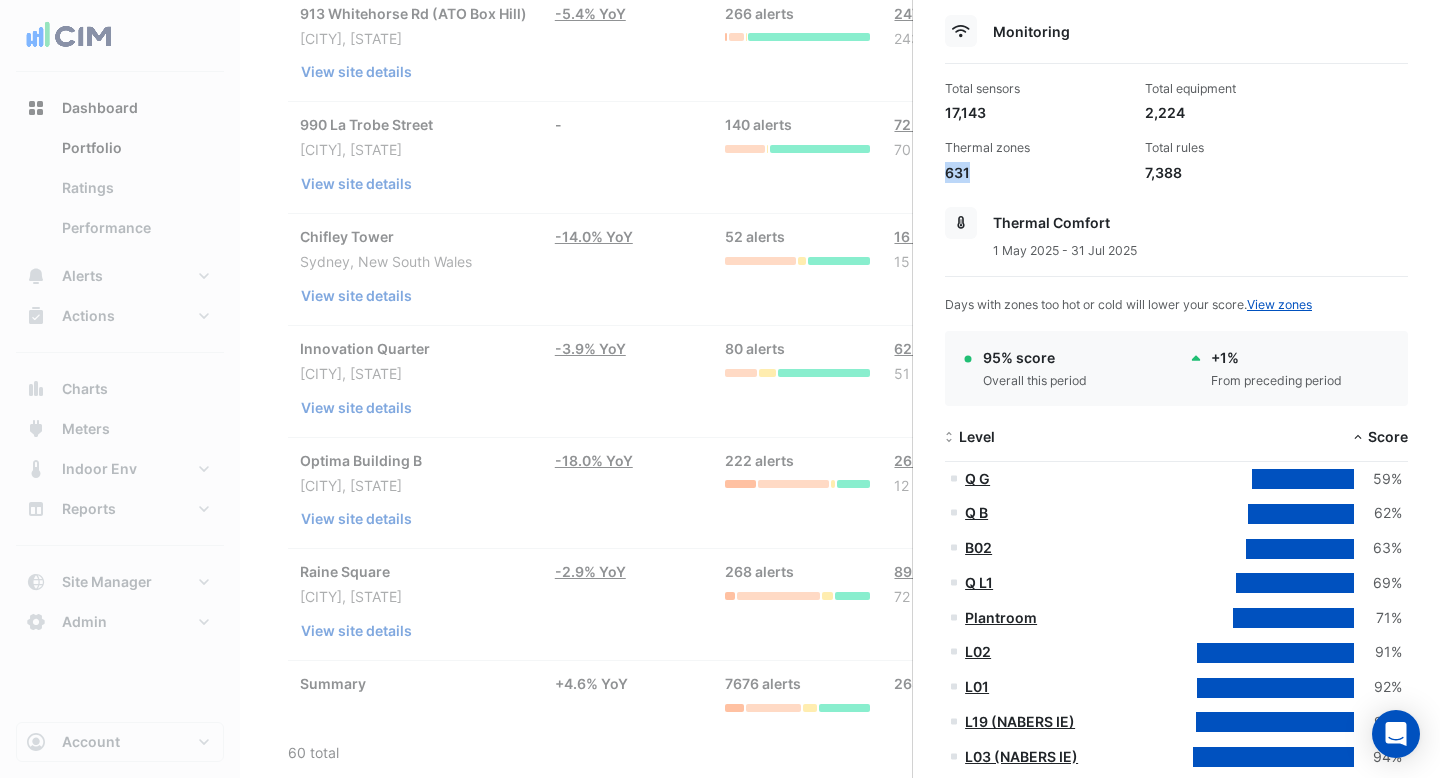 drag, startPoint x: 973, startPoint y: 173, endPoint x: 944, endPoint y: 171, distance: 29.068884 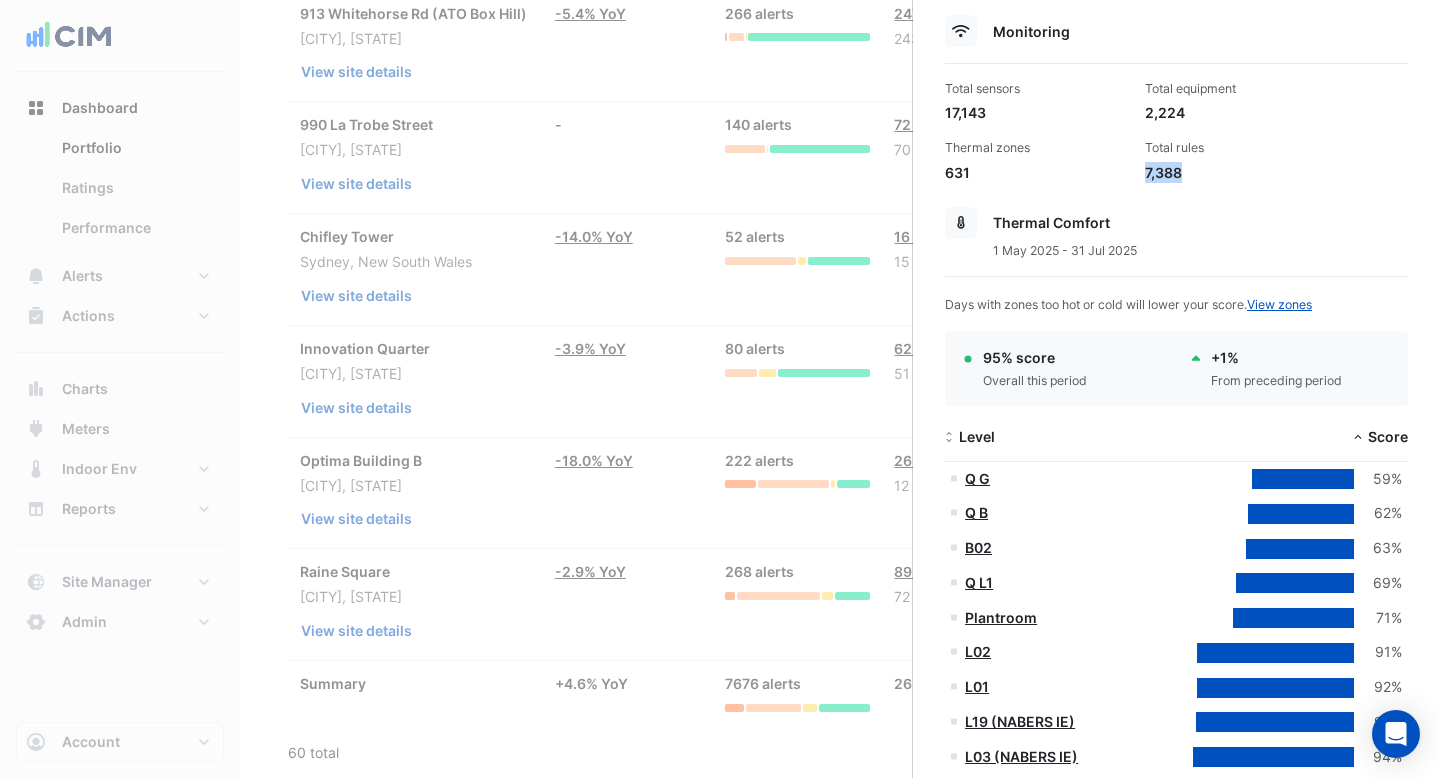 drag, startPoint x: 1193, startPoint y: 171, endPoint x: 1142, endPoint y: 170, distance: 51.009804 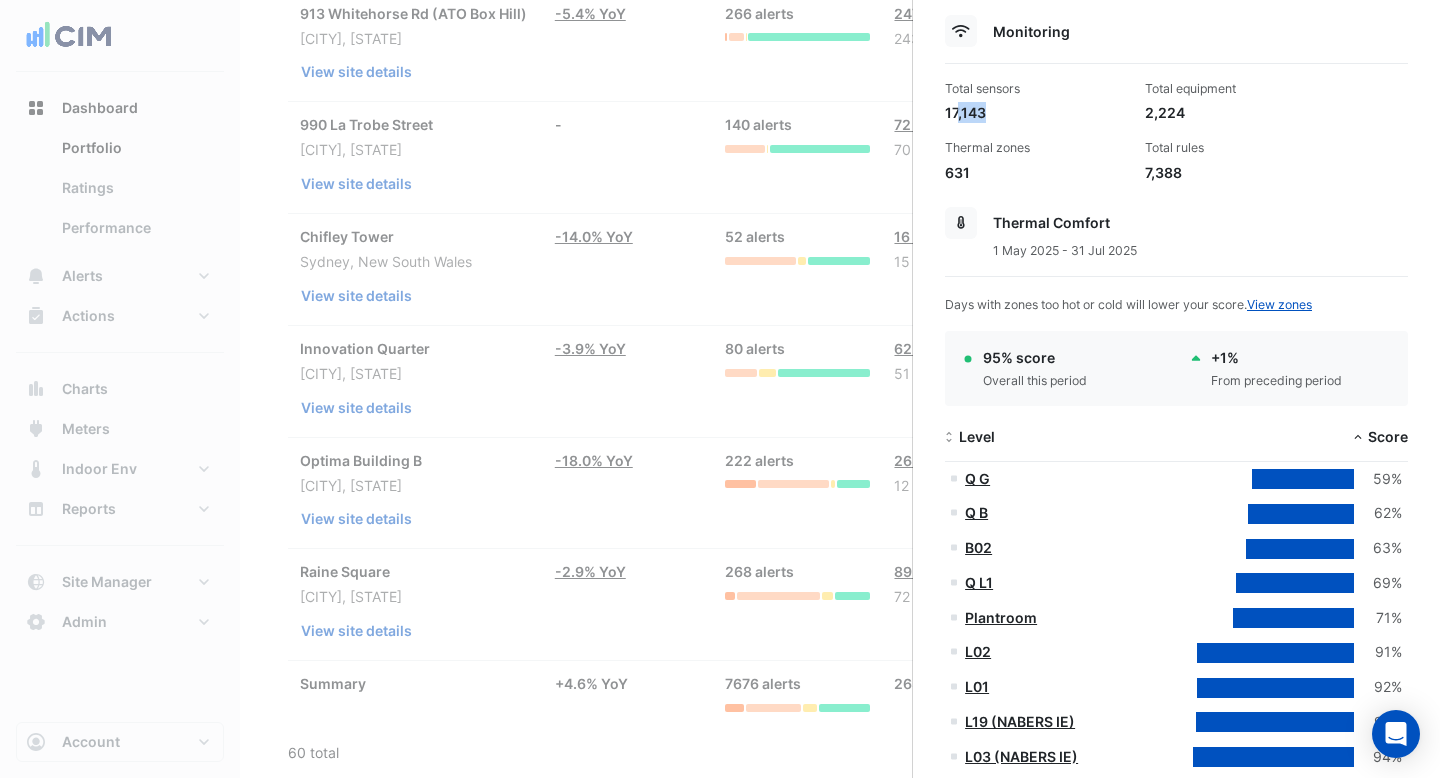 drag, startPoint x: 988, startPoint y: 114, endPoint x: 955, endPoint y: 113, distance: 33.01515 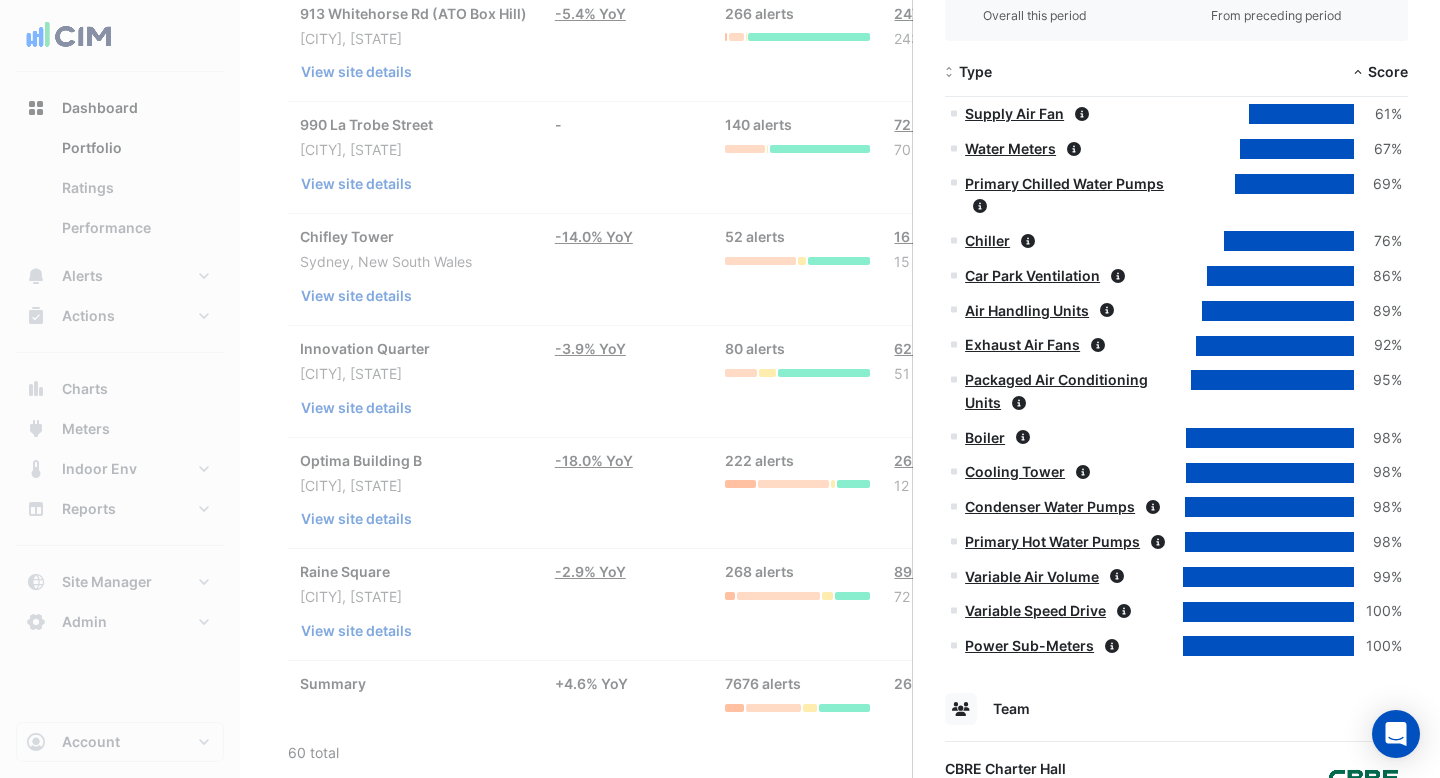 scroll, scrollTop: 1546, scrollLeft: 0, axis: vertical 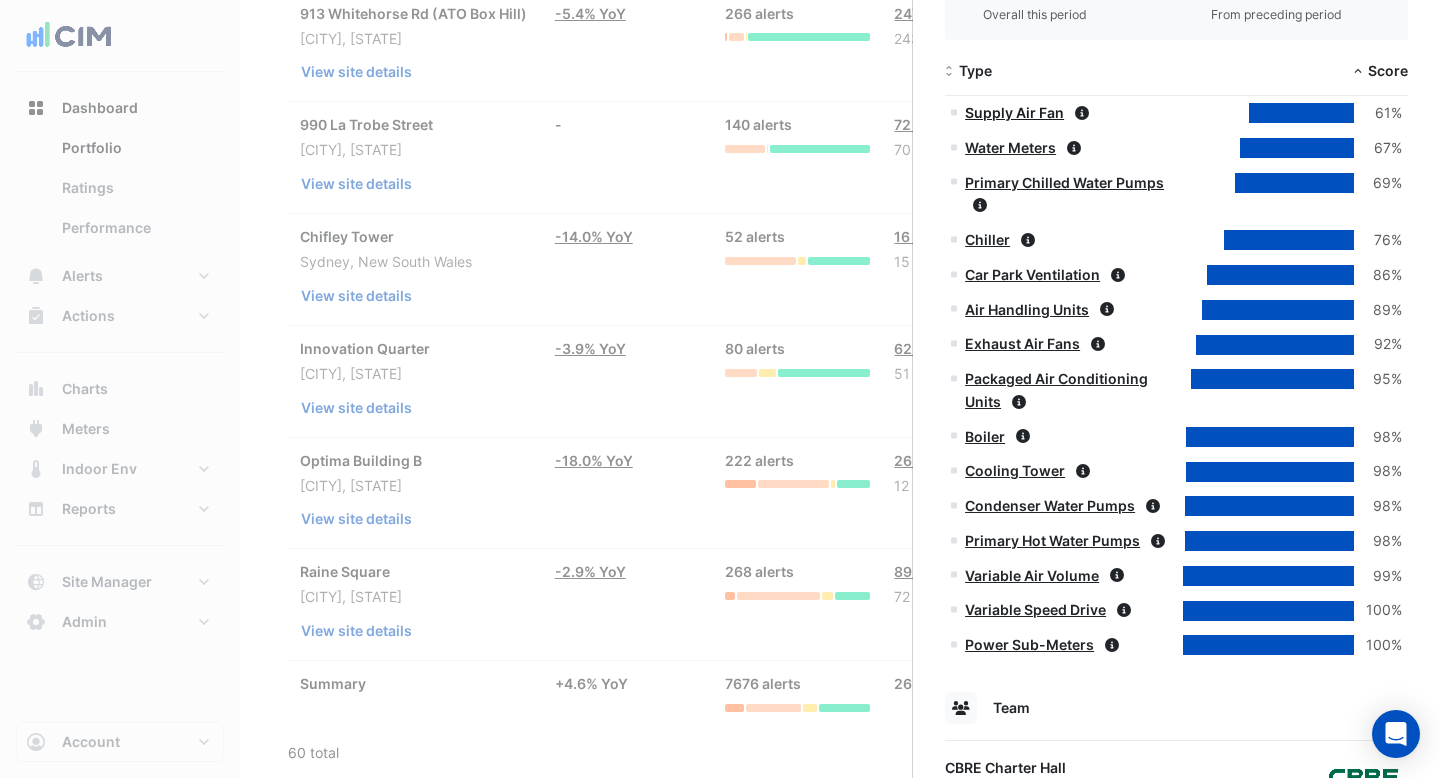 click on "Supply Air Fan" 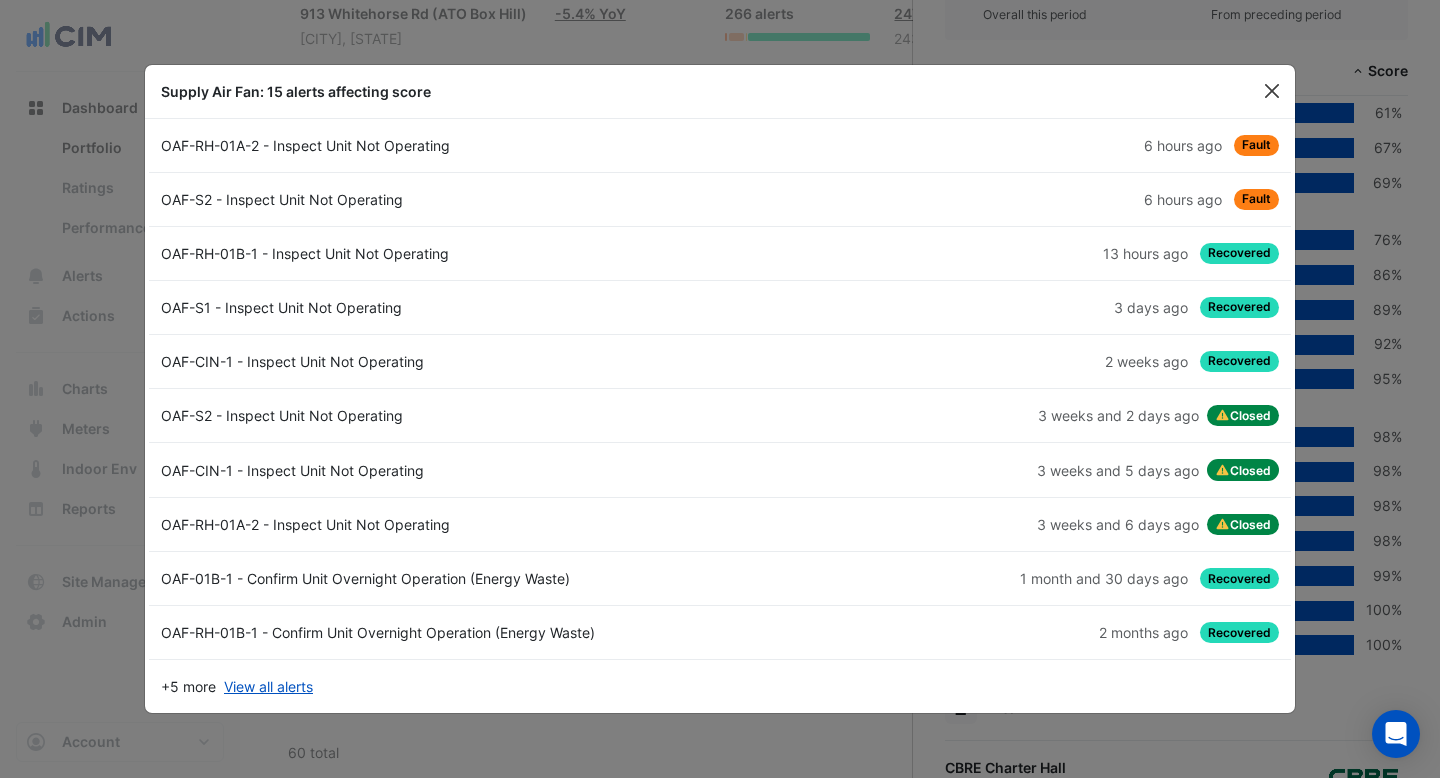 click 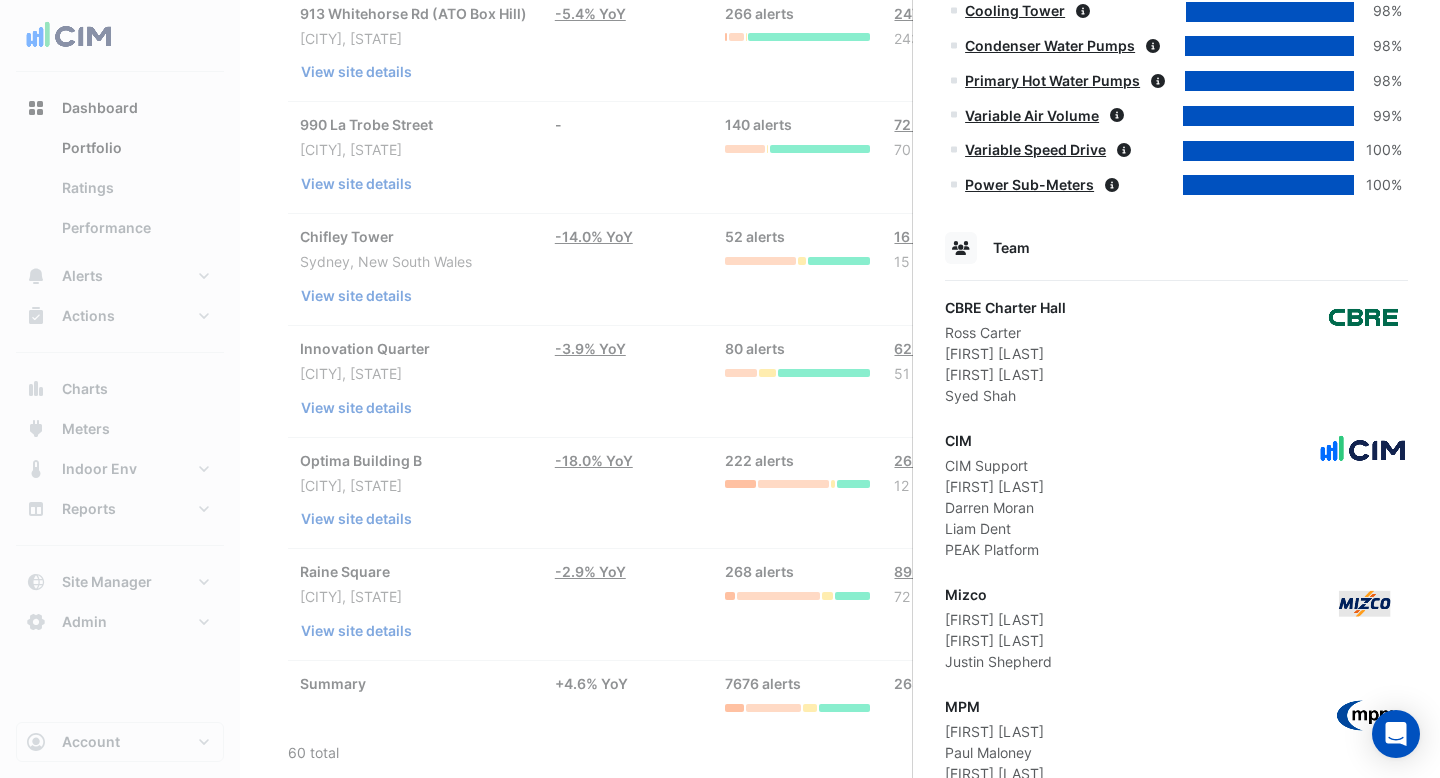 scroll, scrollTop: 2067, scrollLeft: 0, axis: vertical 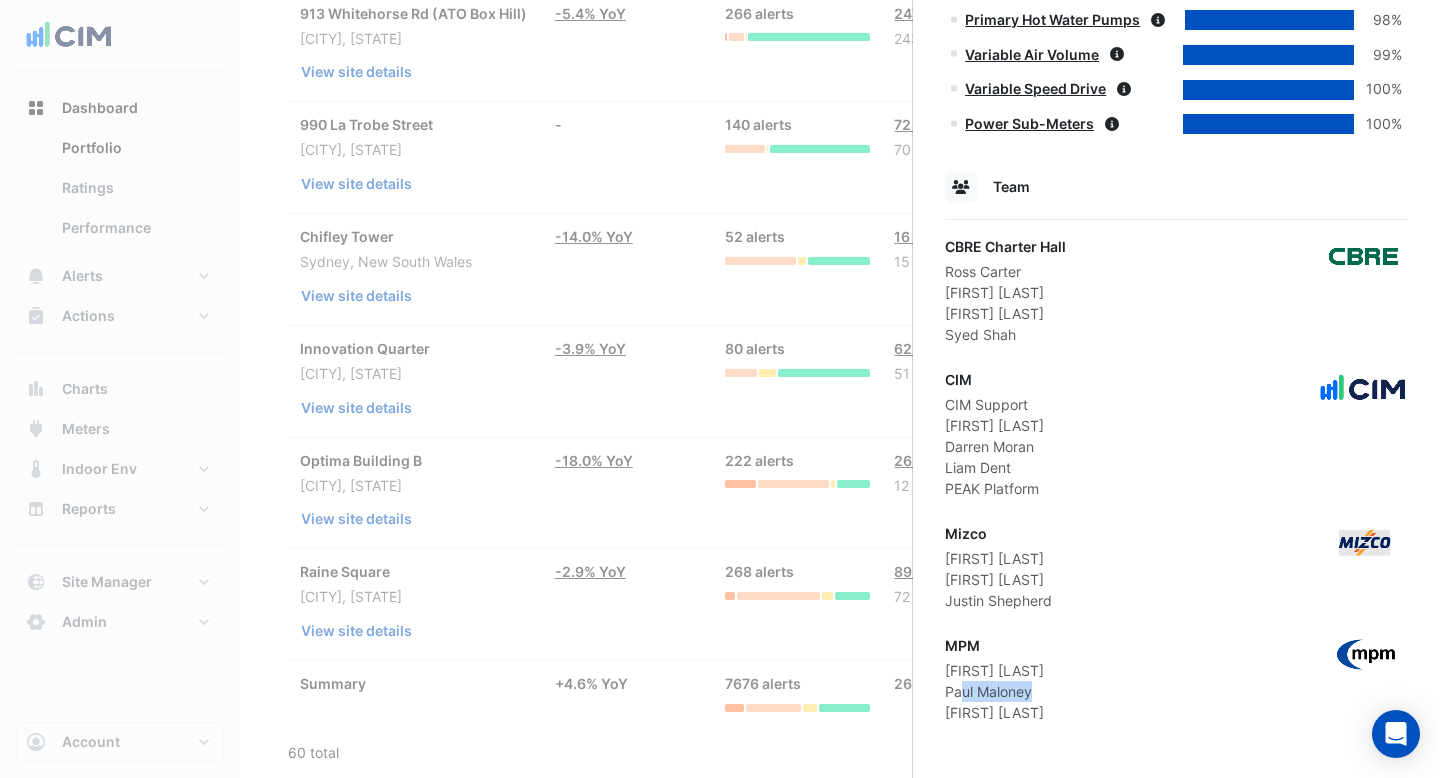 drag, startPoint x: 1034, startPoint y: 683, endPoint x: 956, endPoint y: 683, distance: 78 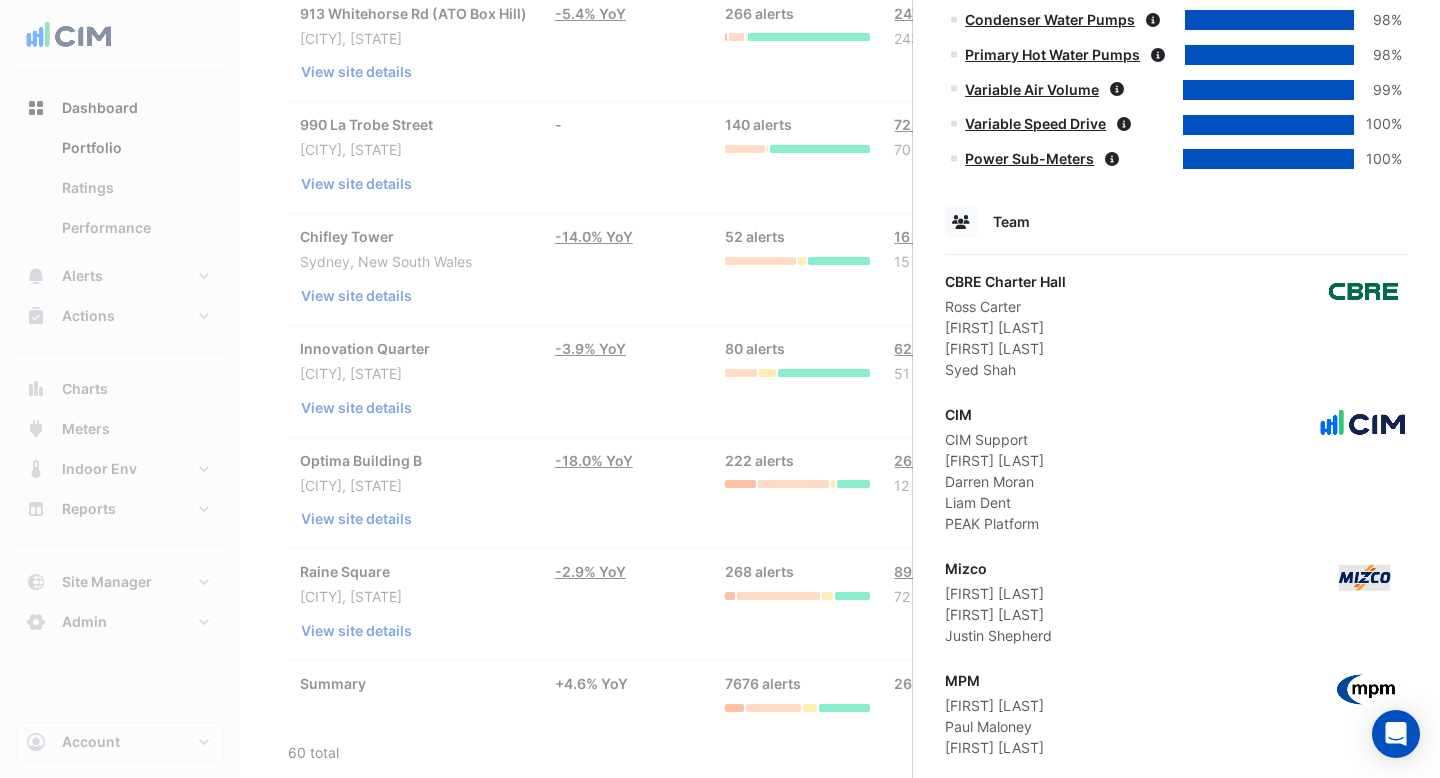 drag, startPoint x: 1029, startPoint y: 523, endPoint x: 945, endPoint y: 506, distance: 85.70297 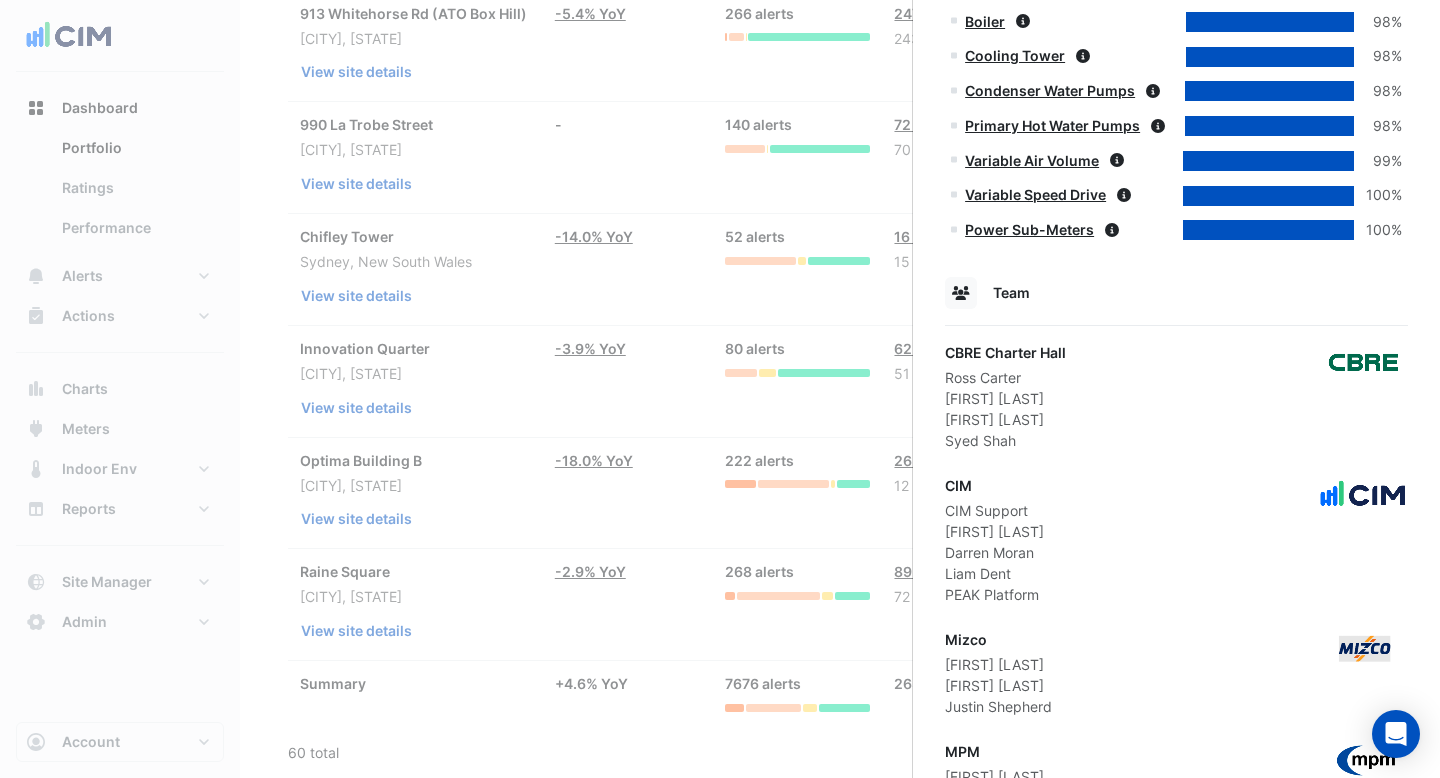 scroll, scrollTop: 1964, scrollLeft: 0, axis: vertical 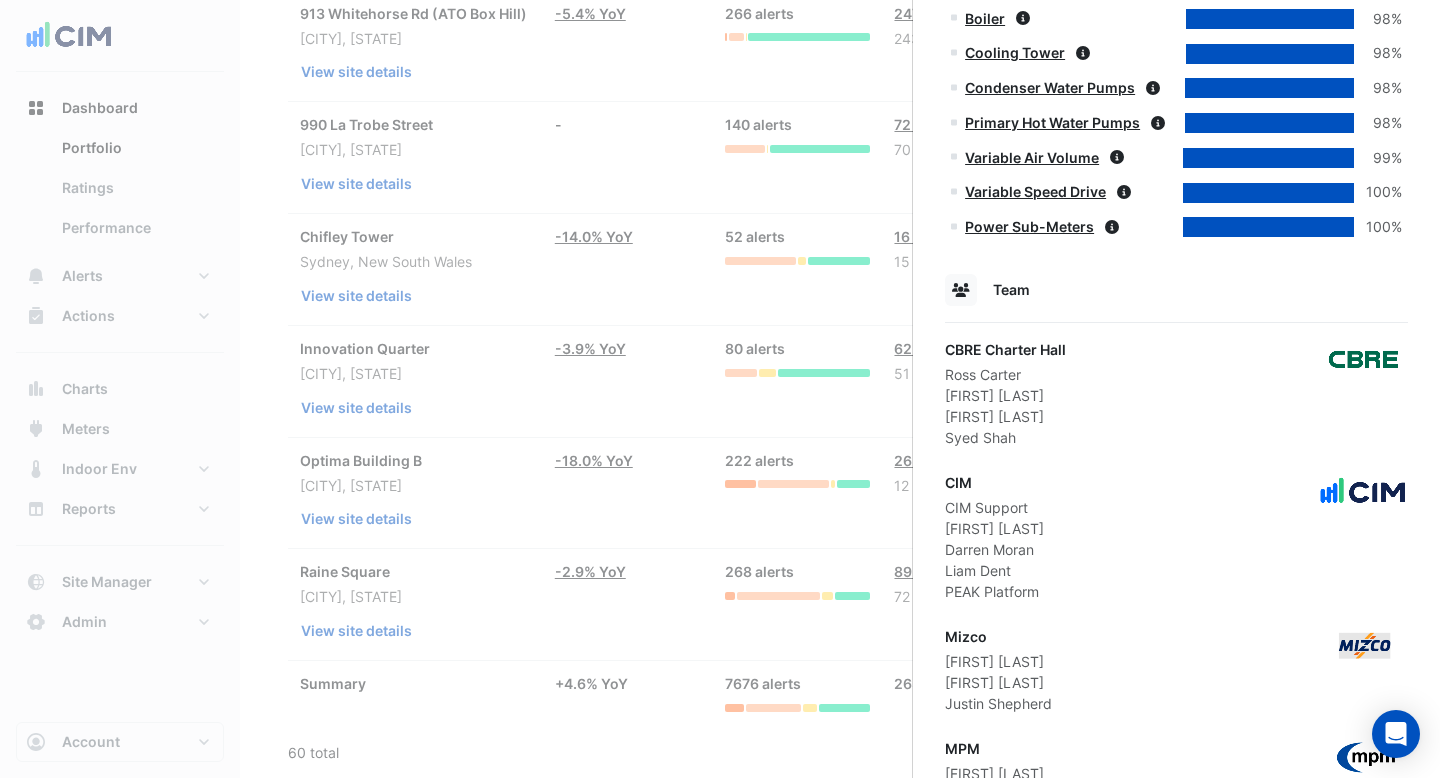click on "CBRE Charter Hall
[FIRST] [LAST] [FIRST] [LAST] [FIRST] [LAST] [LAST]" 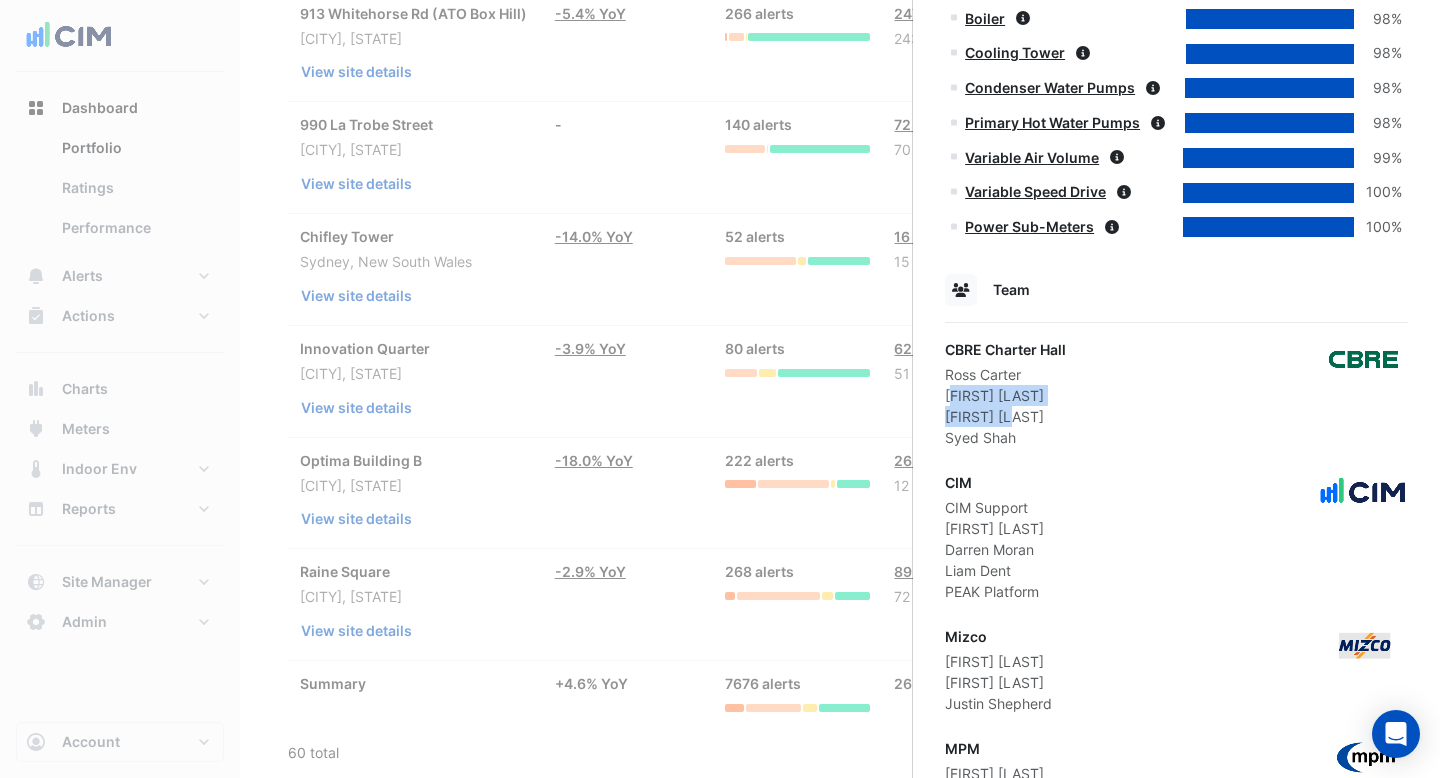 click on "[FIRST] [LAST]" 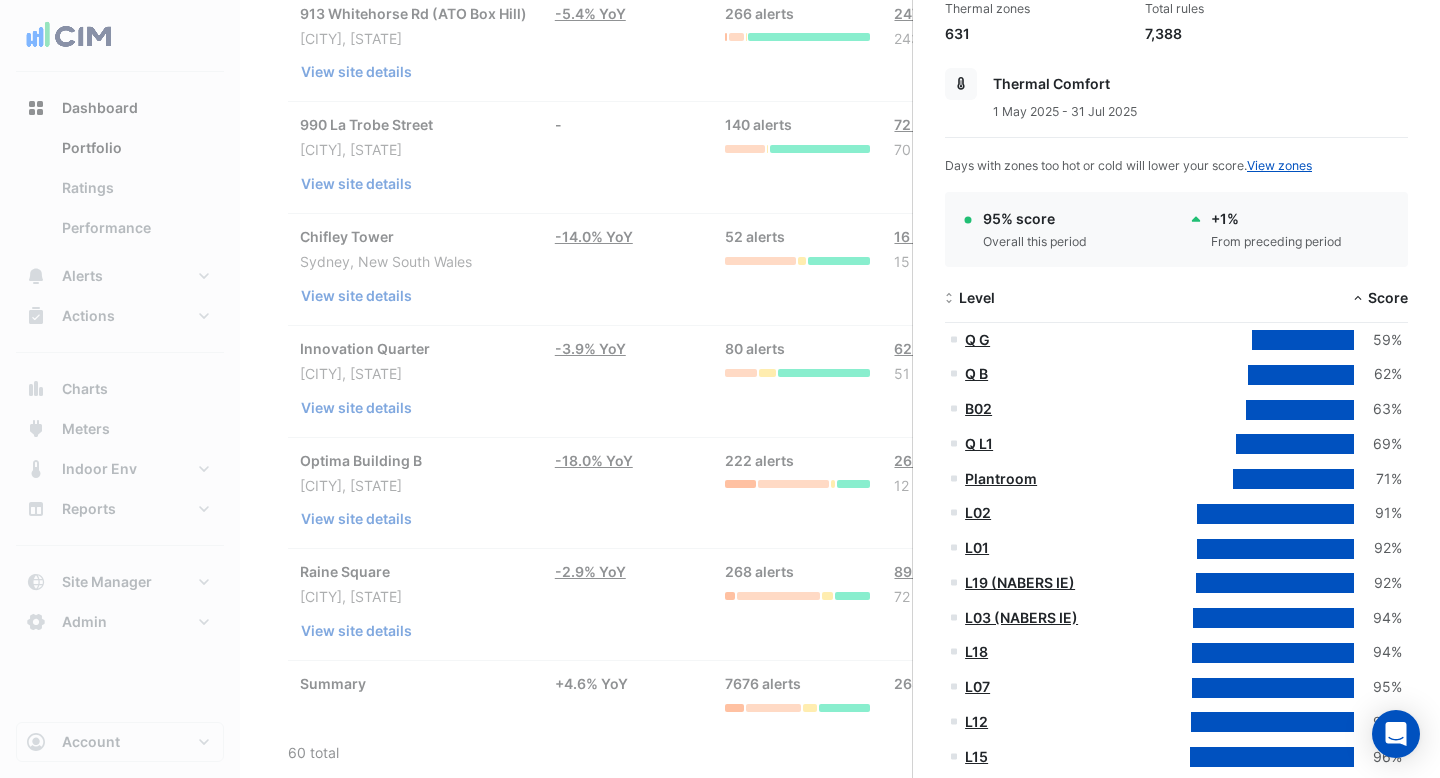 scroll, scrollTop: 0, scrollLeft: 0, axis: both 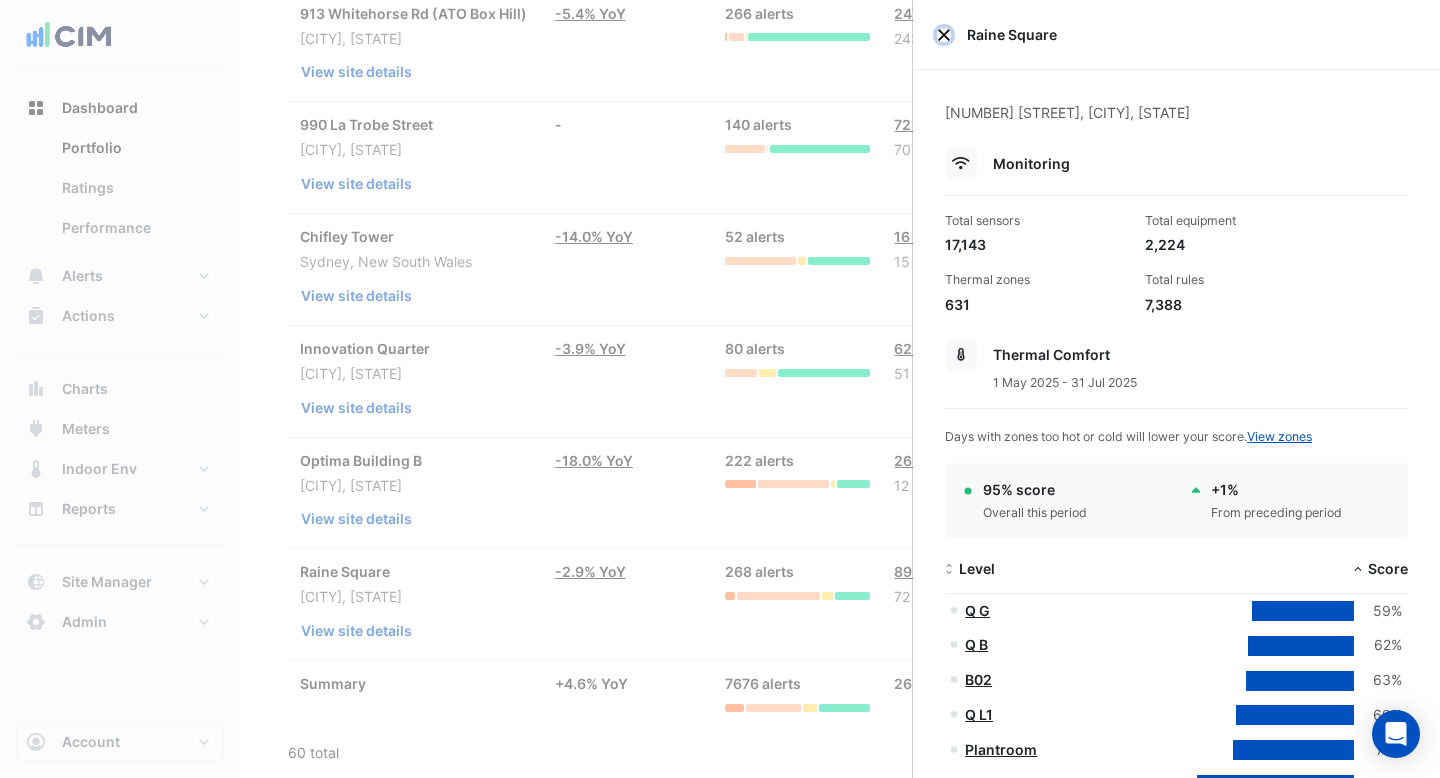 click 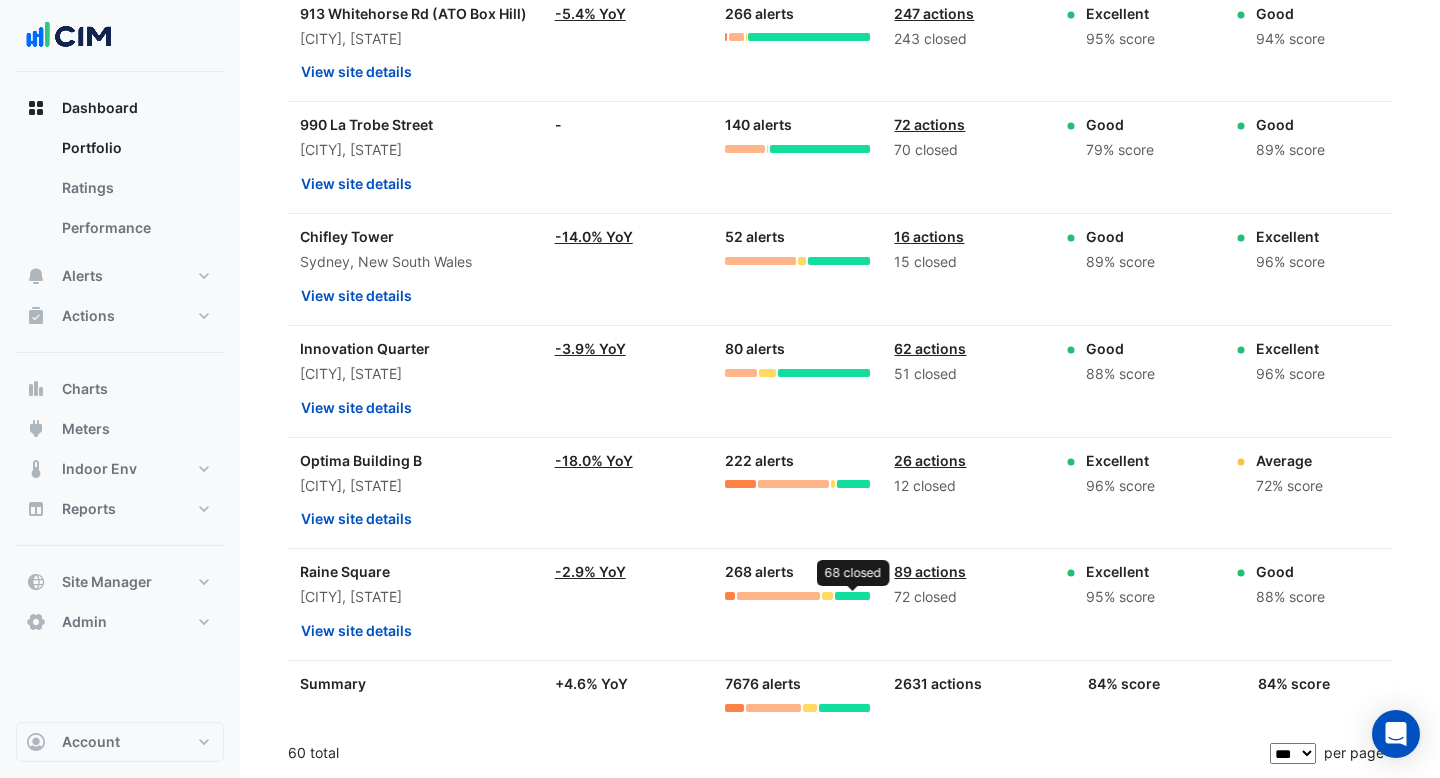 click 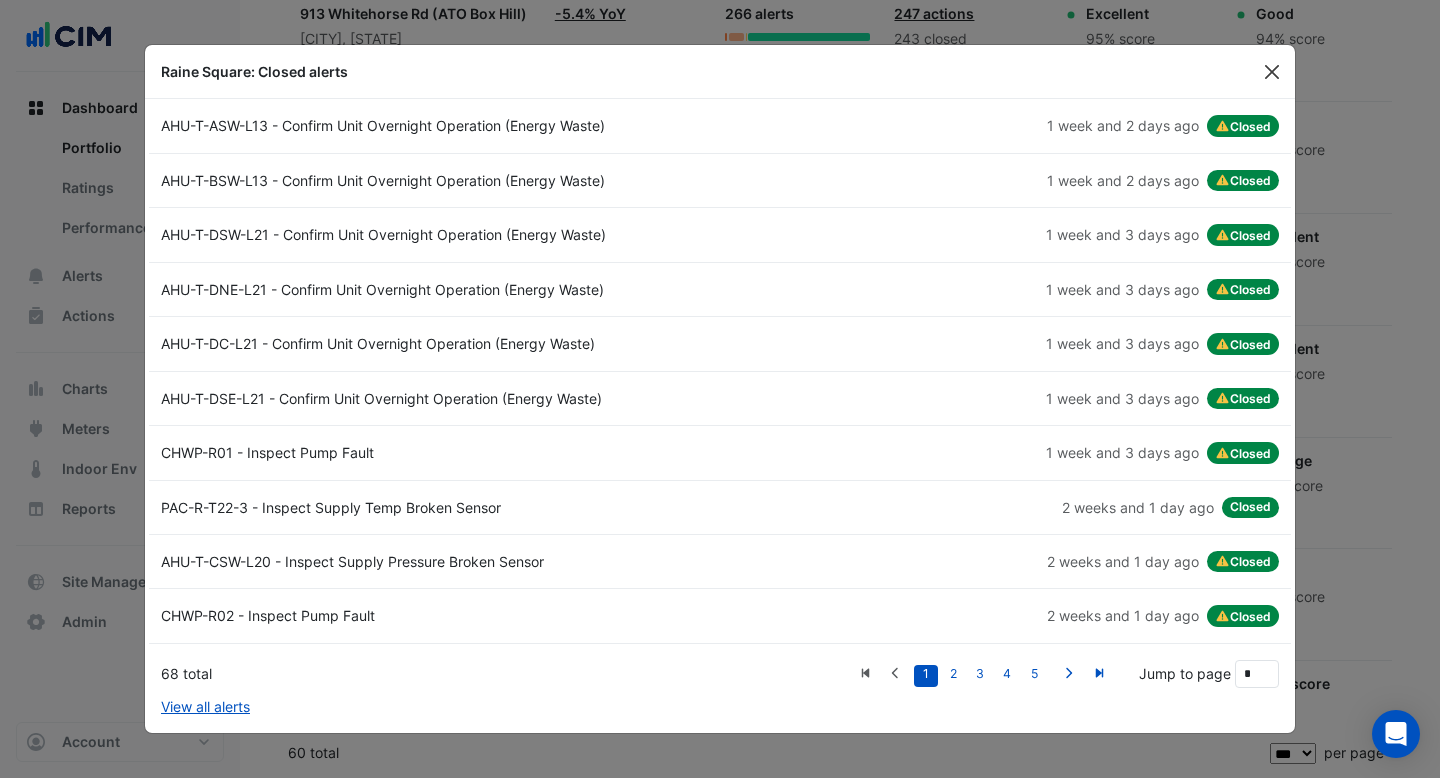 click 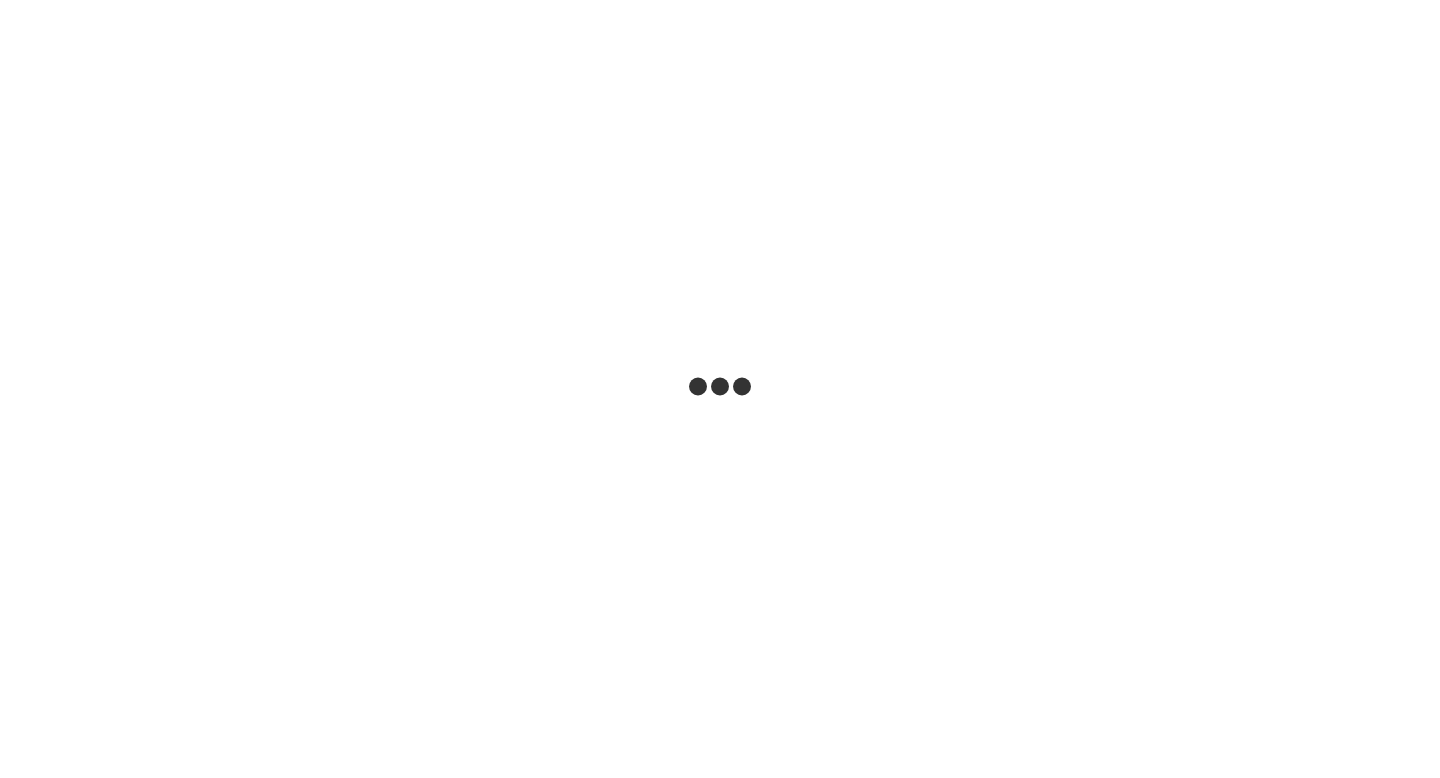 scroll, scrollTop: 0, scrollLeft: 0, axis: both 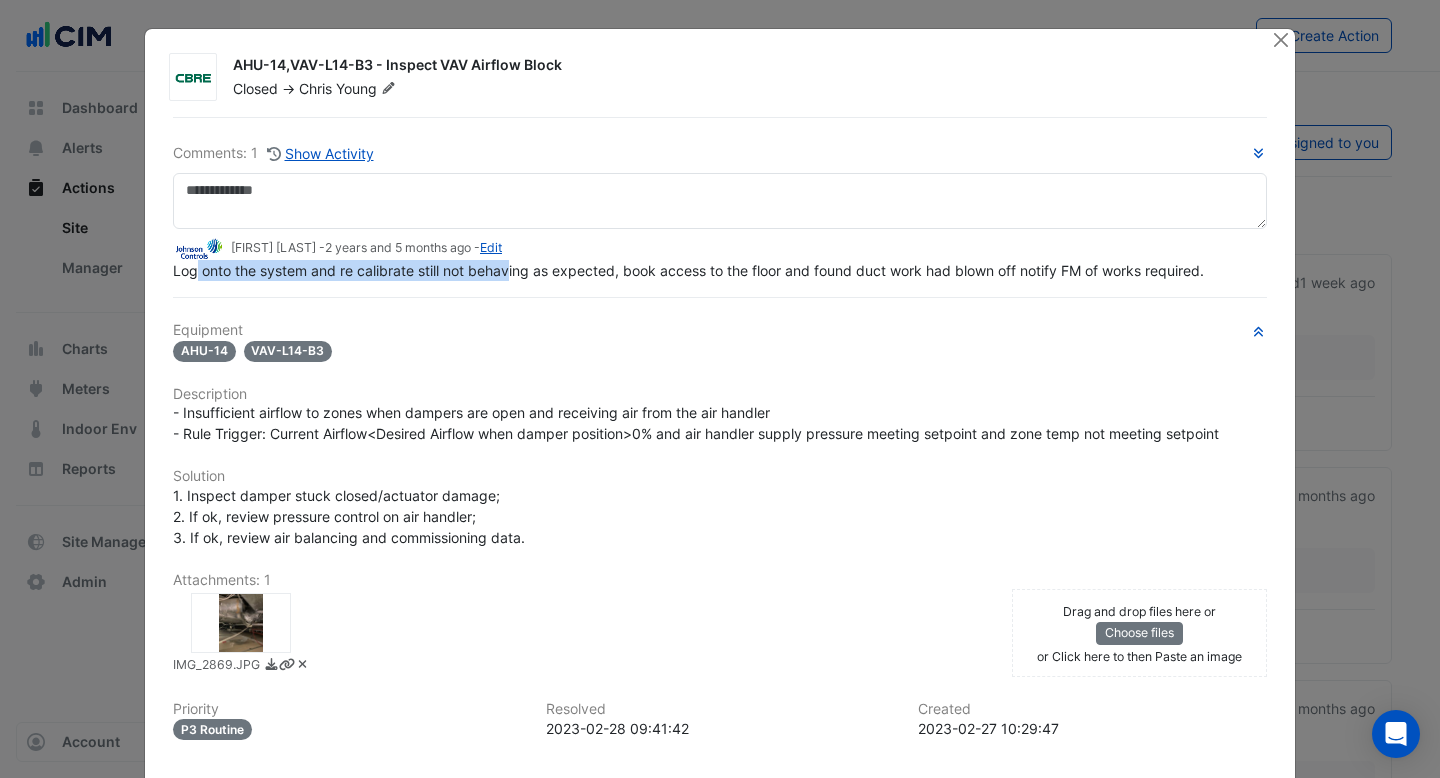 drag, startPoint x: 198, startPoint y: 274, endPoint x: 509, endPoint y: 266, distance: 311.10287 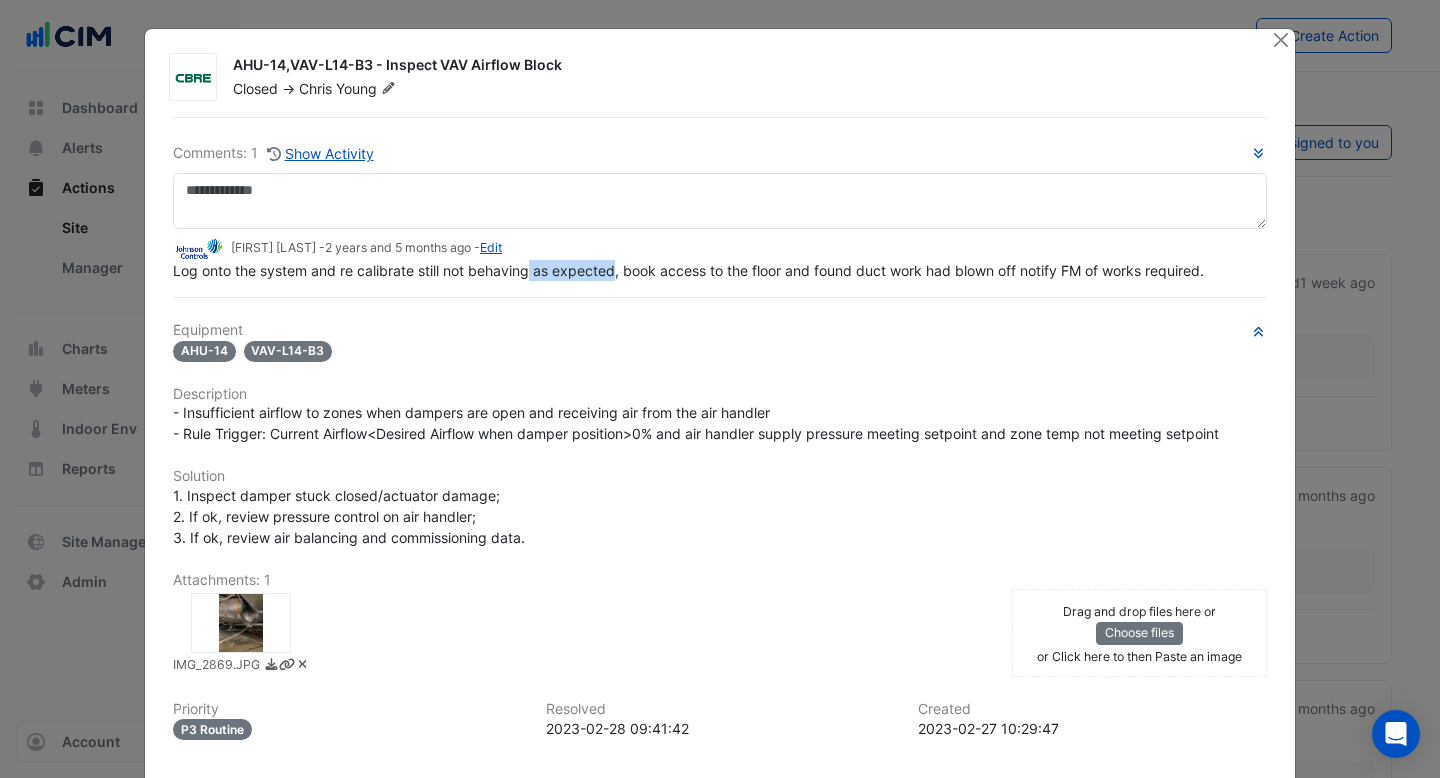 drag, startPoint x: 616, startPoint y: 276, endPoint x: 527, endPoint y: 276, distance: 89 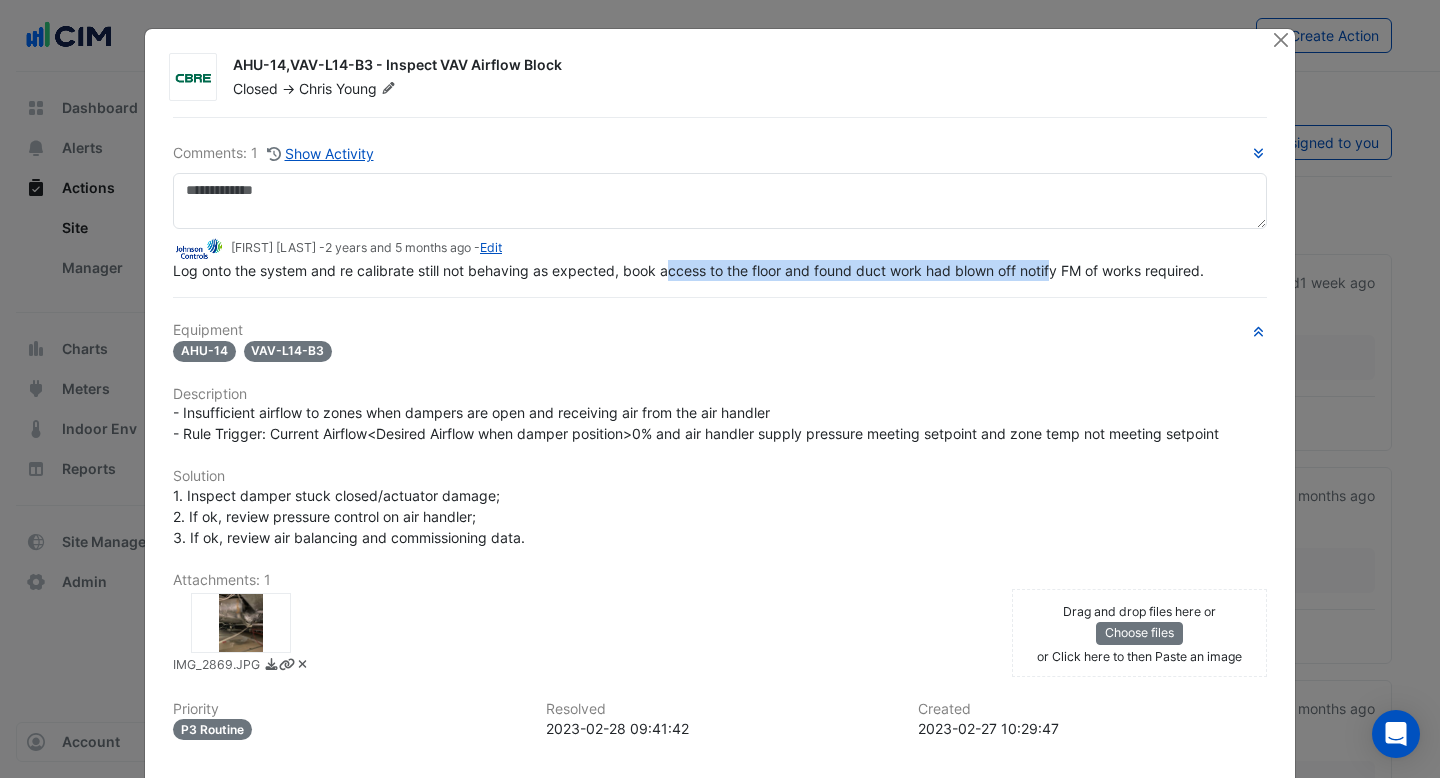 drag, startPoint x: 666, startPoint y: 273, endPoint x: 1062, endPoint y: 273, distance: 396 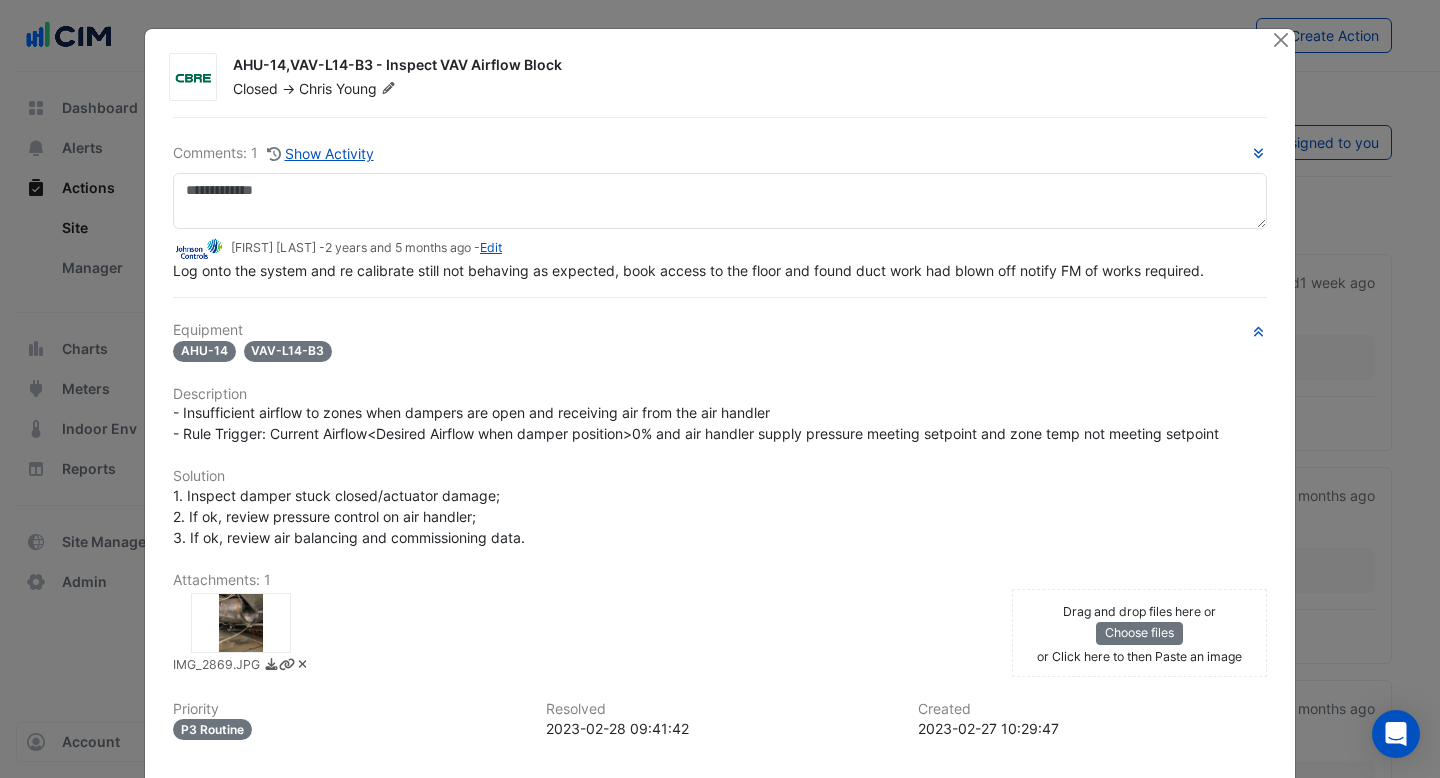 click 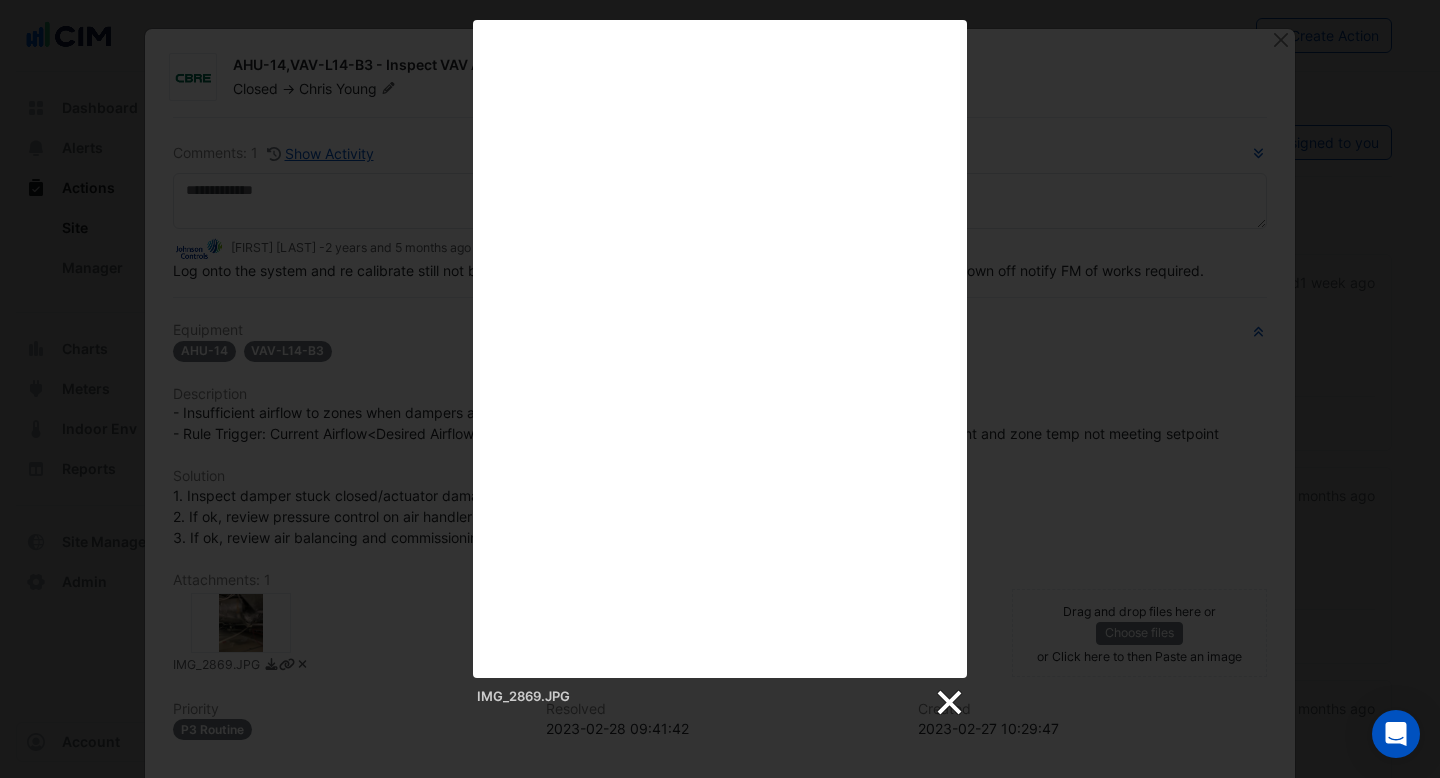 click at bounding box center (948, 703) 